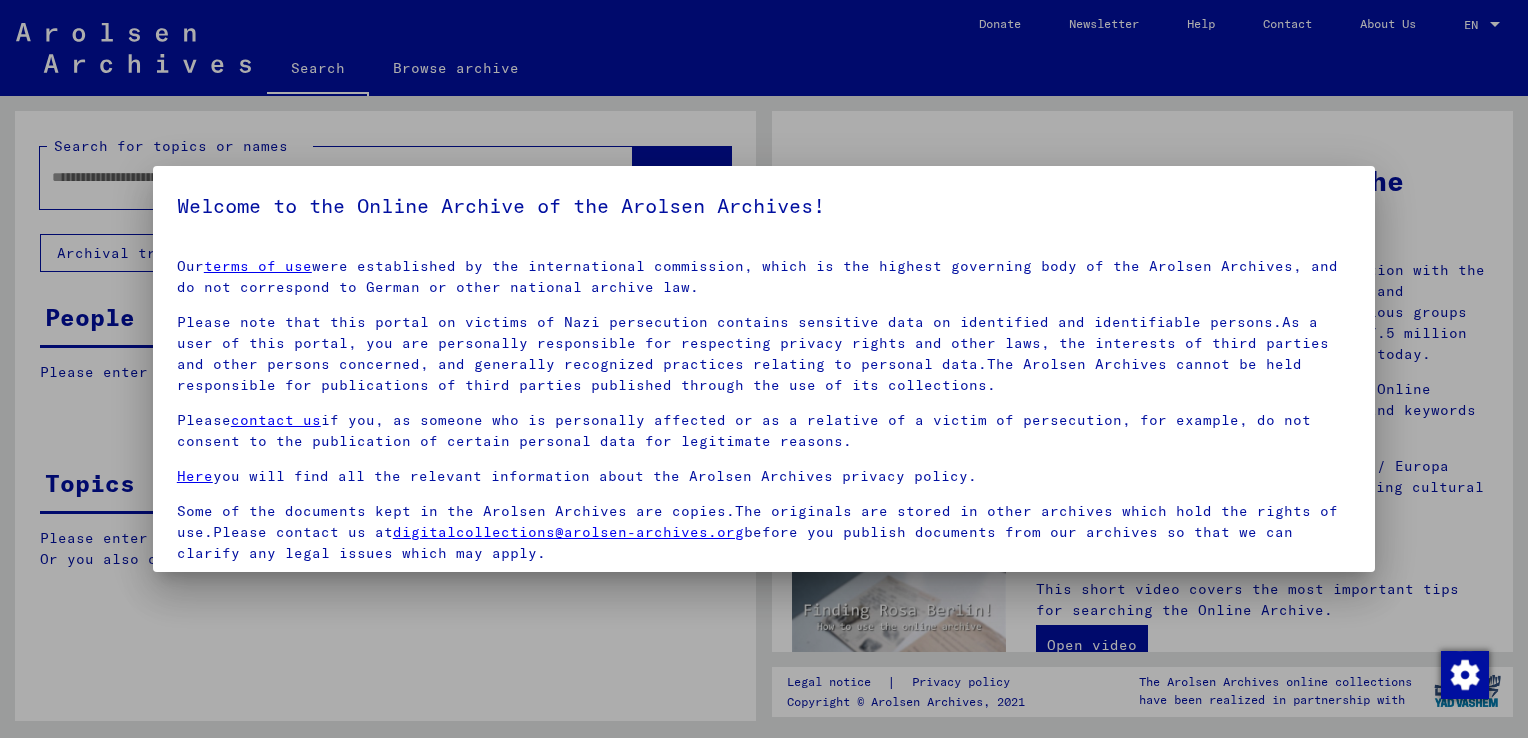 scroll, scrollTop: 0, scrollLeft: 0, axis: both 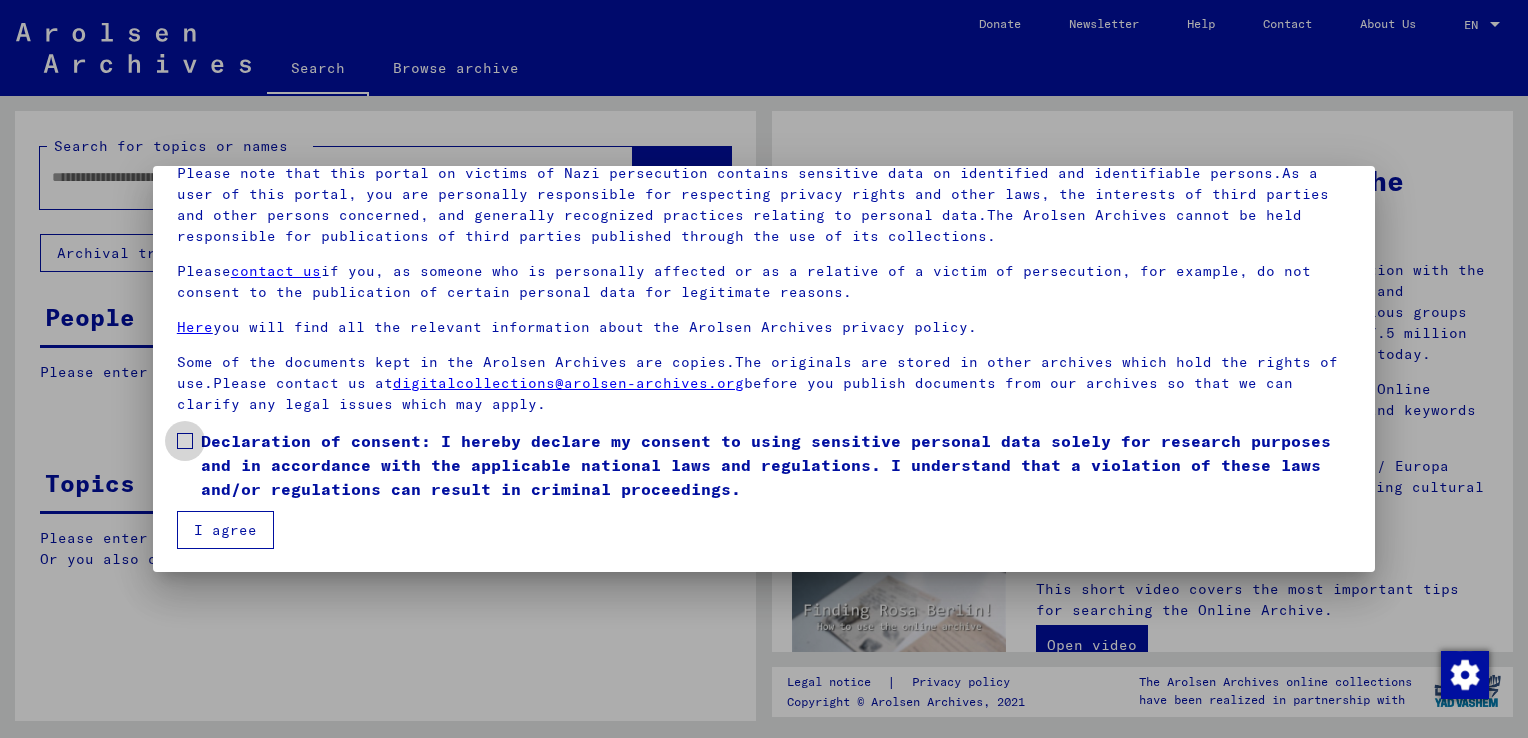 click at bounding box center (185, 441) 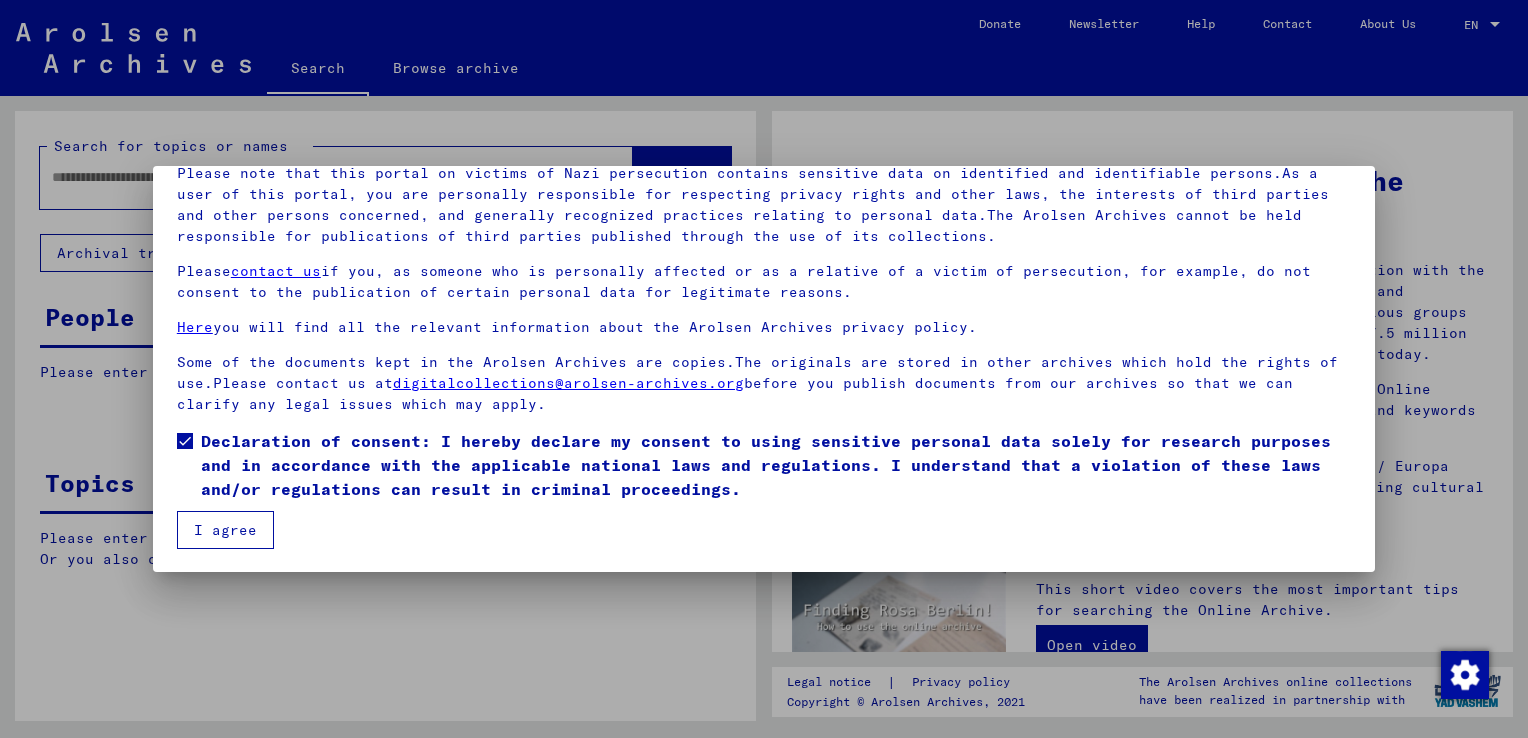 click on "I agree" at bounding box center (225, 530) 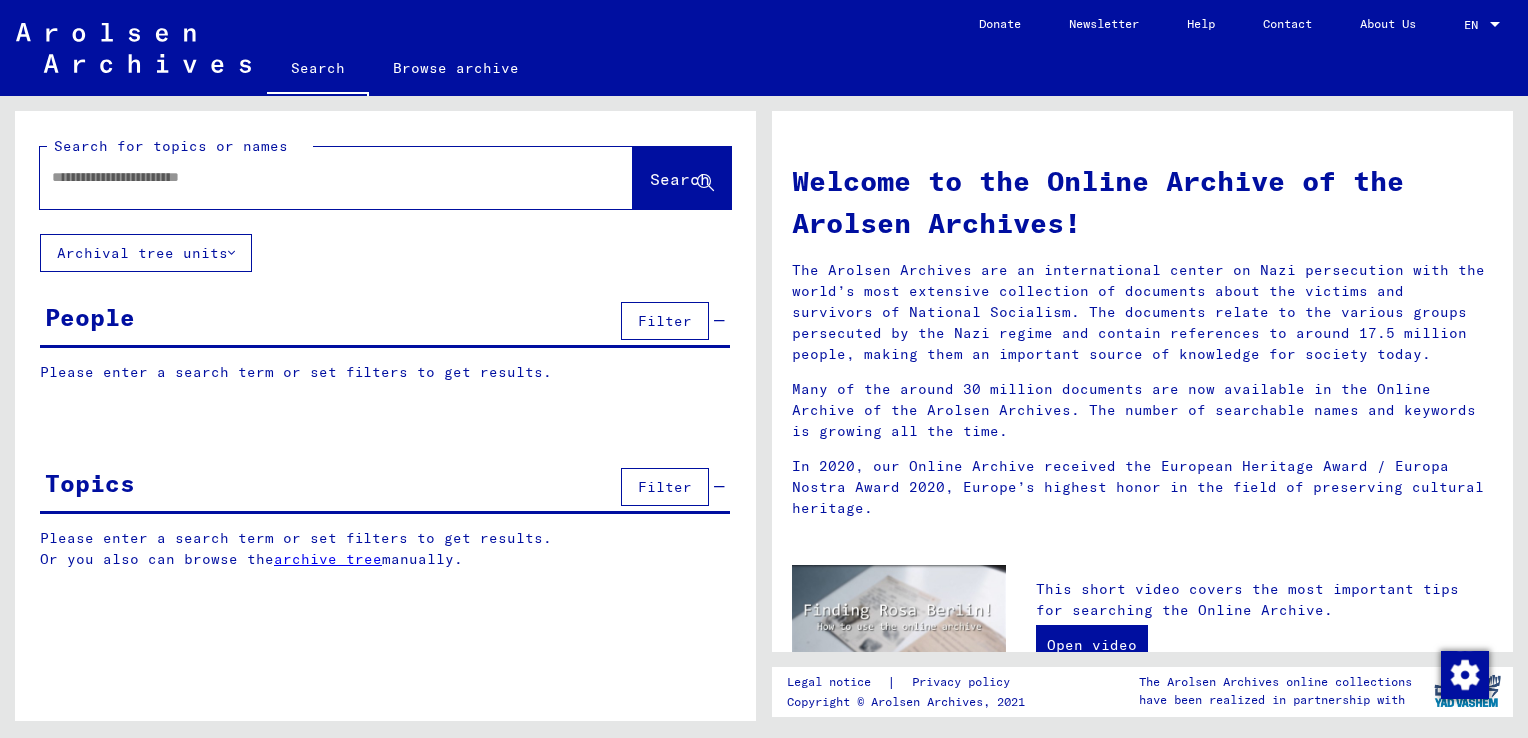 click at bounding box center [312, 177] 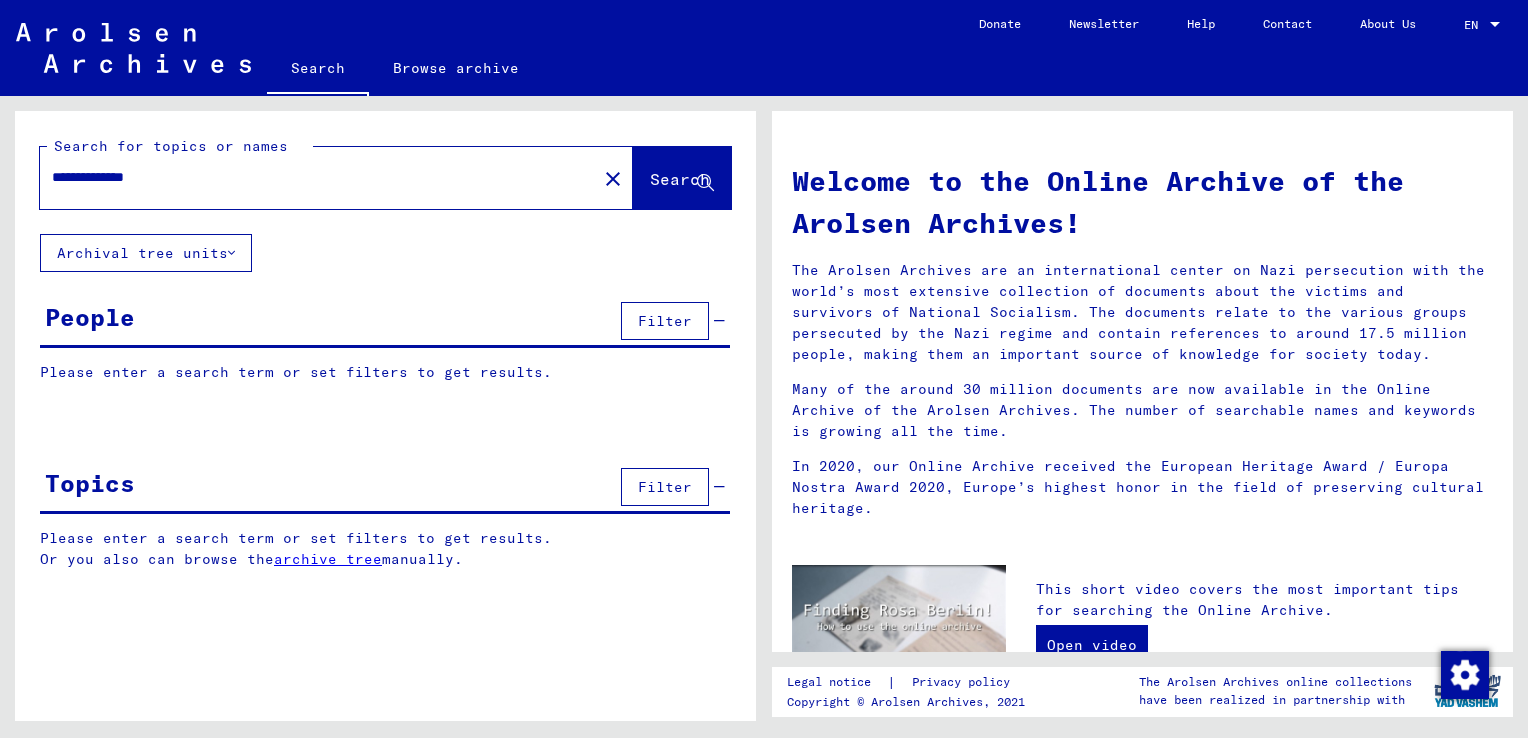 type on "**********" 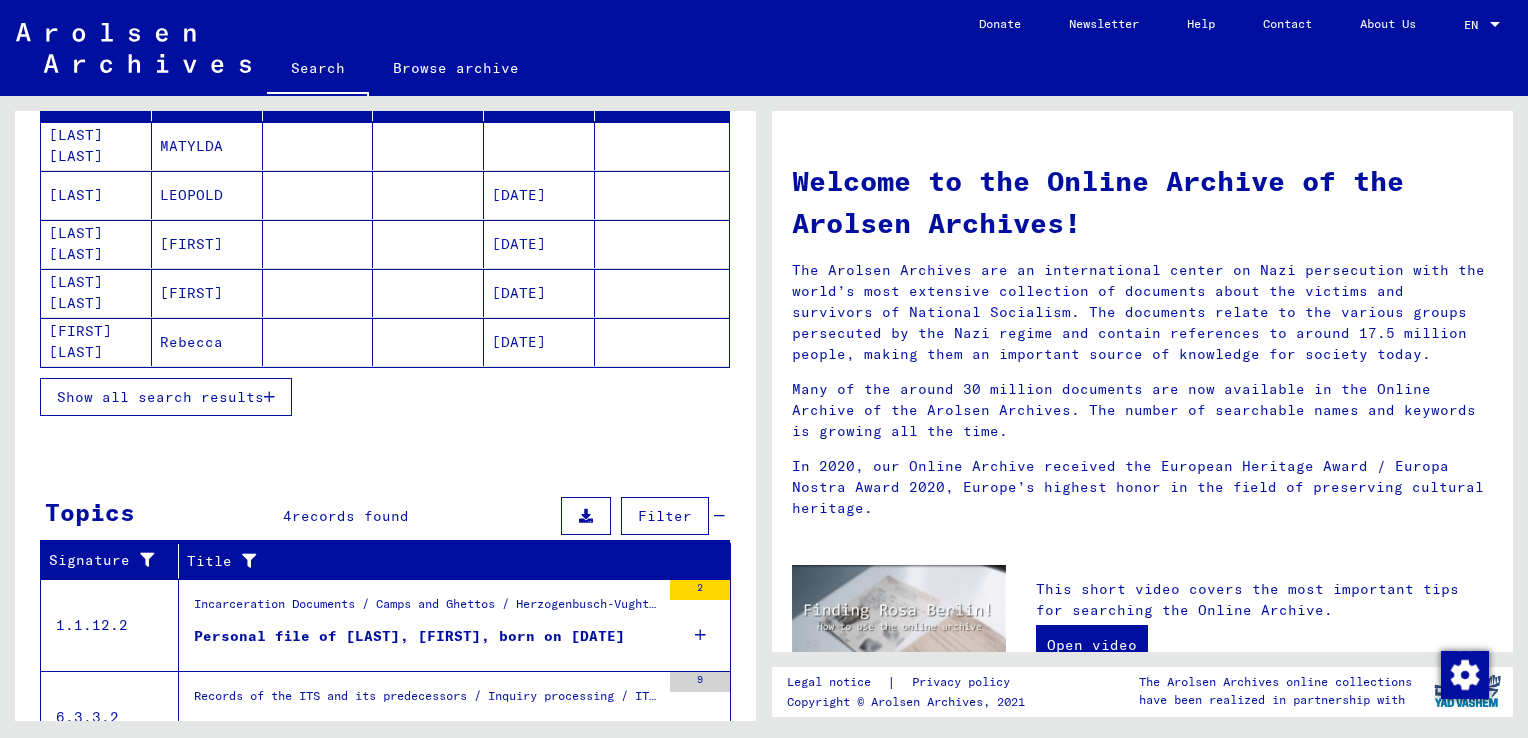 scroll, scrollTop: 200, scrollLeft: 0, axis: vertical 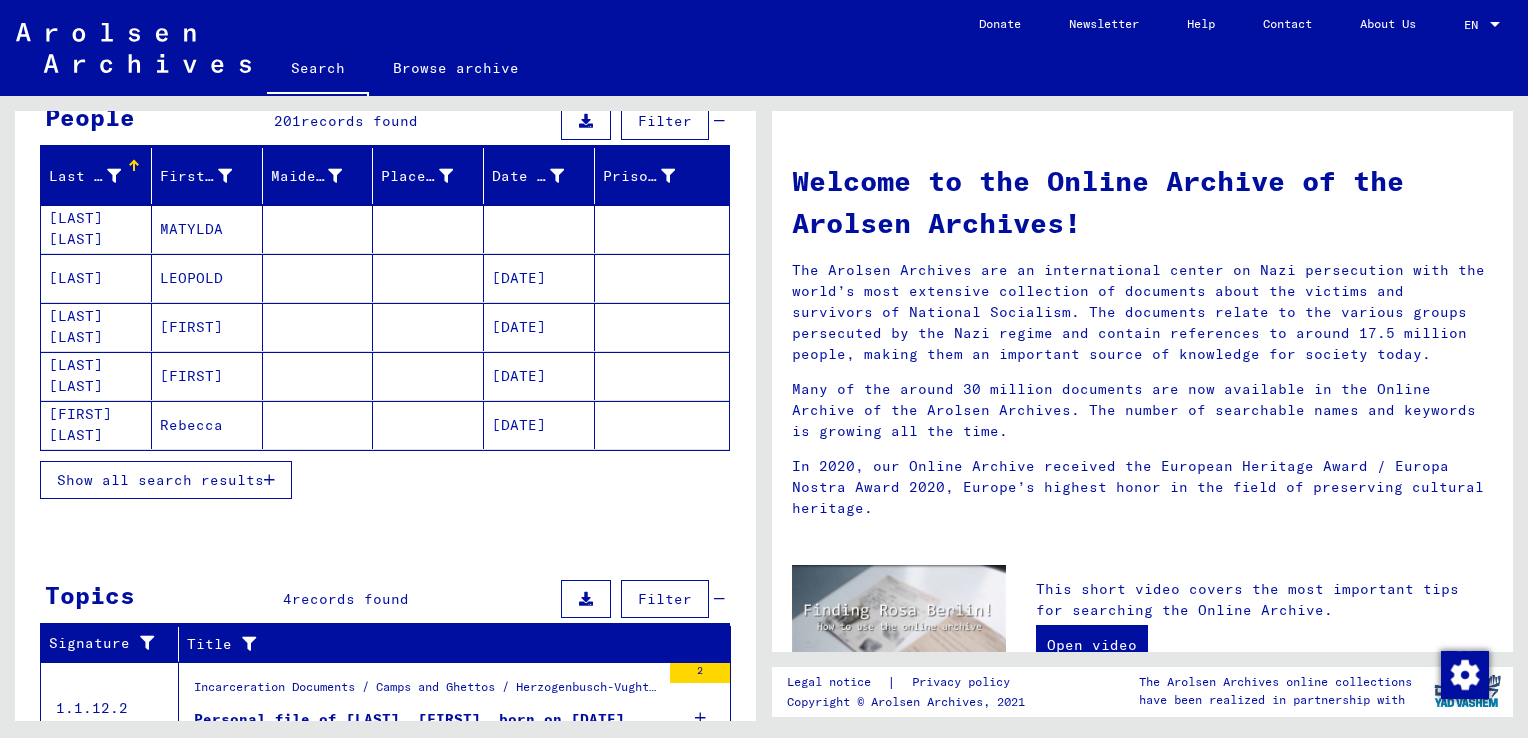 click on "[DATE]" at bounding box center (539, 376) 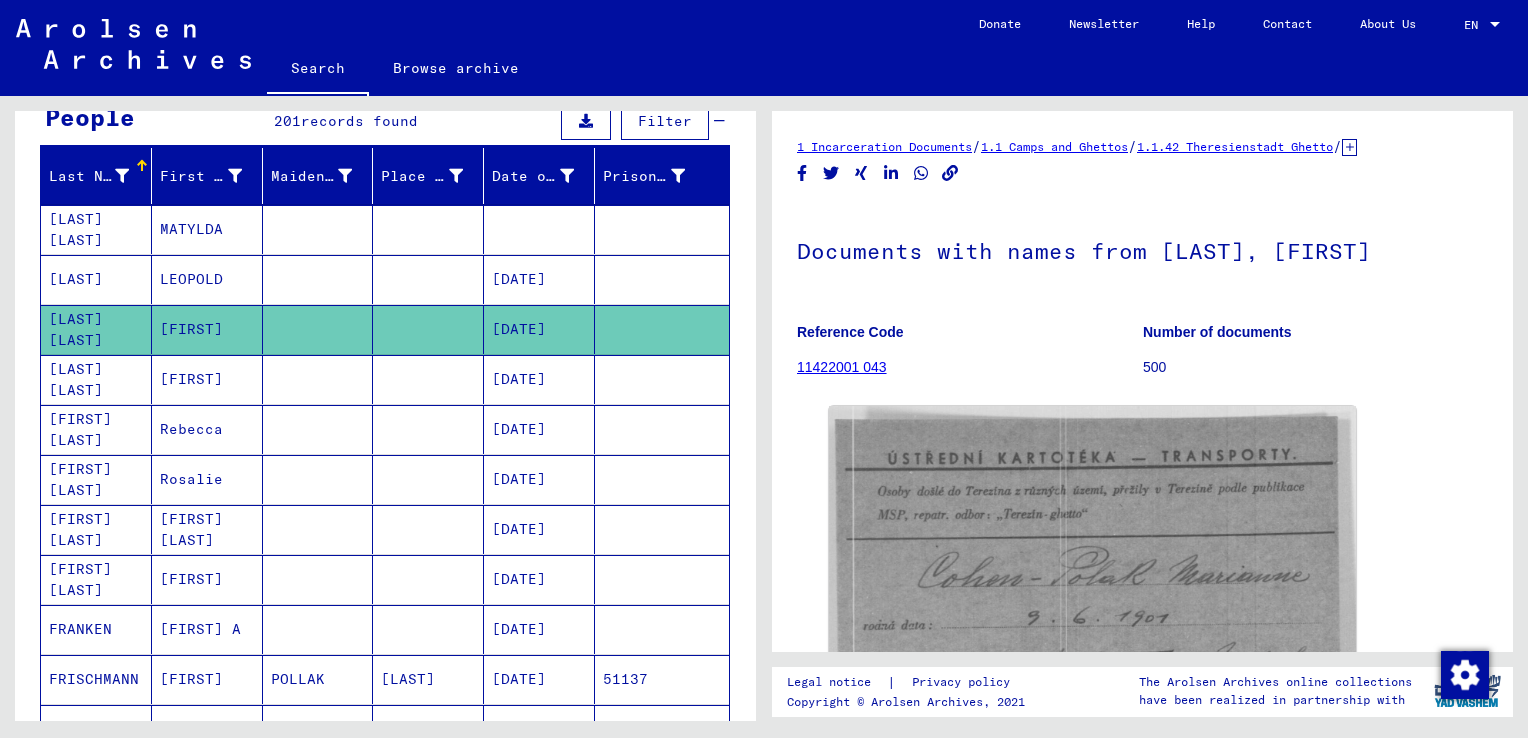scroll, scrollTop: 0, scrollLeft: 0, axis: both 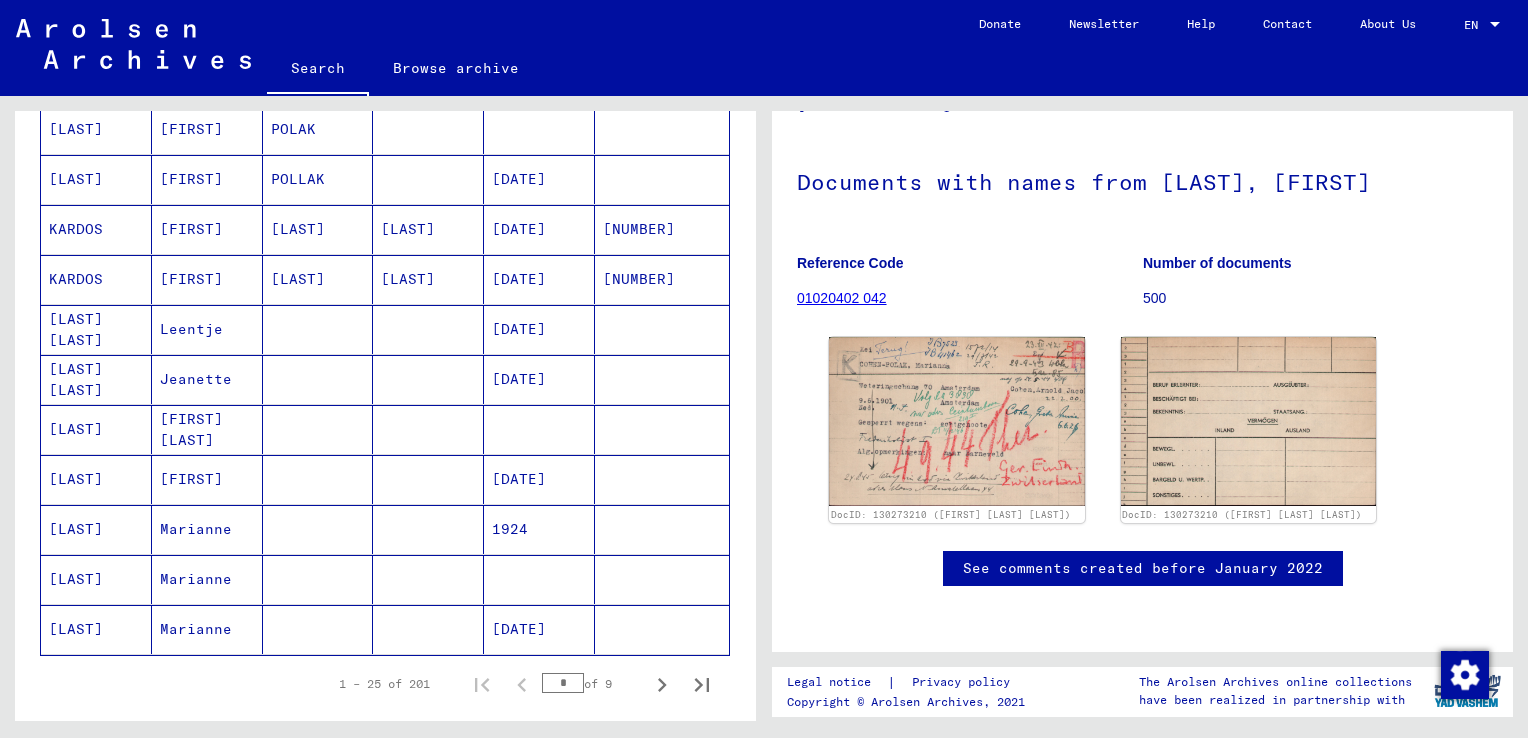 click on "1924" at bounding box center [539, 579] 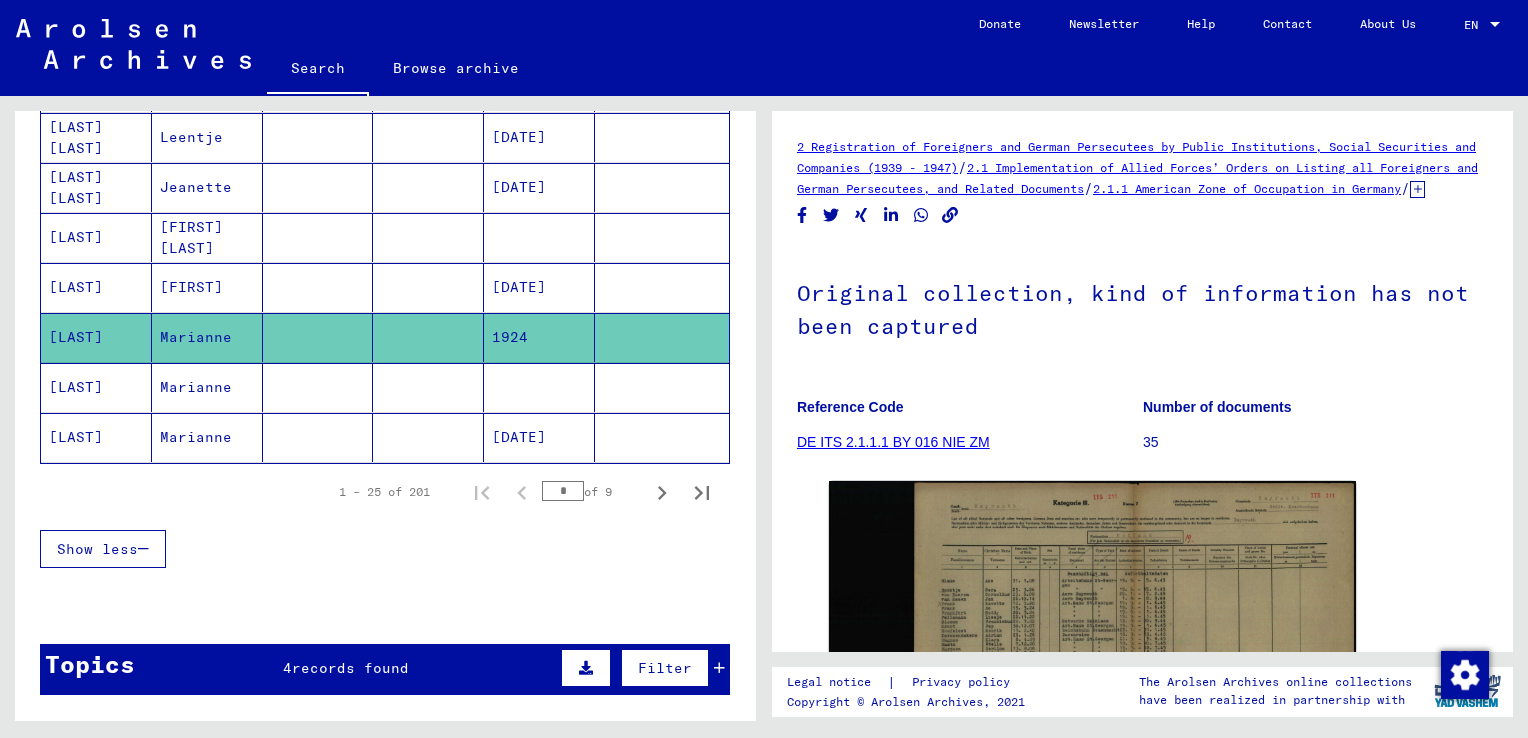 scroll, scrollTop: 1200, scrollLeft: 0, axis: vertical 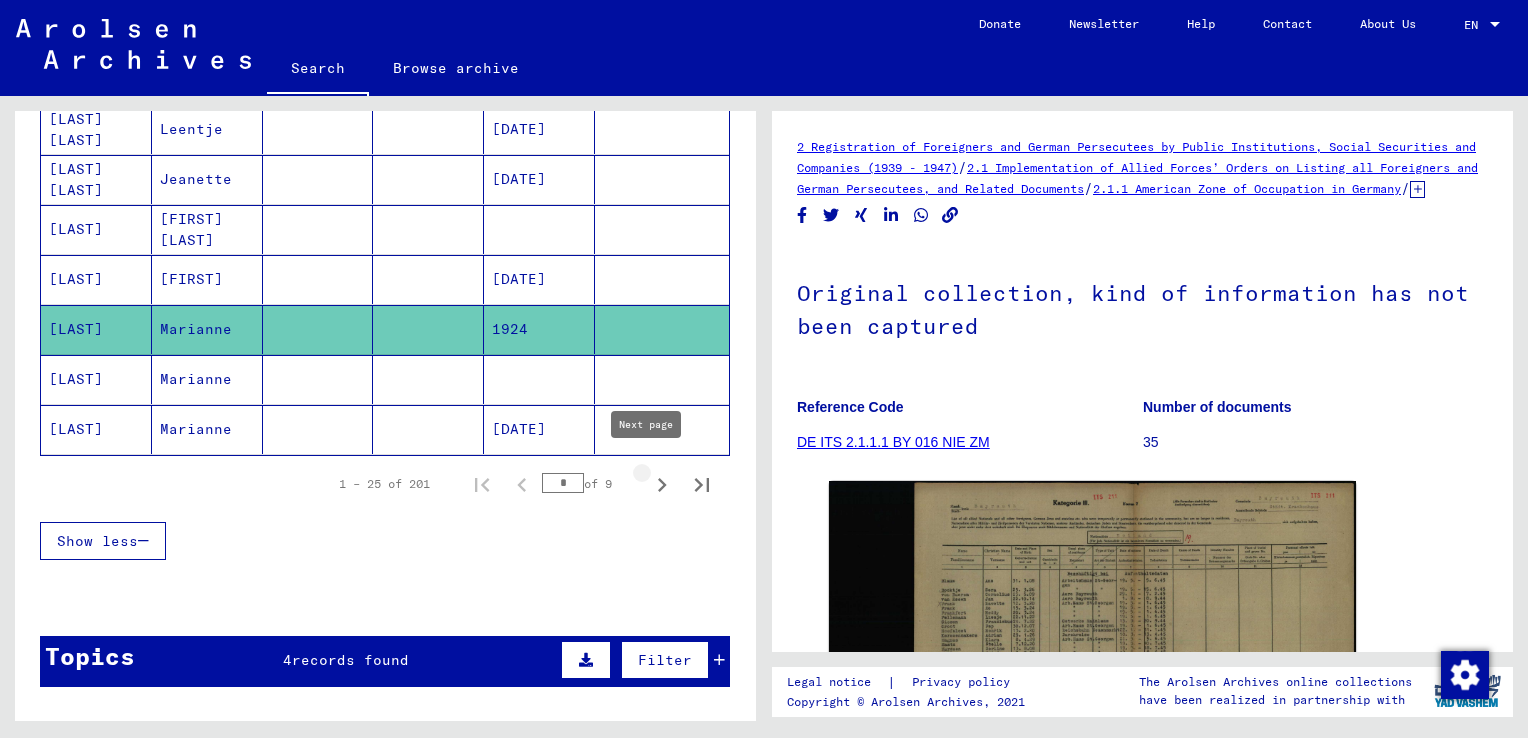 click 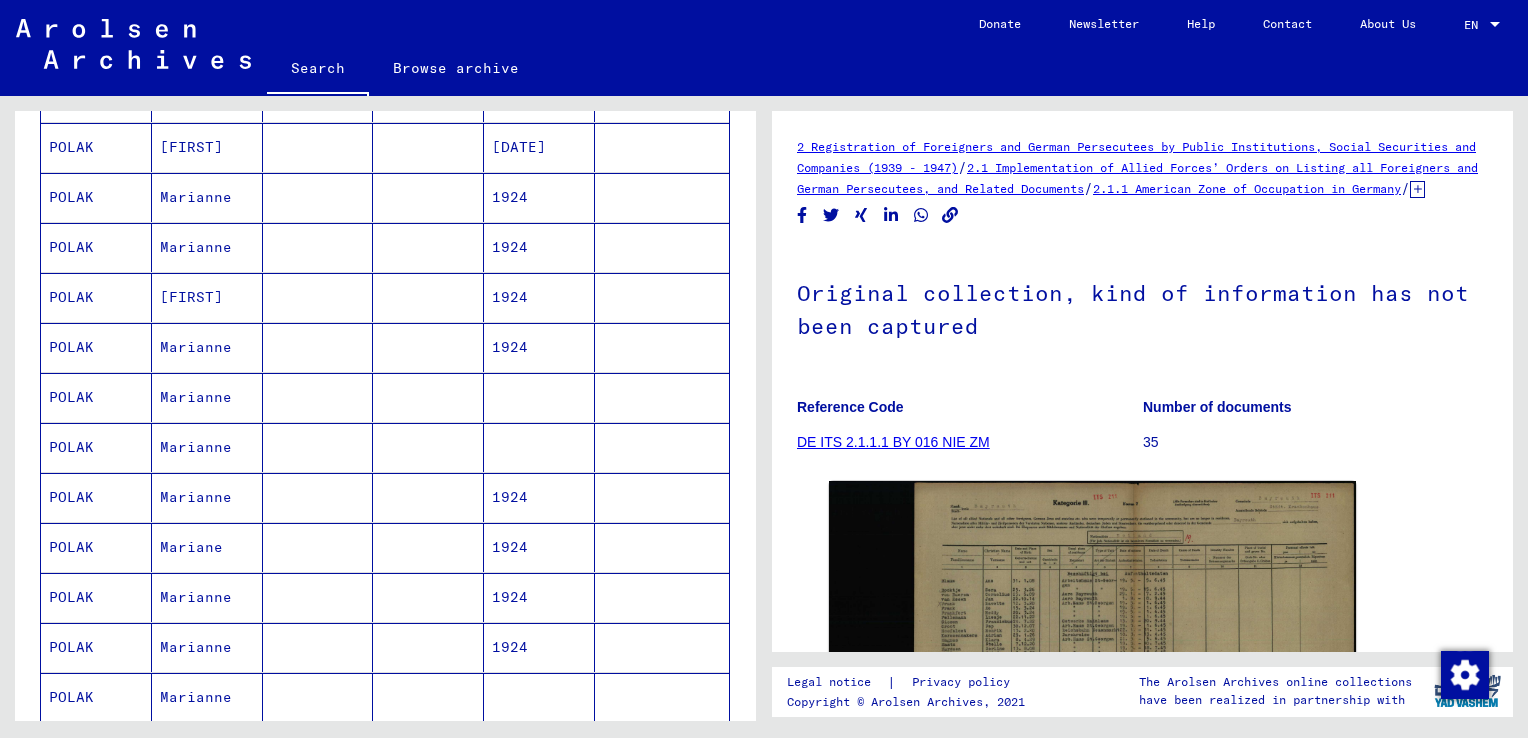 scroll, scrollTop: 800, scrollLeft: 0, axis: vertical 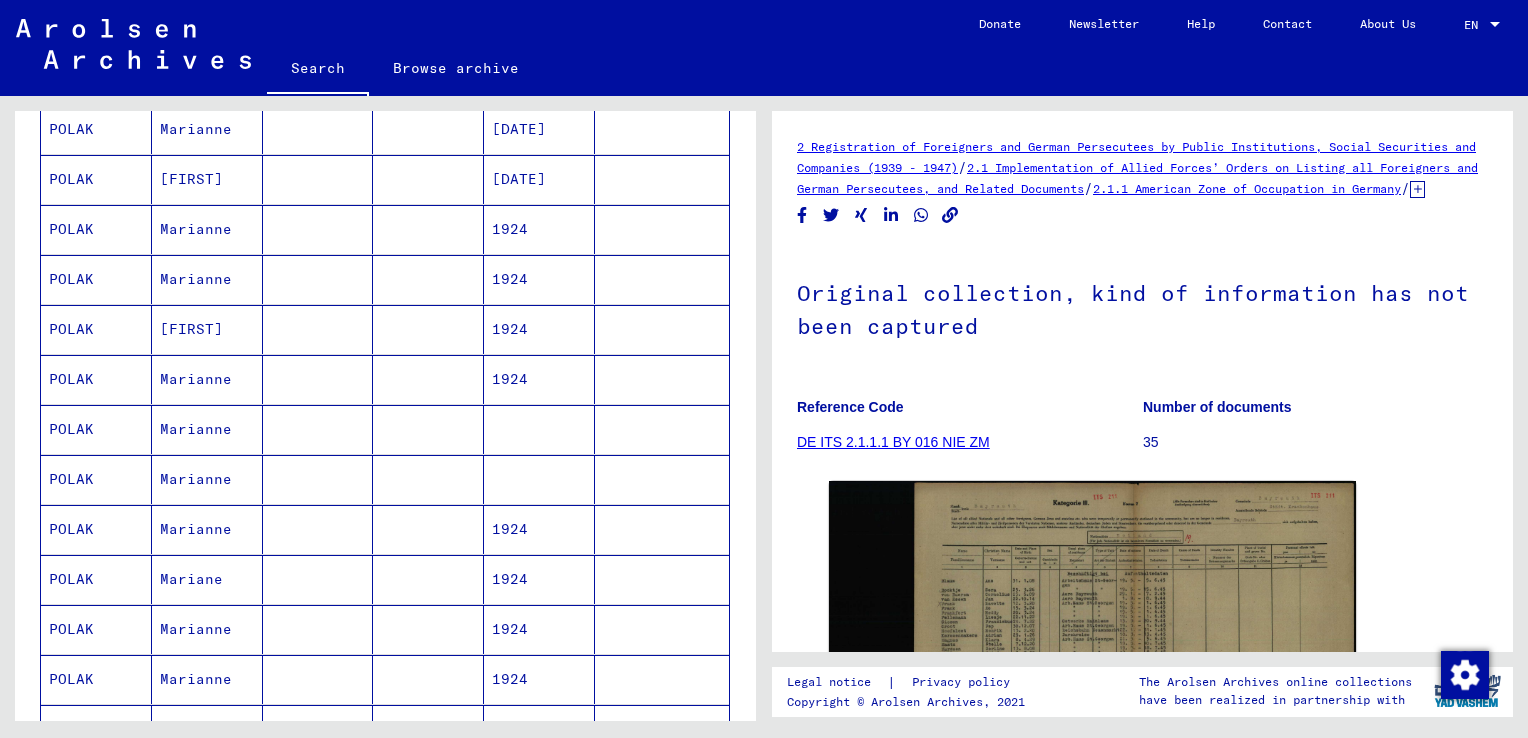 click on "Marianne" at bounding box center (207, 279) 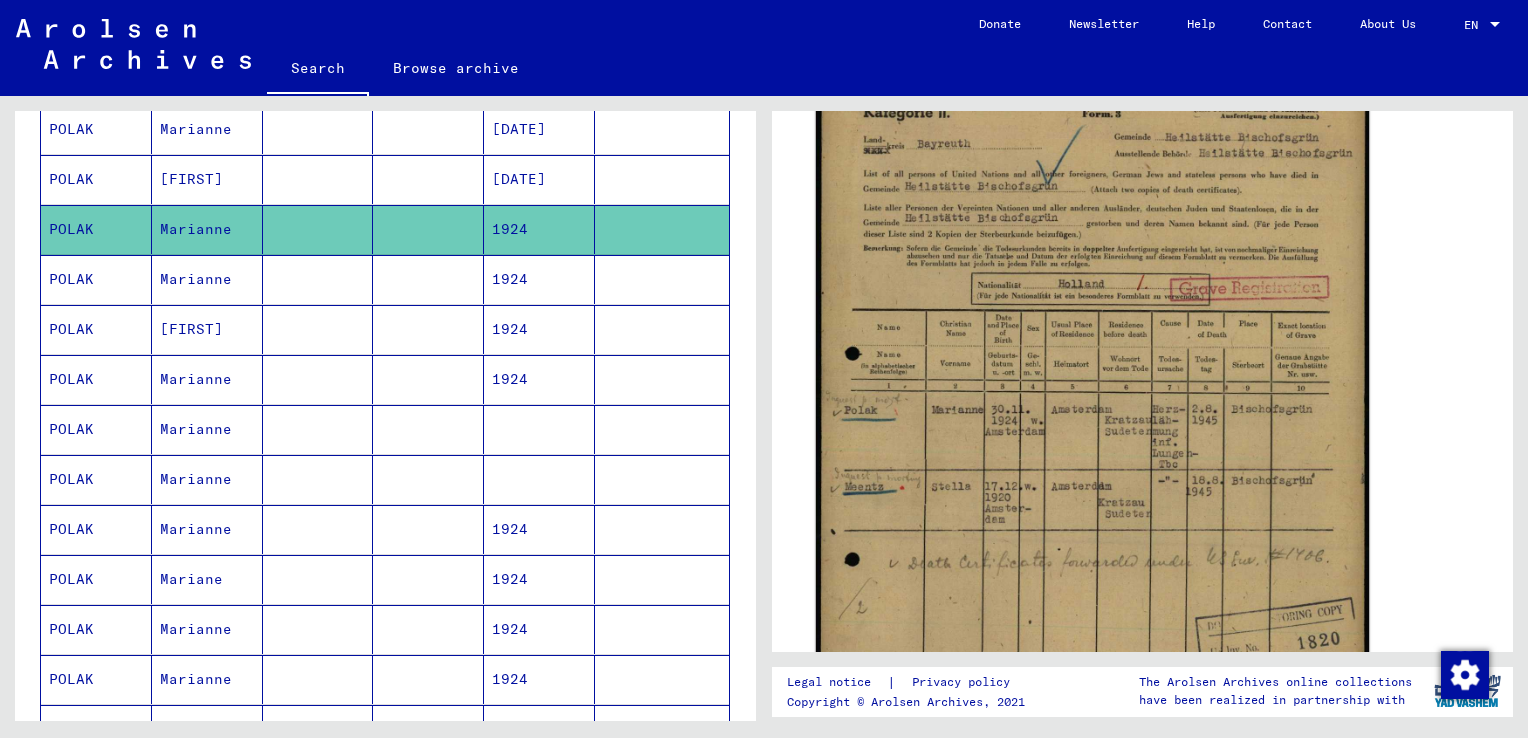 scroll, scrollTop: 300, scrollLeft: 0, axis: vertical 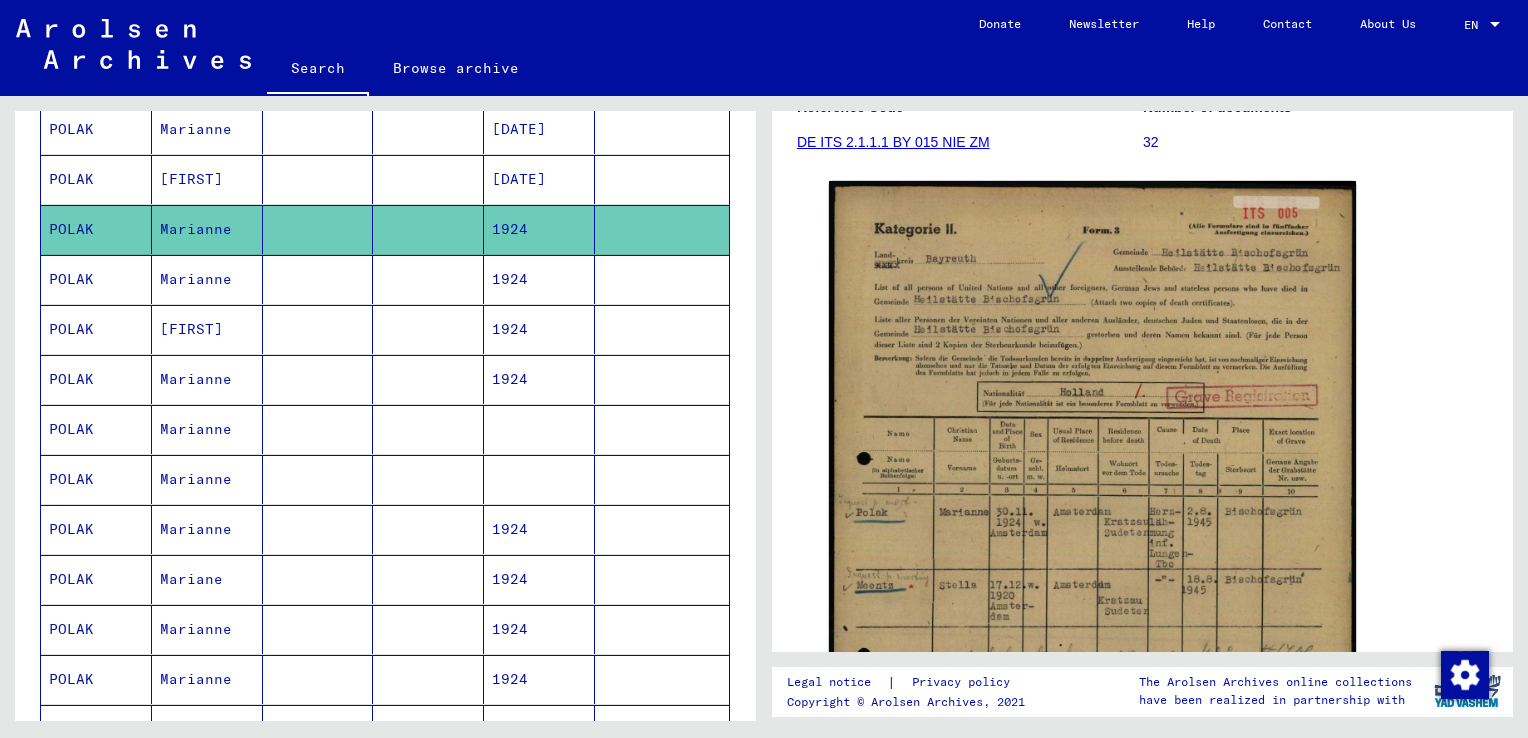click on "1924" at bounding box center (539, 329) 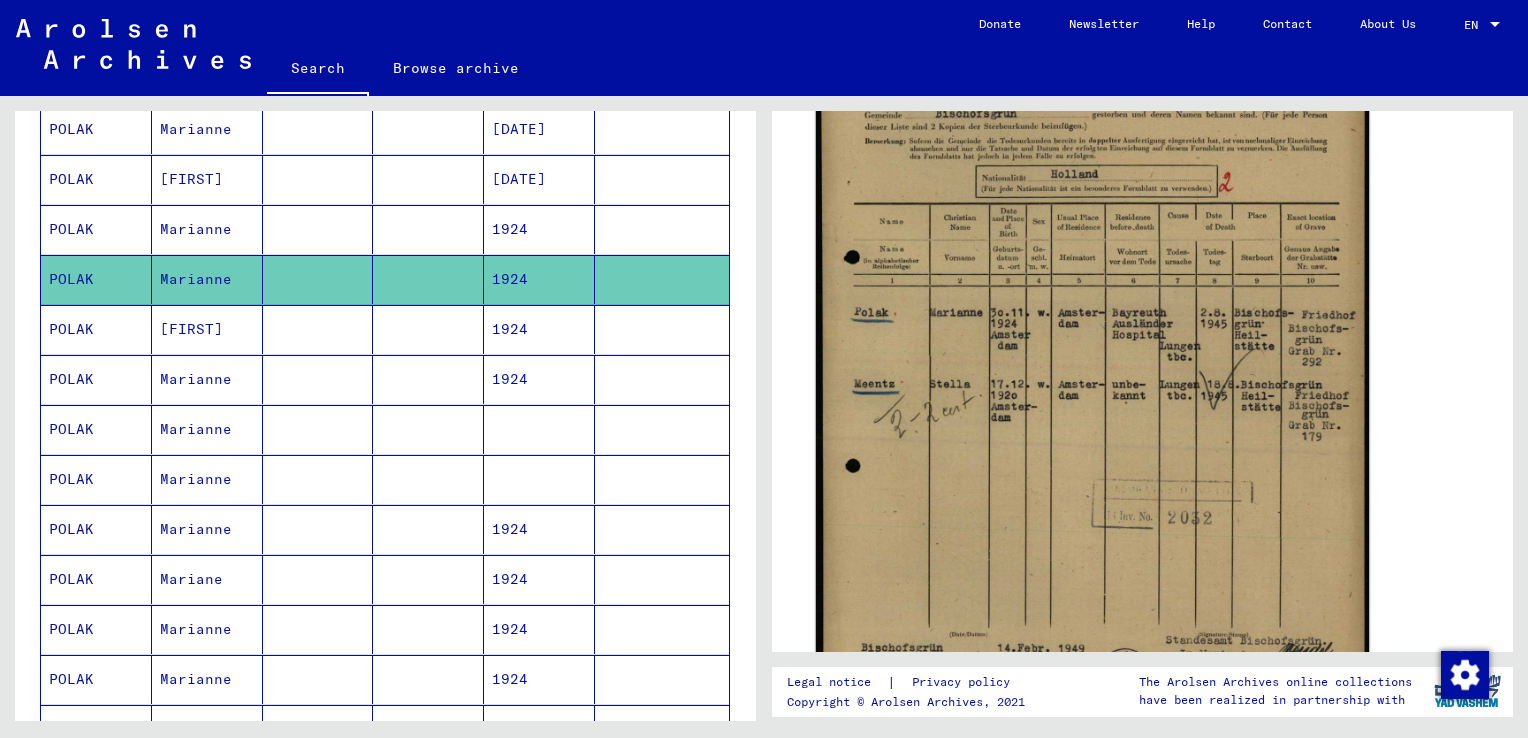 scroll, scrollTop: 600, scrollLeft: 0, axis: vertical 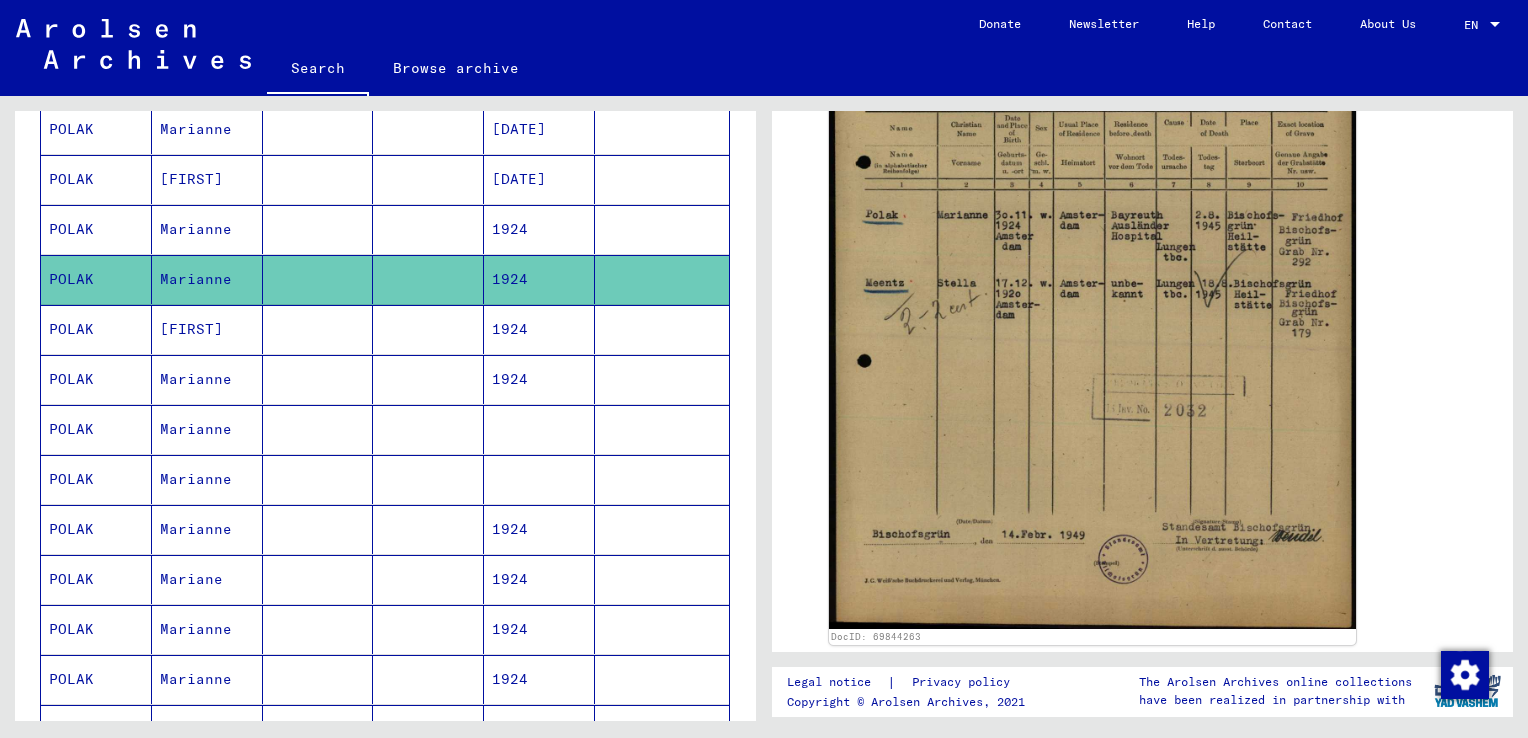 click on "1924" at bounding box center (539, 379) 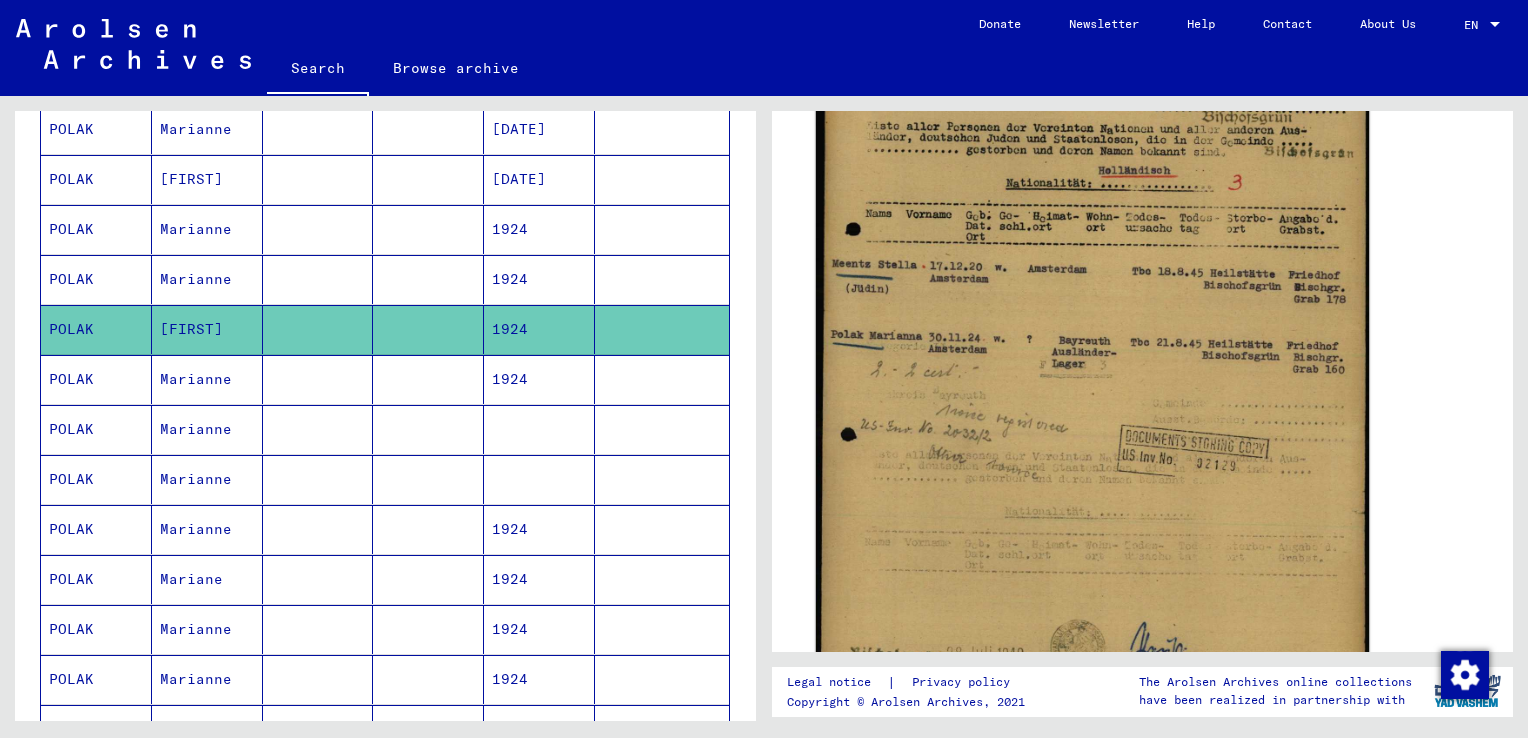 scroll, scrollTop: 600, scrollLeft: 0, axis: vertical 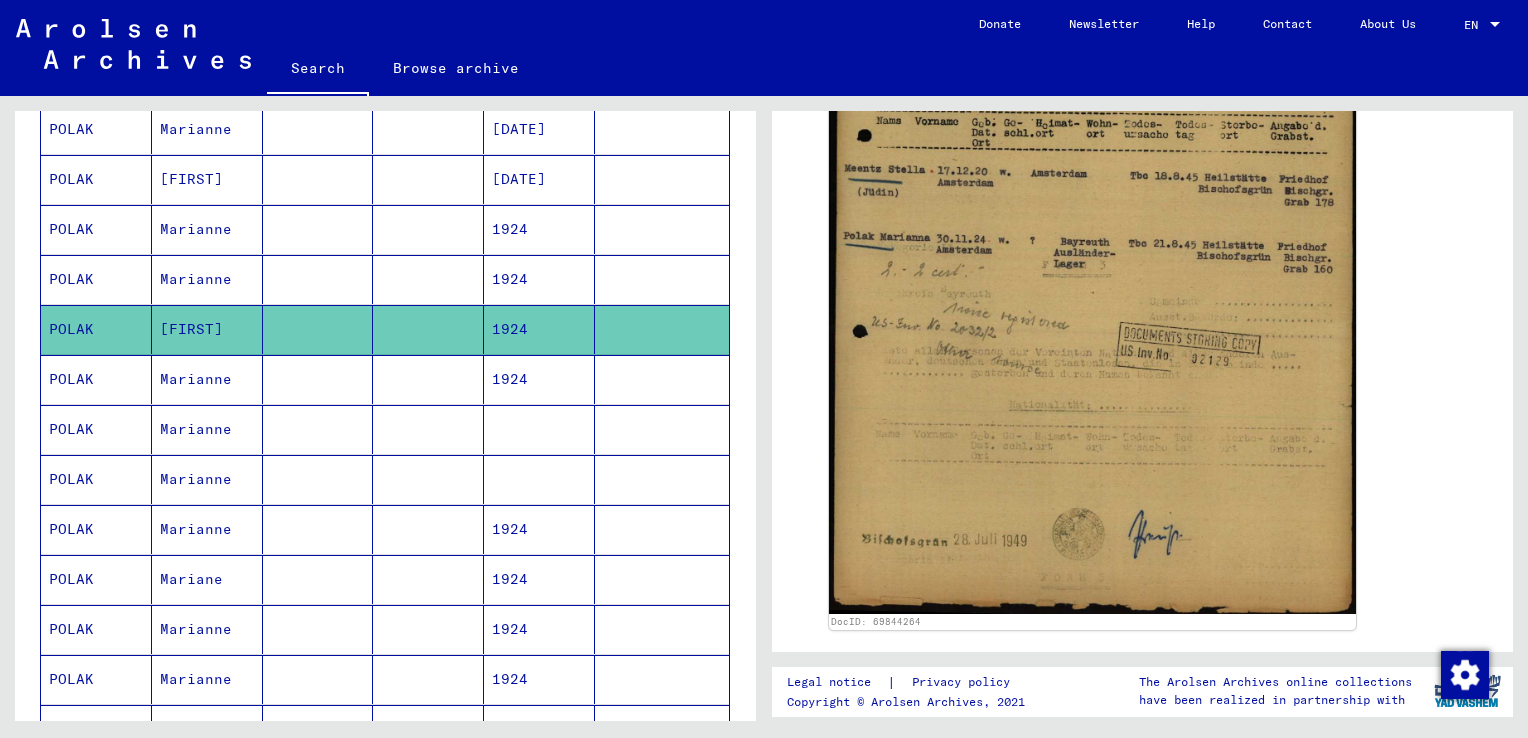 click on "1924" at bounding box center [539, 429] 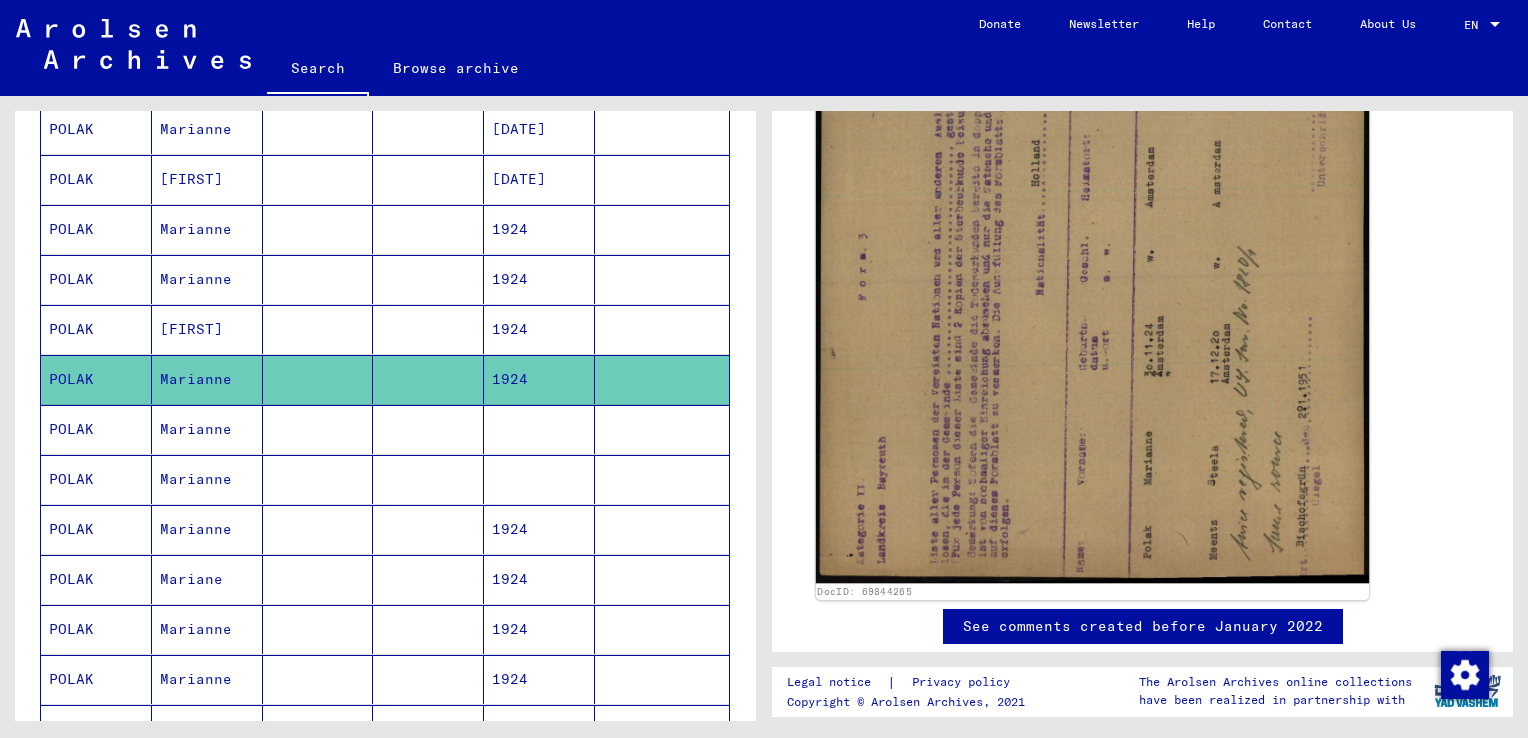 scroll, scrollTop: 700, scrollLeft: 0, axis: vertical 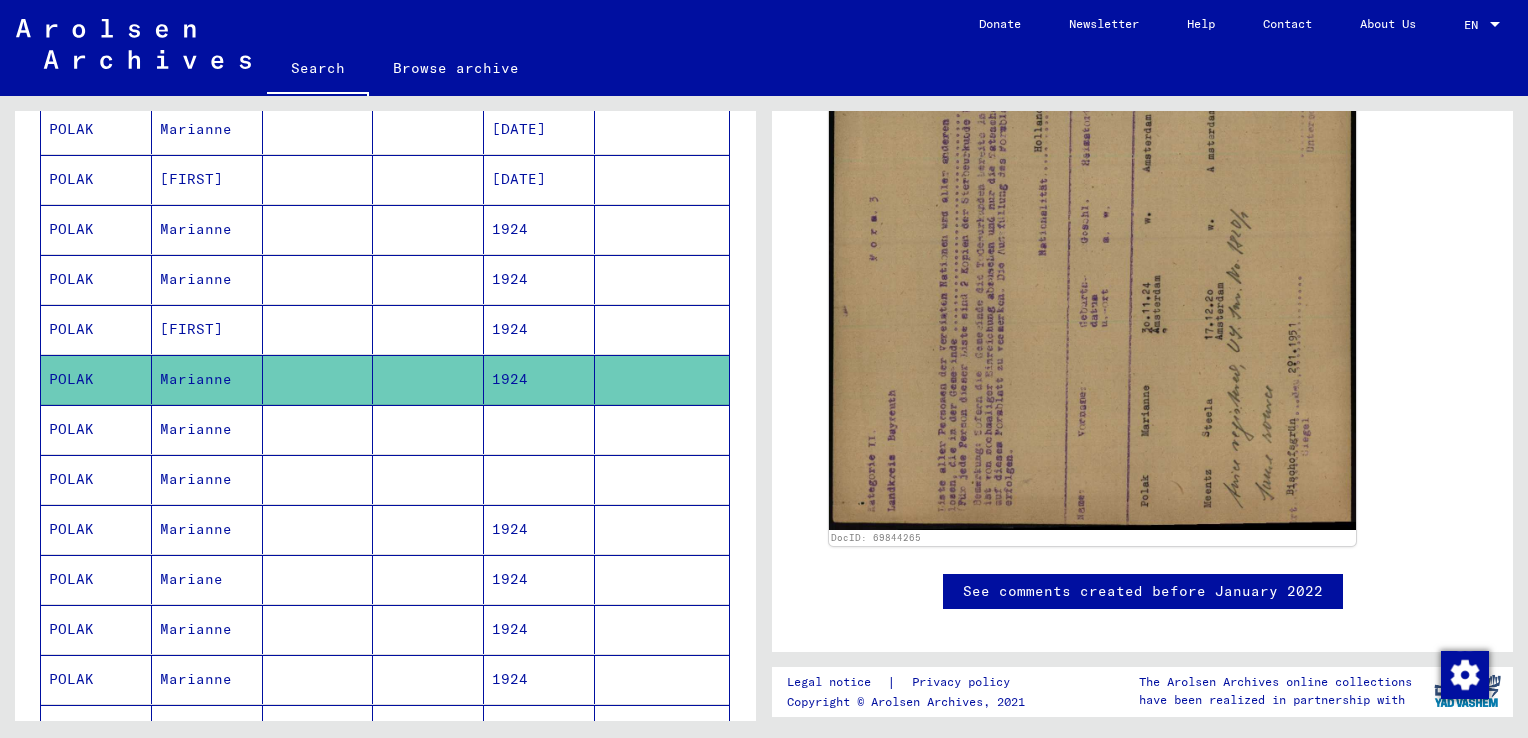 click at bounding box center (539, 479) 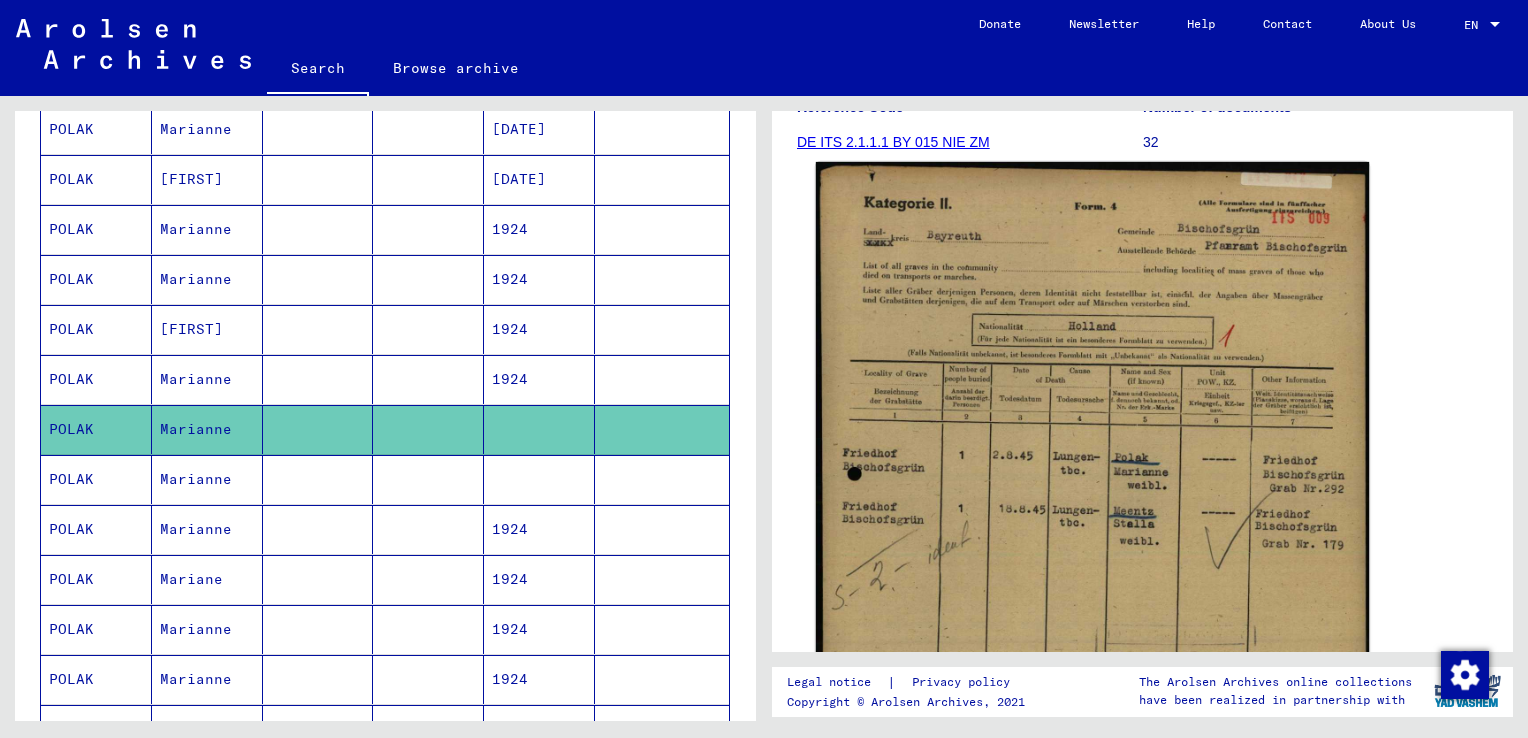 scroll, scrollTop: 400, scrollLeft: 0, axis: vertical 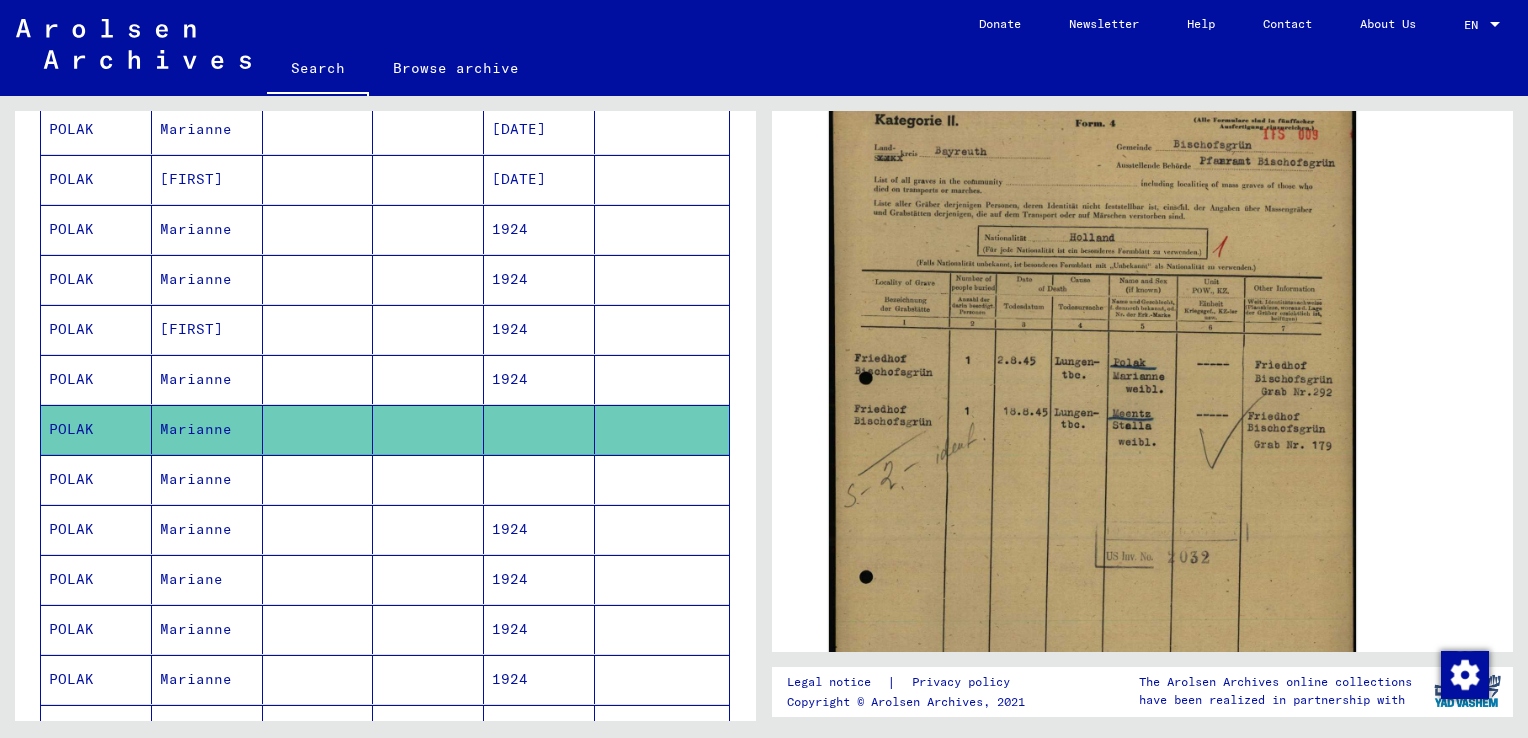 click at bounding box center [539, 529] 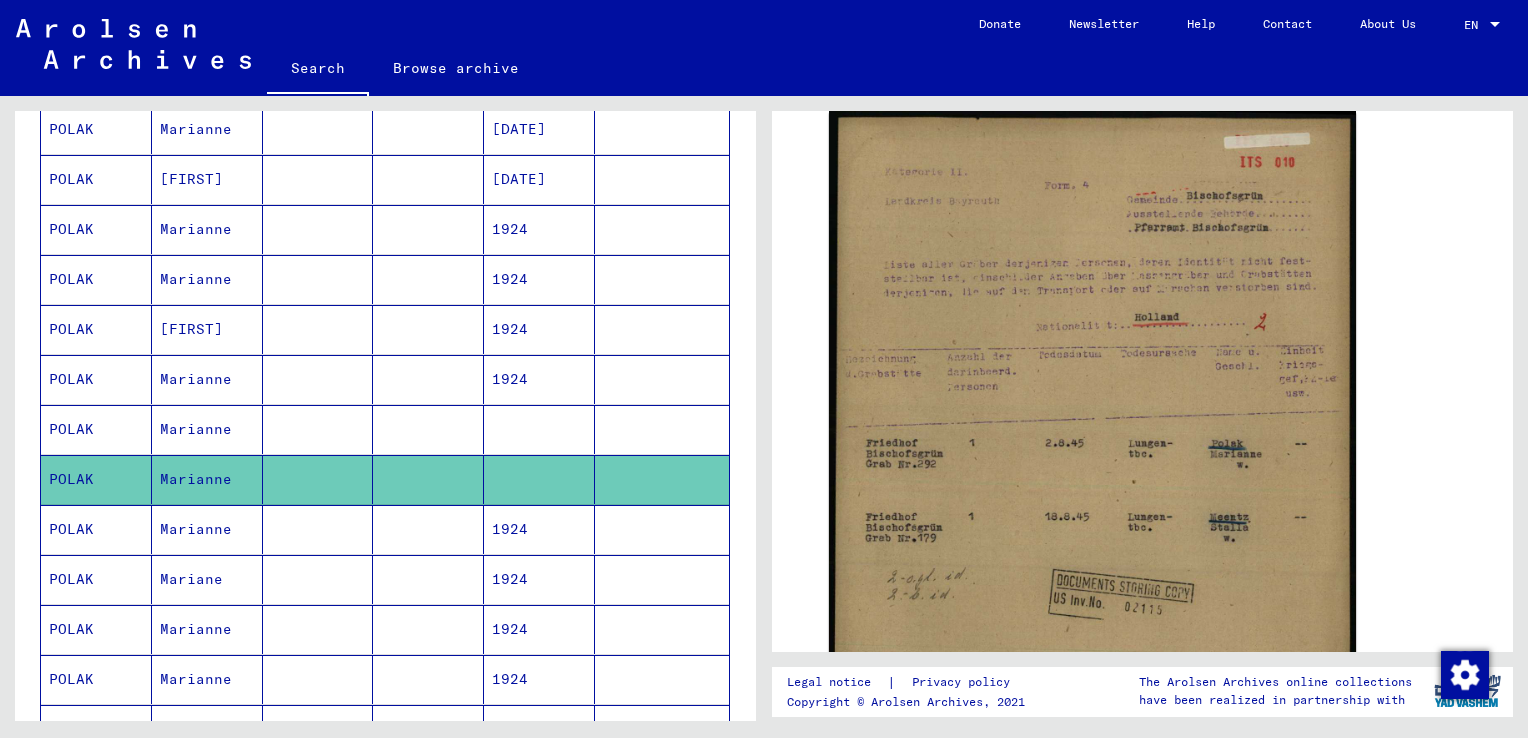 scroll, scrollTop: 400, scrollLeft: 0, axis: vertical 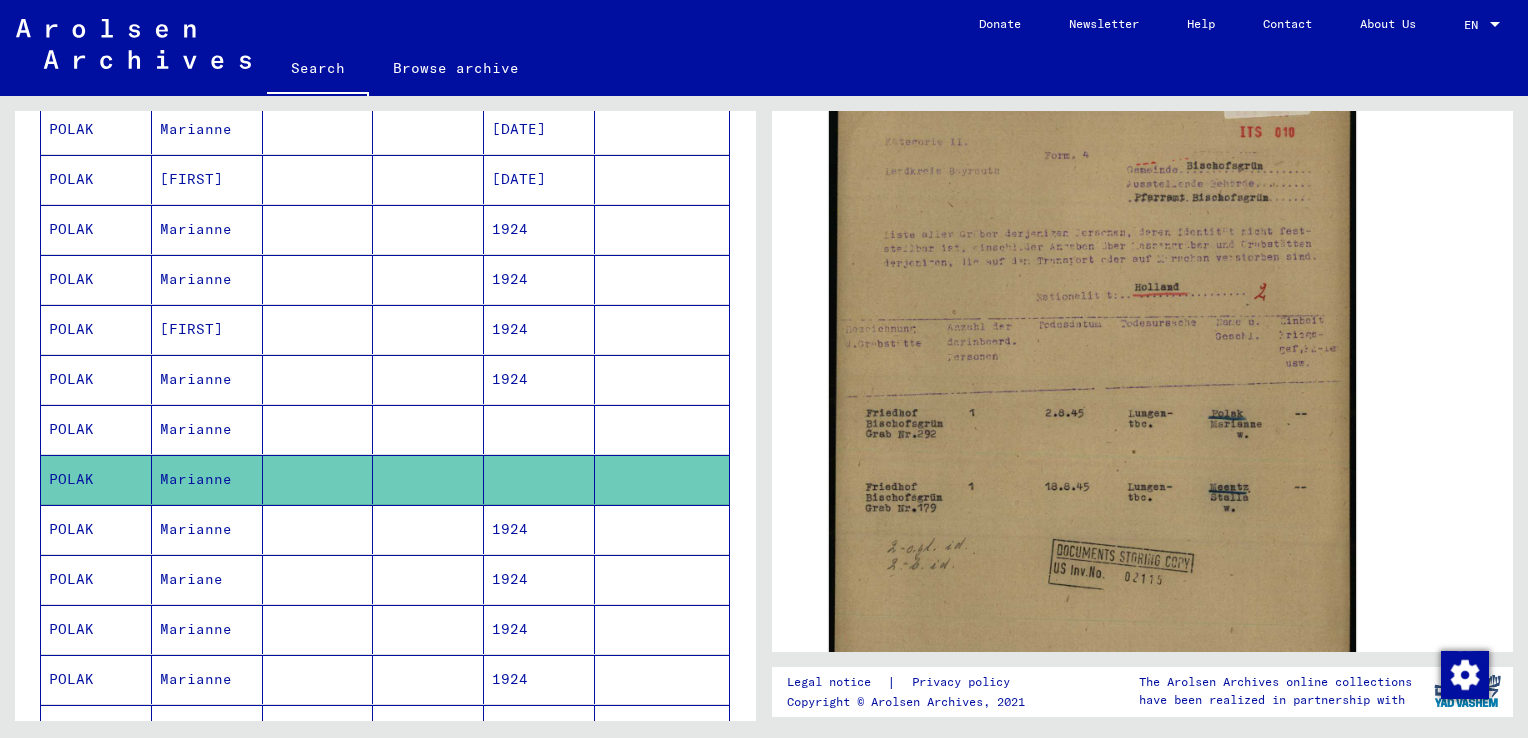 click on "1924" at bounding box center [539, 579] 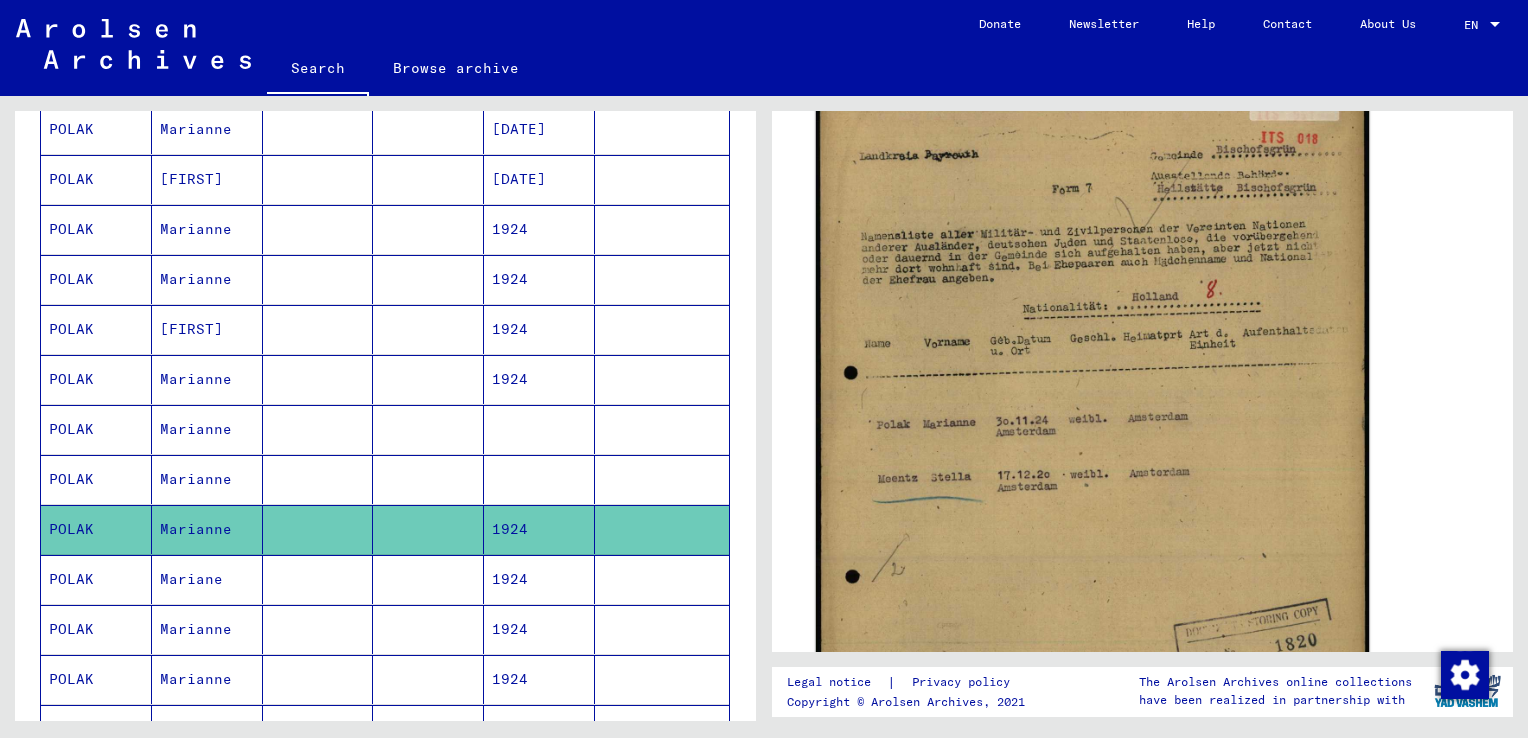 scroll, scrollTop: 400, scrollLeft: 0, axis: vertical 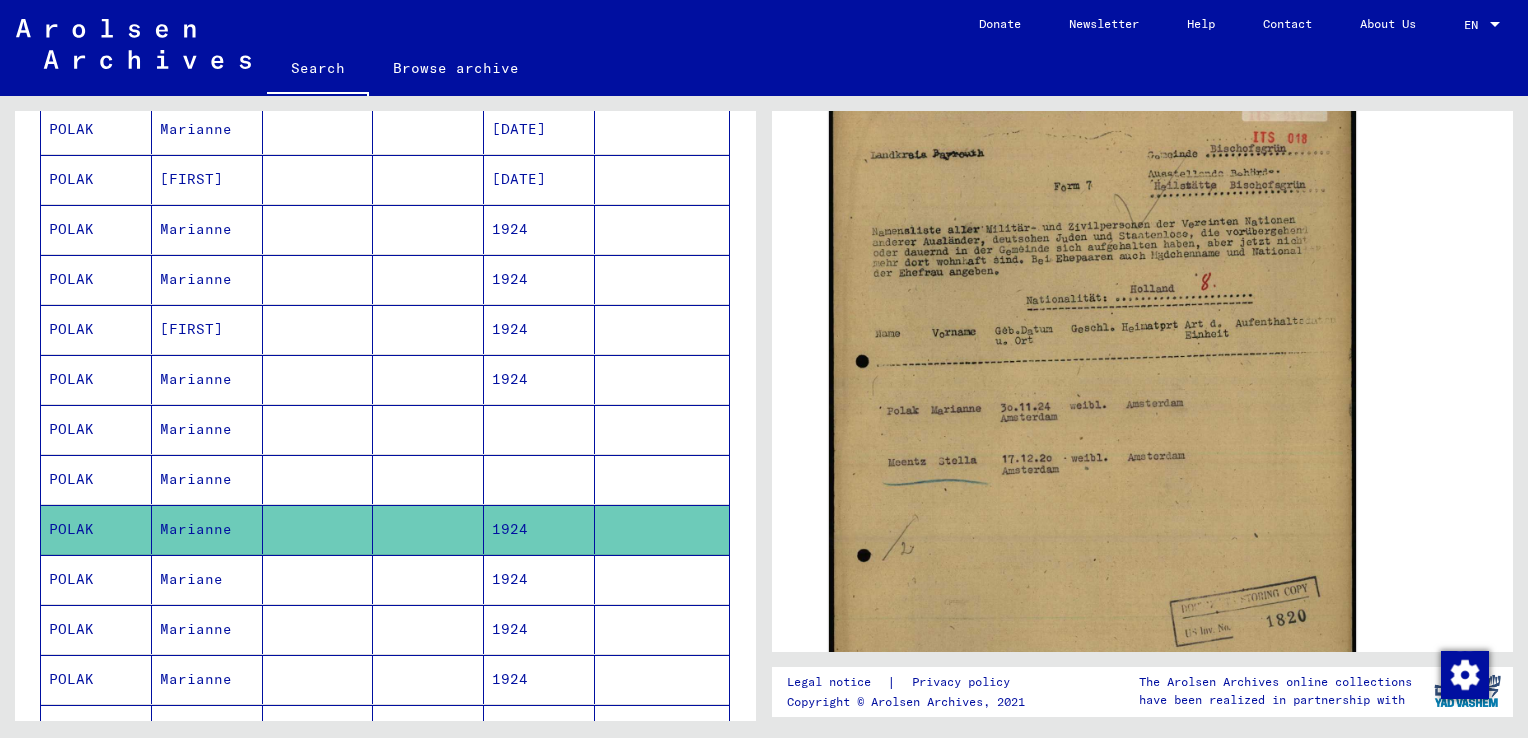 click on "1924" at bounding box center (539, 629) 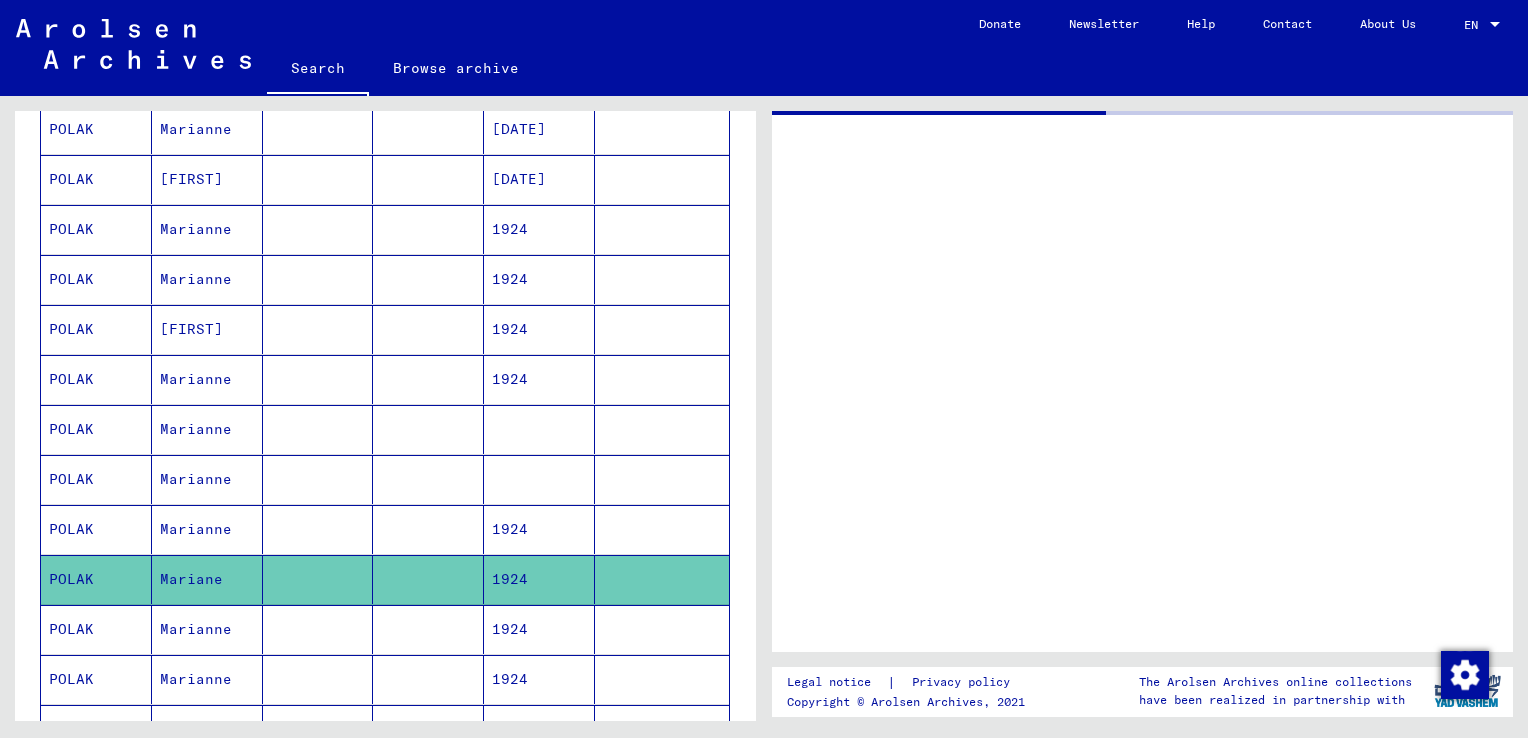 scroll, scrollTop: 0, scrollLeft: 0, axis: both 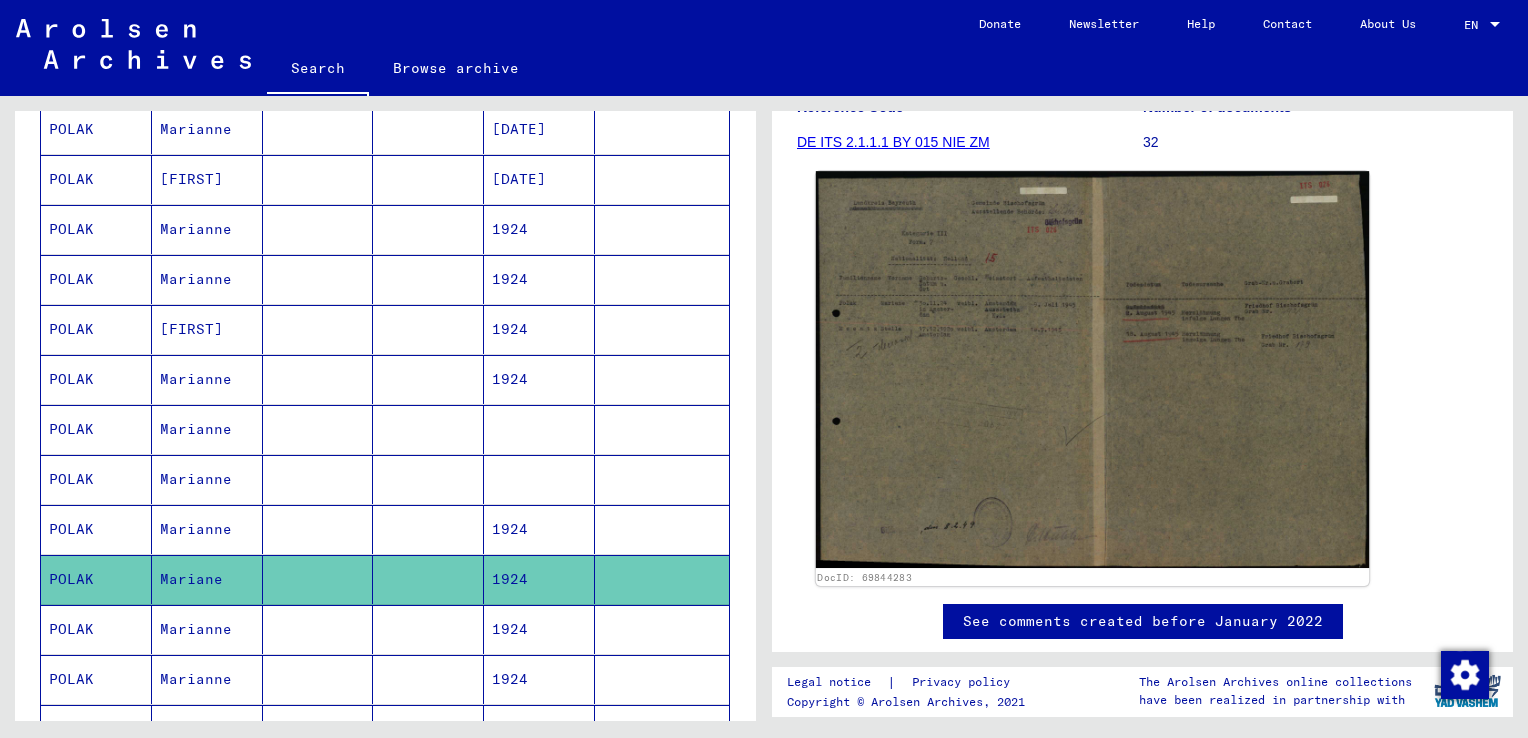 click 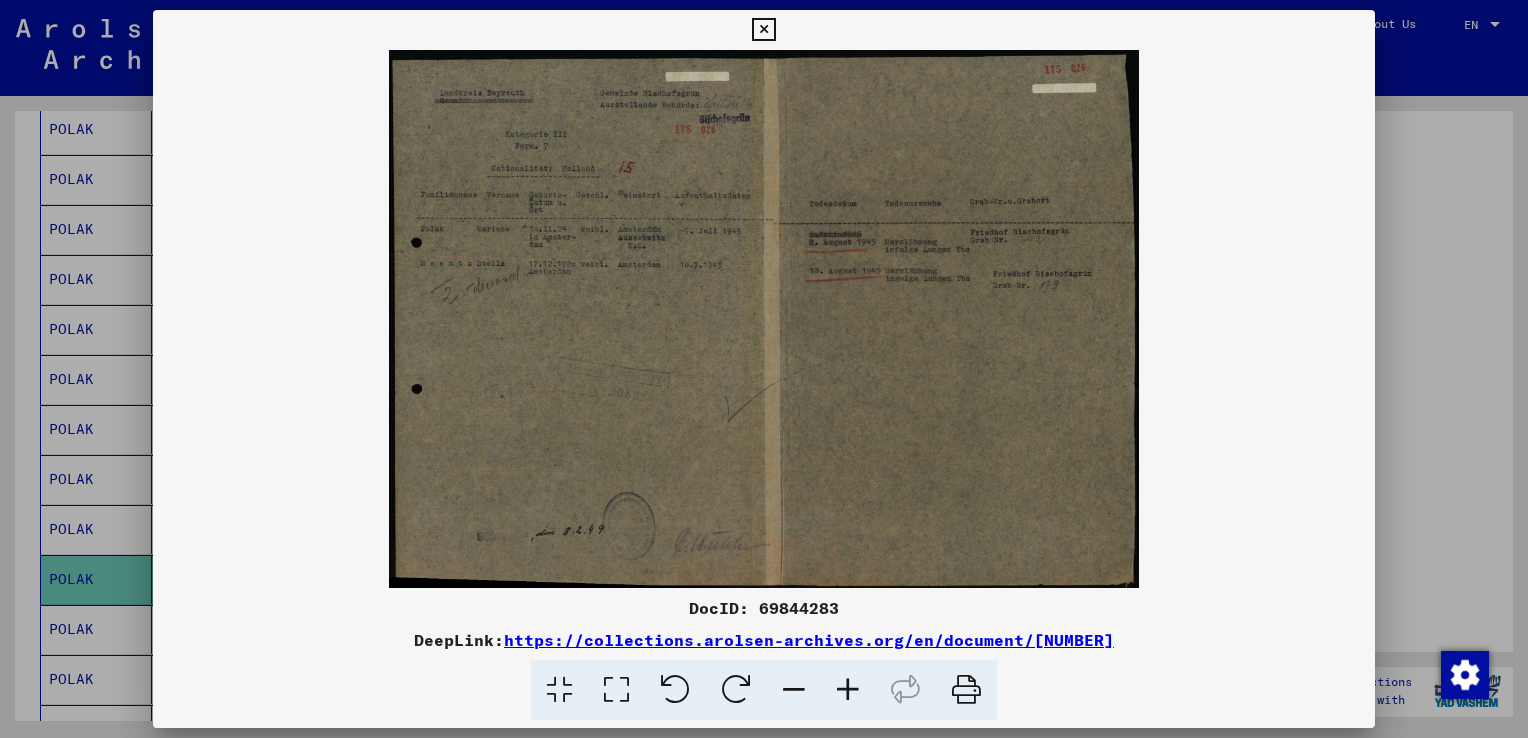 click at bounding box center [848, 690] 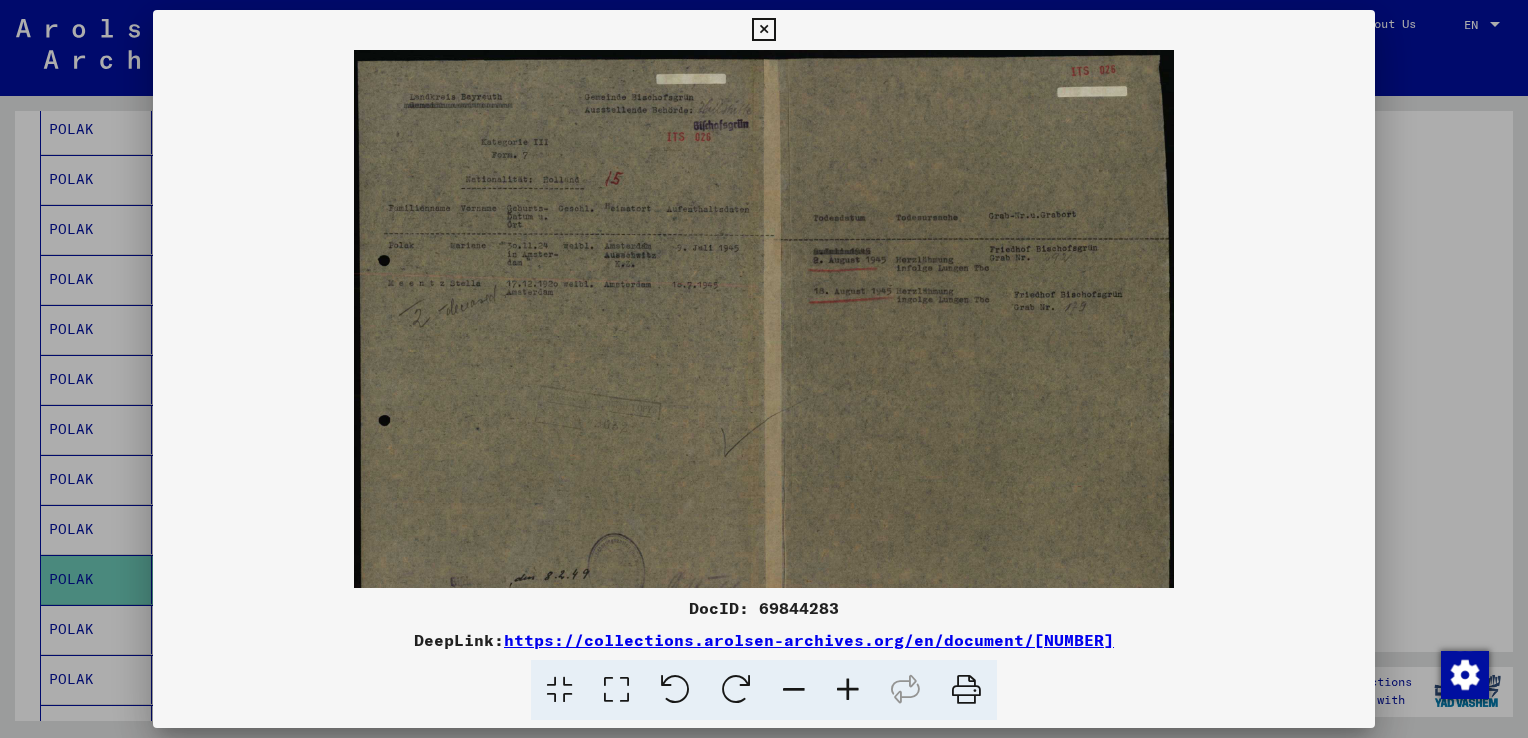 click at bounding box center (848, 690) 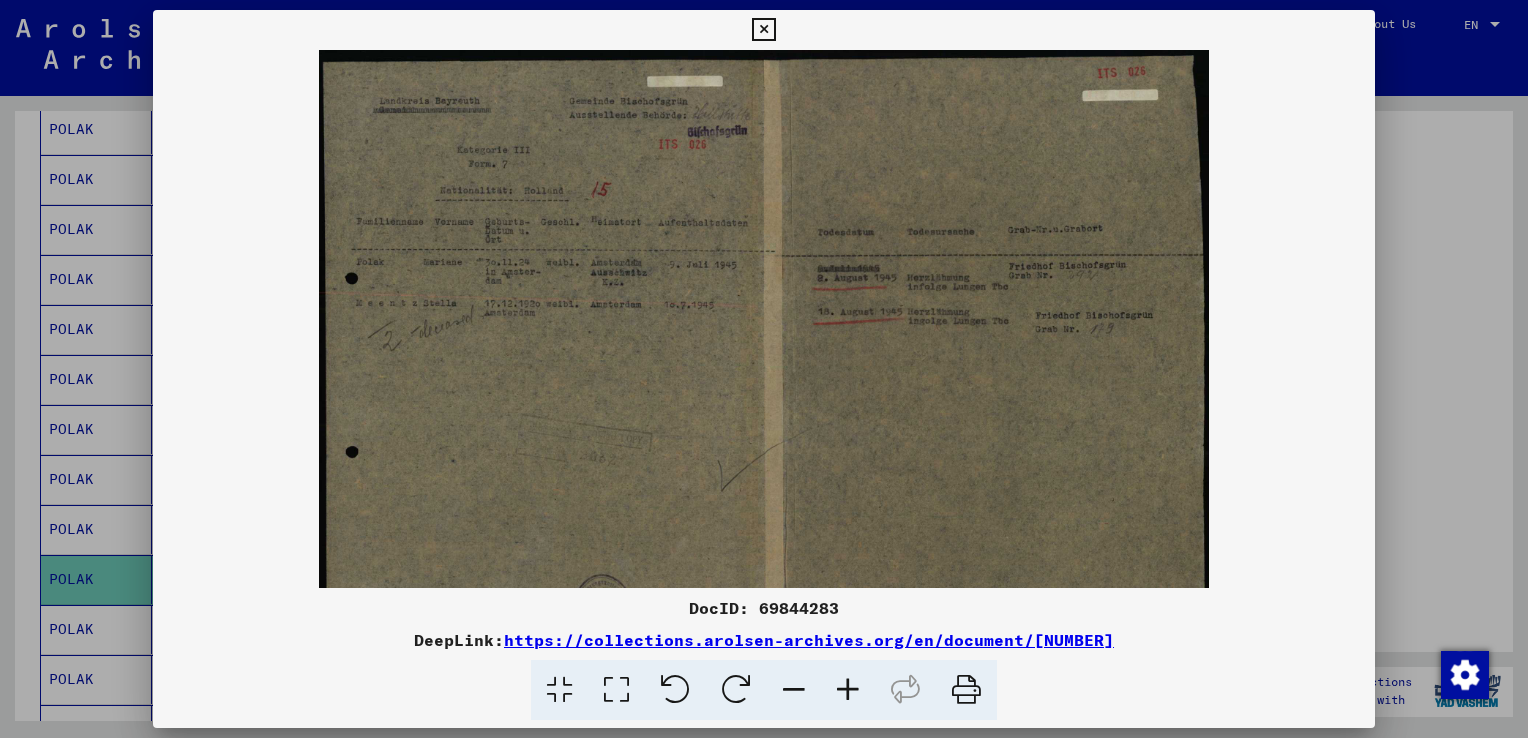 click at bounding box center (848, 690) 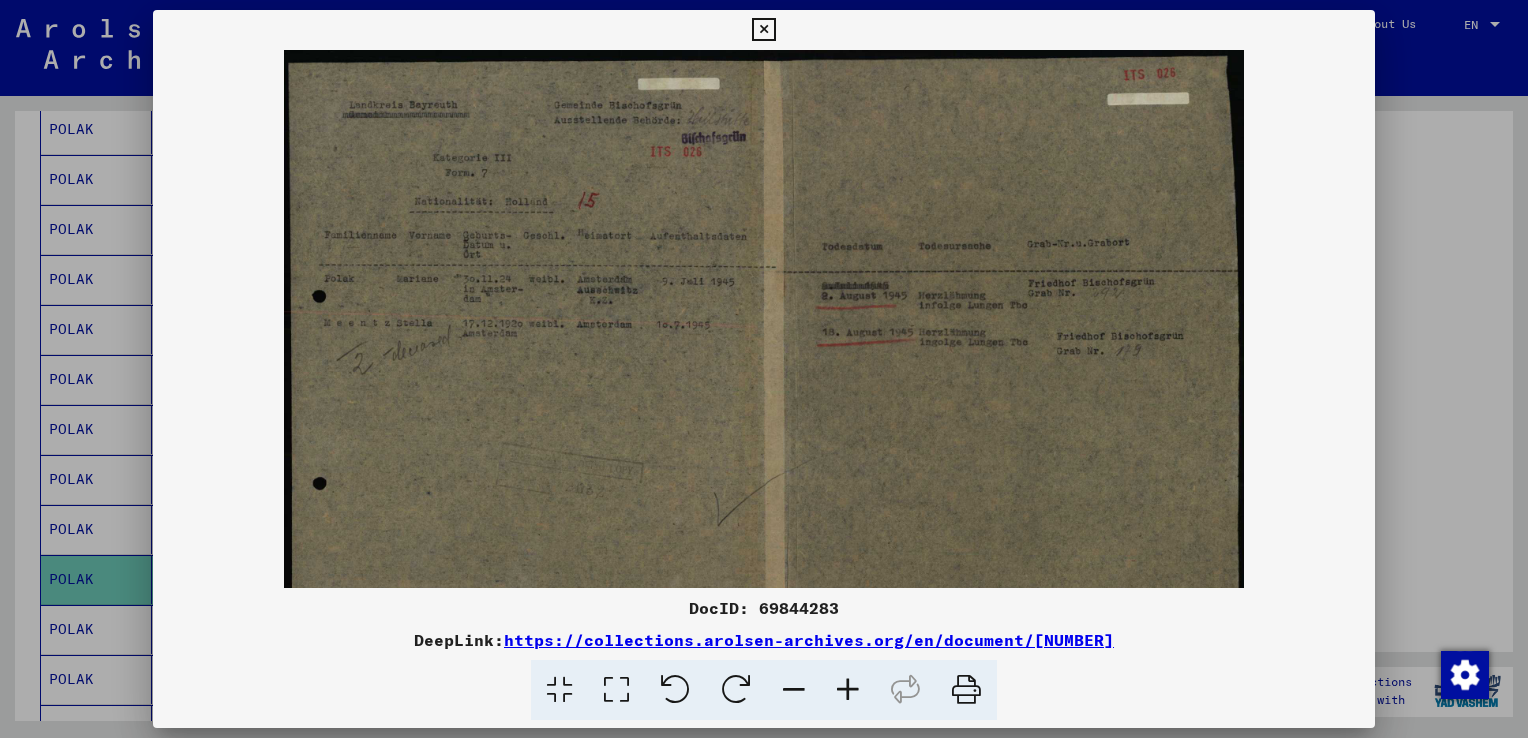 click at bounding box center (848, 690) 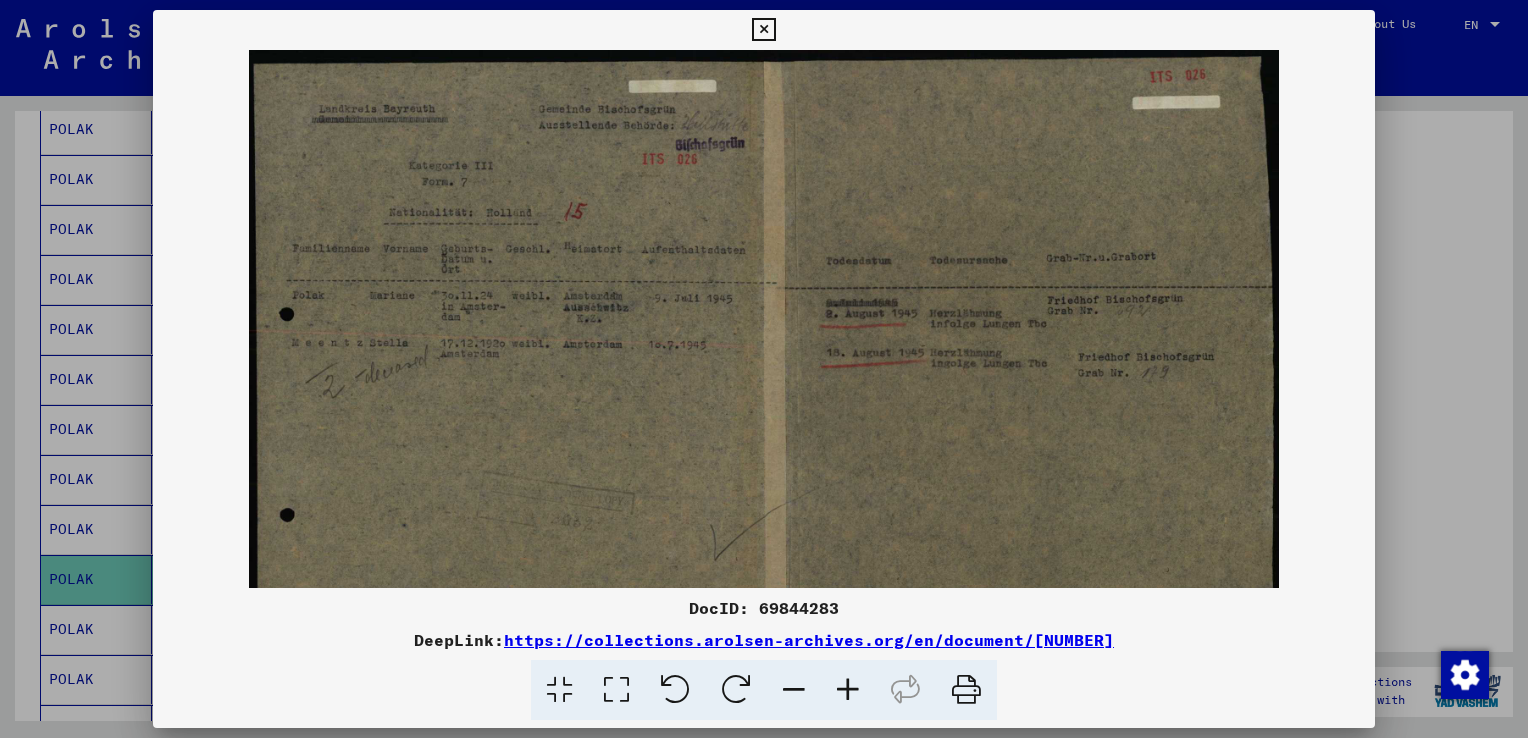 click at bounding box center [848, 690] 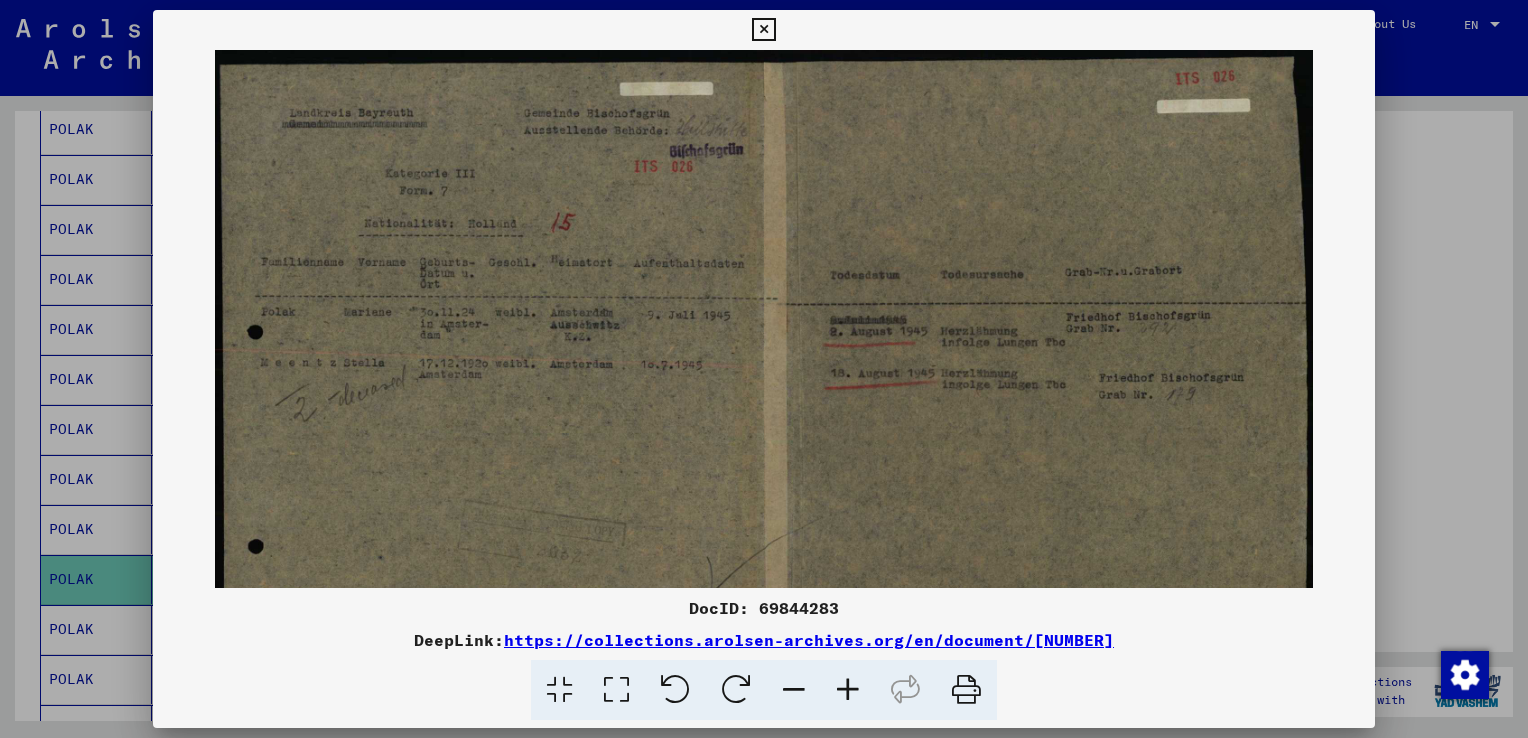 click at bounding box center (848, 690) 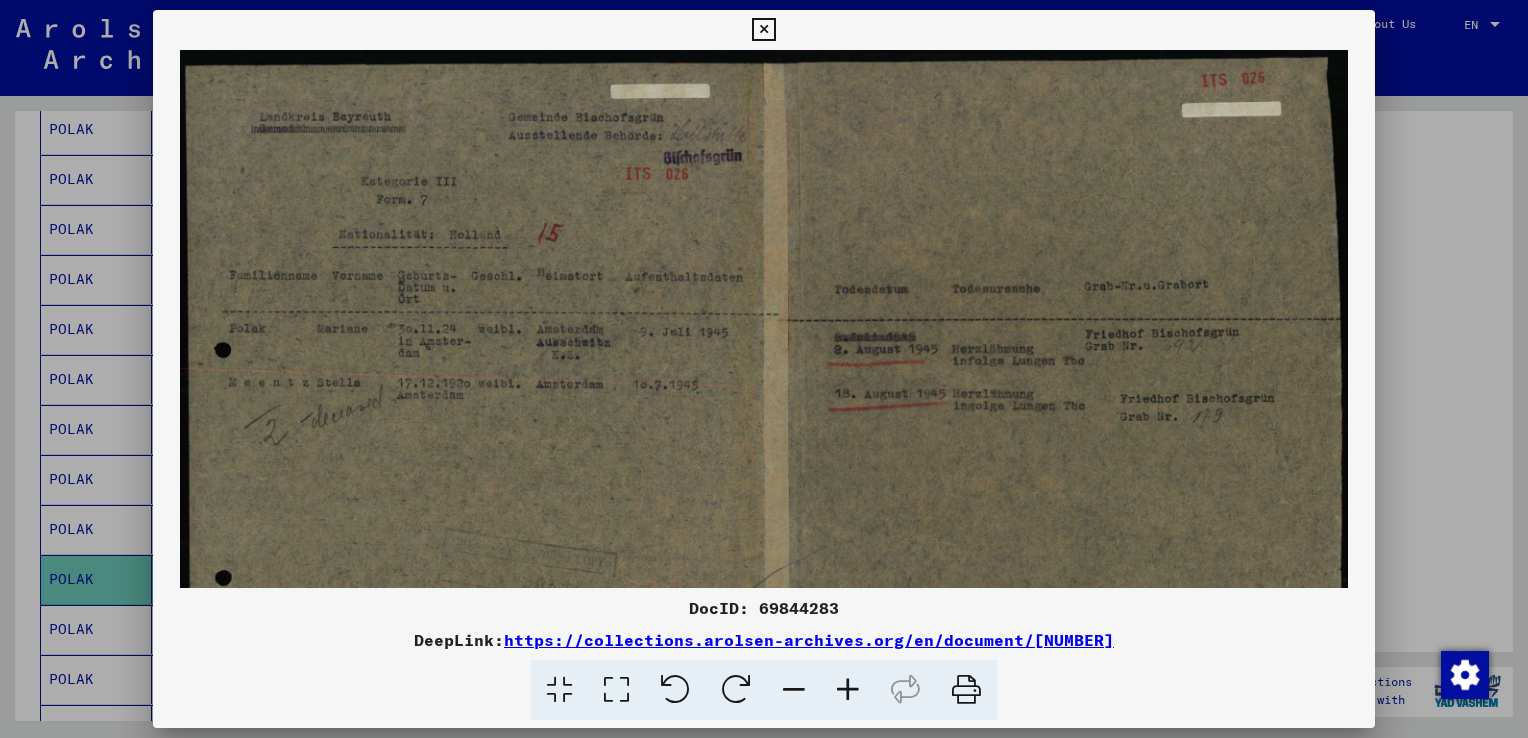 click at bounding box center (848, 690) 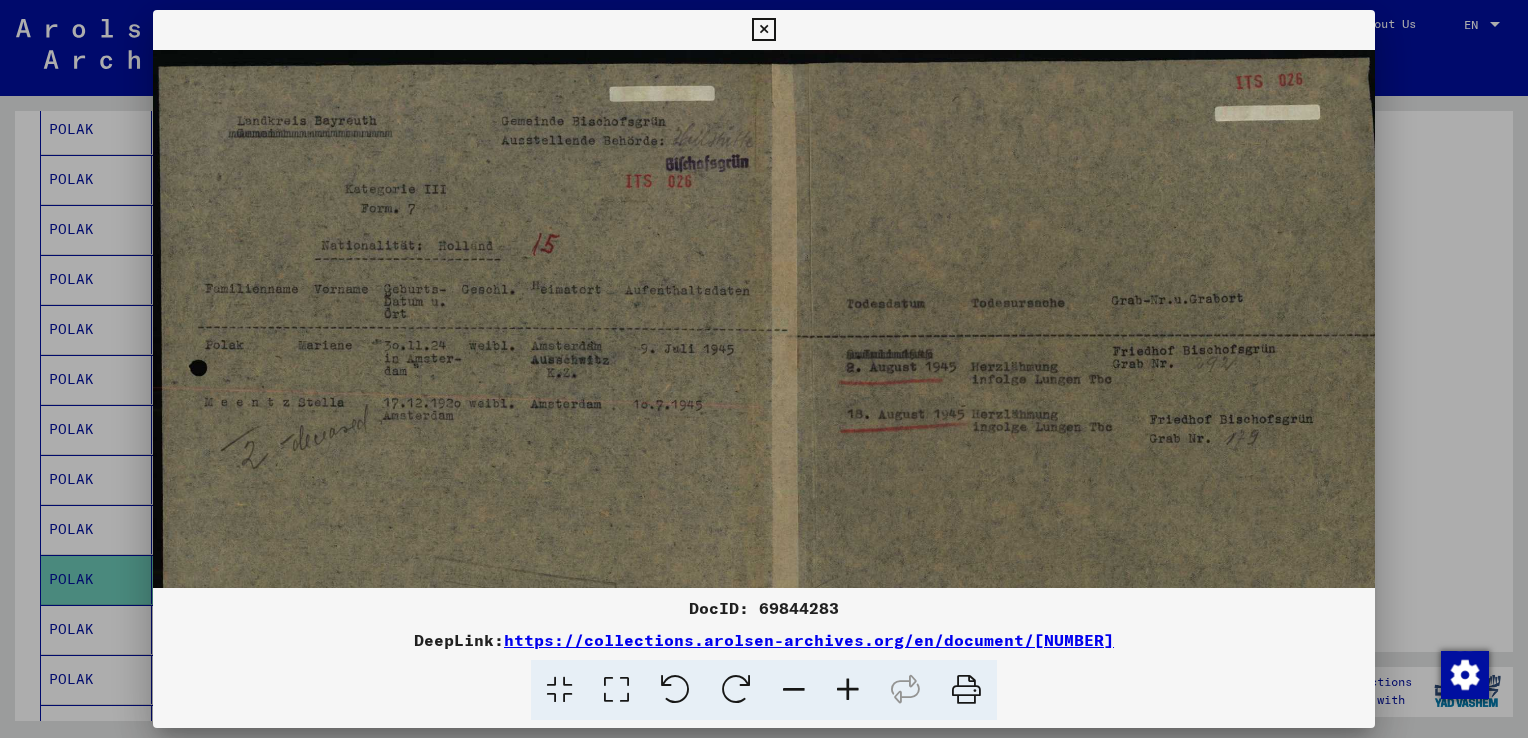click at bounding box center [848, 690] 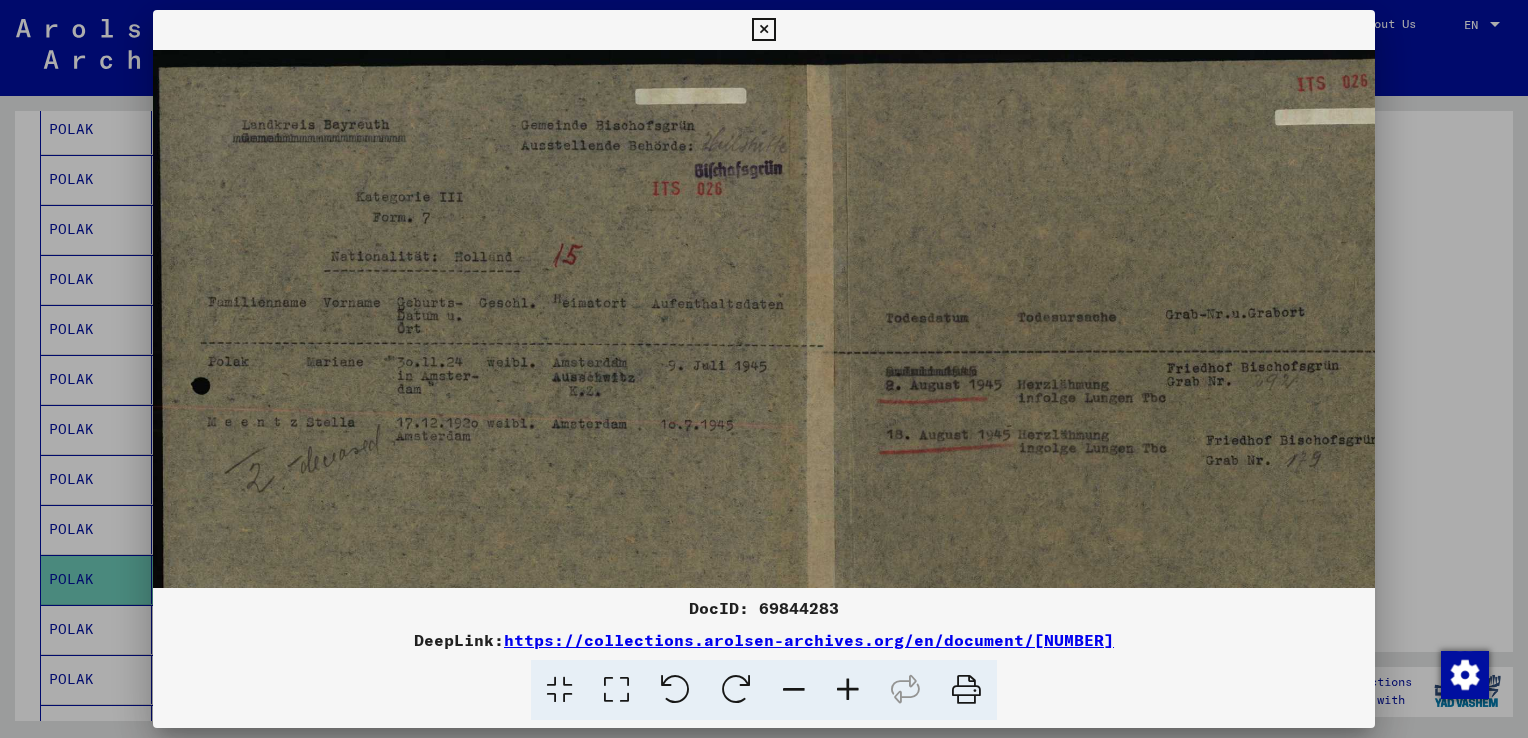 click at bounding box center (848, 690) 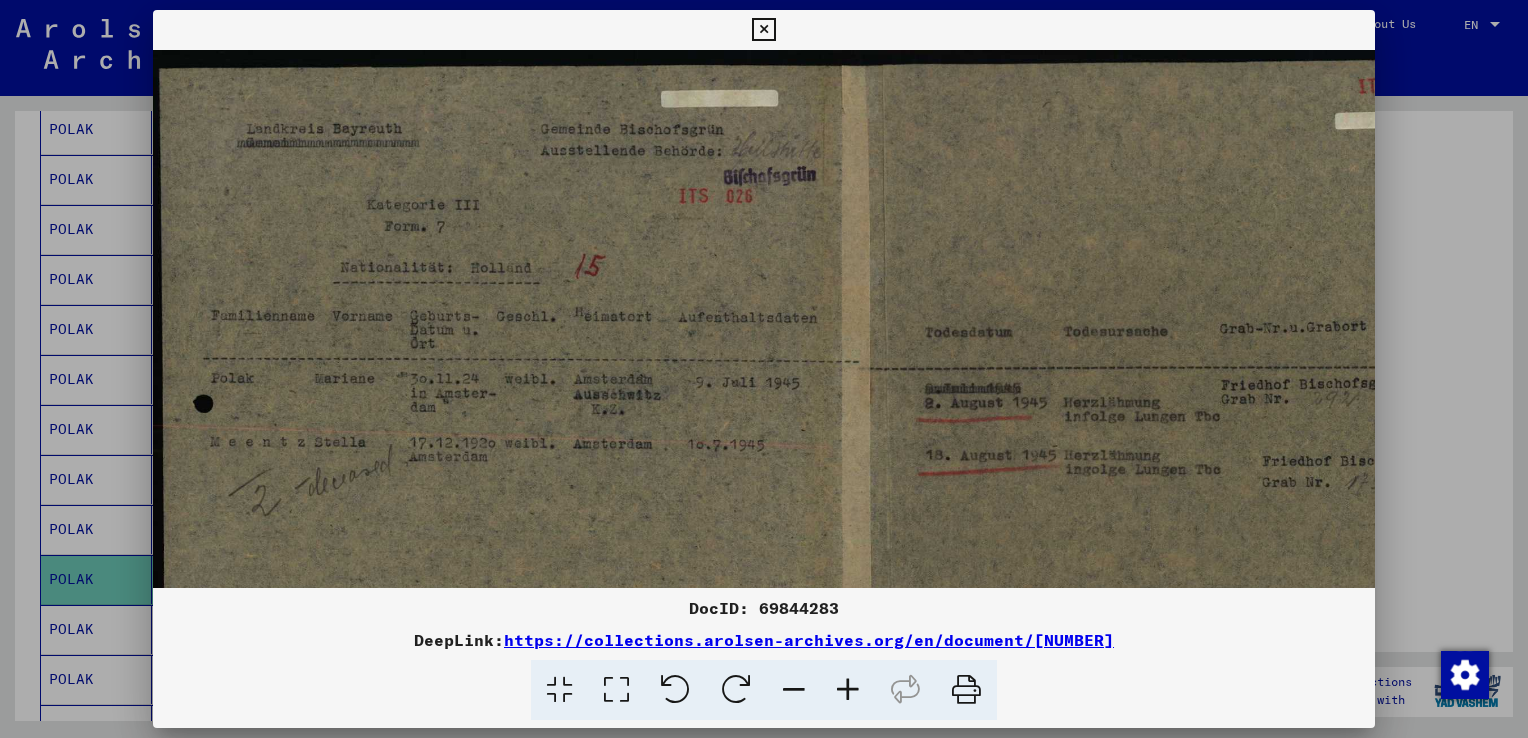 click at bounding box center (763, 30) 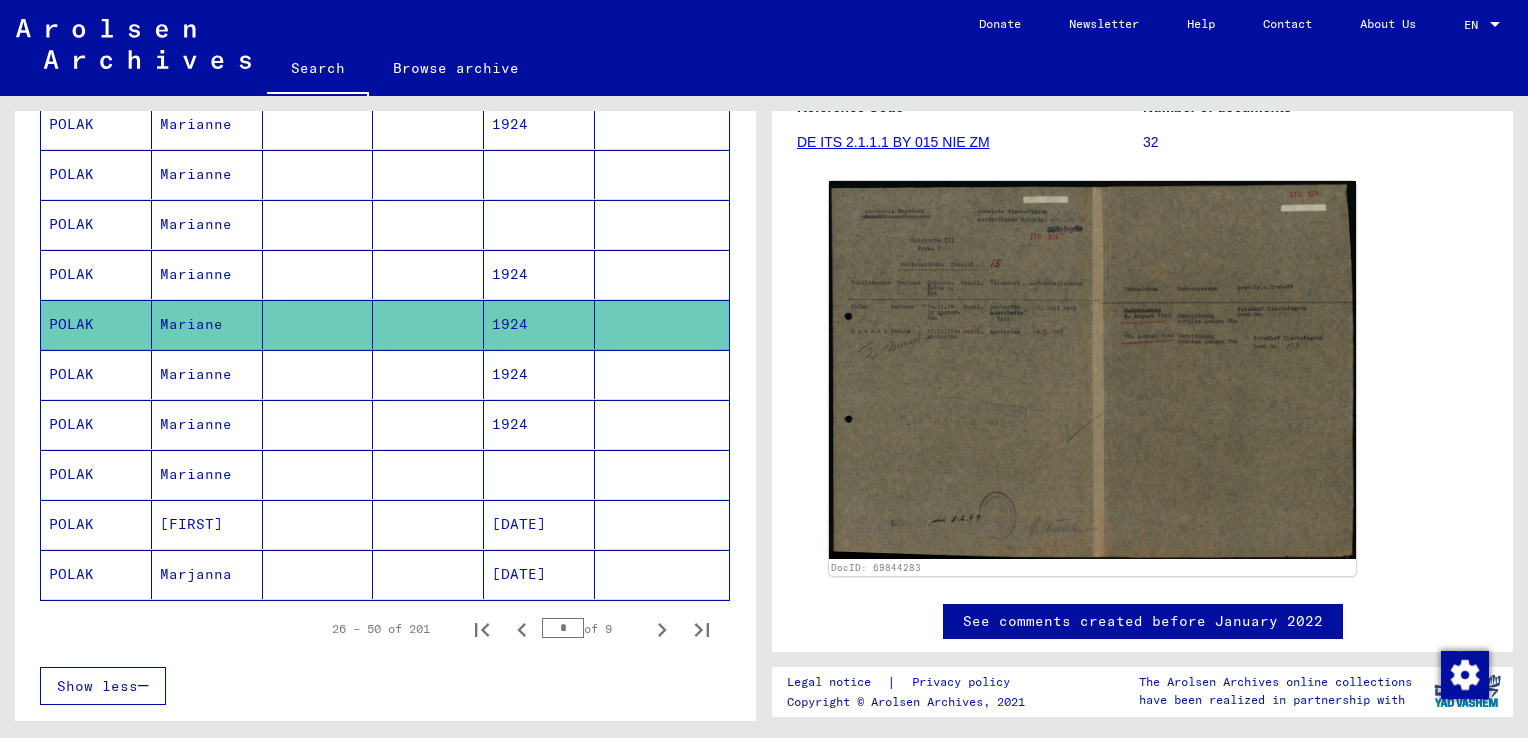 scroll, scrollTop: 1100, scrollLeft: 0, axis: vertical 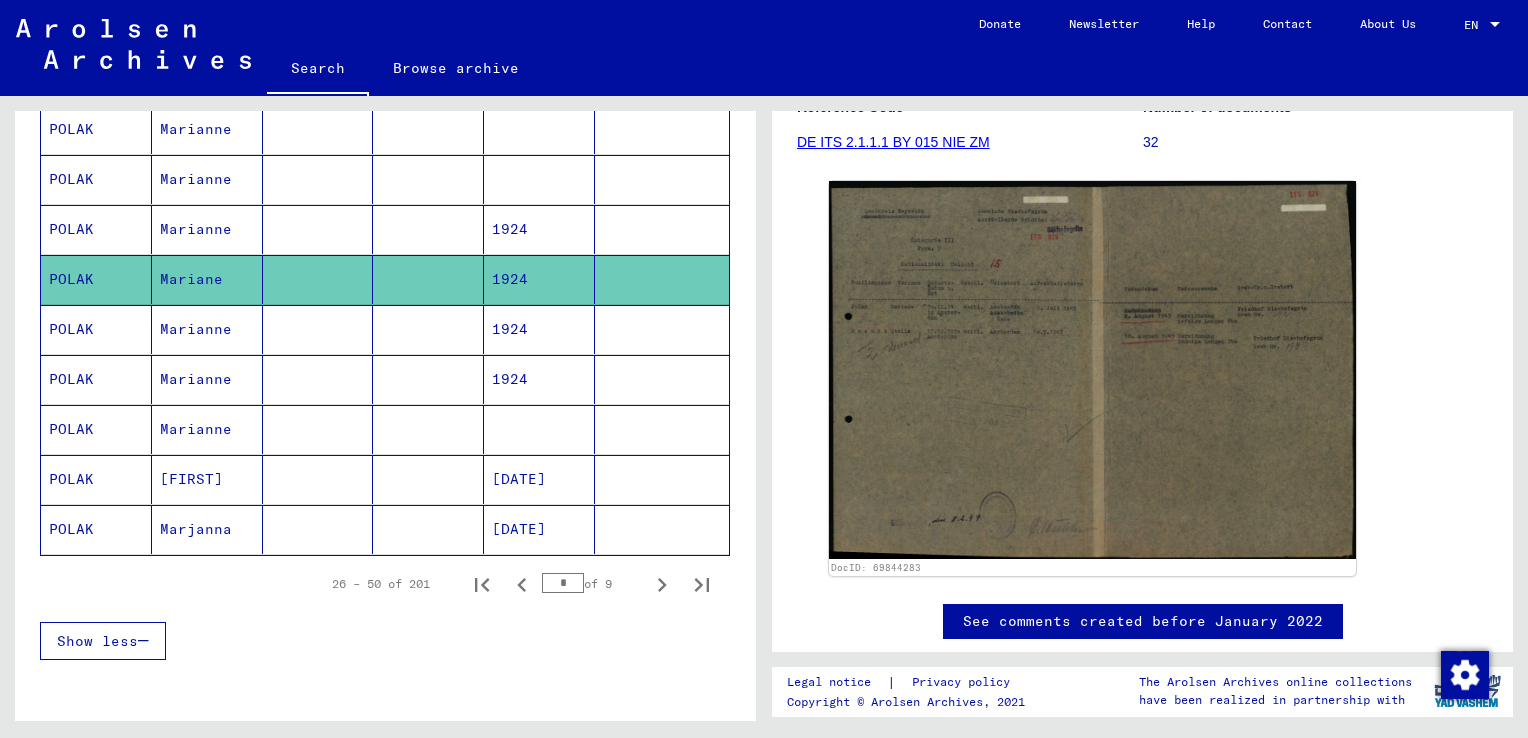 click on "1924" at bounding box center [539, 379] 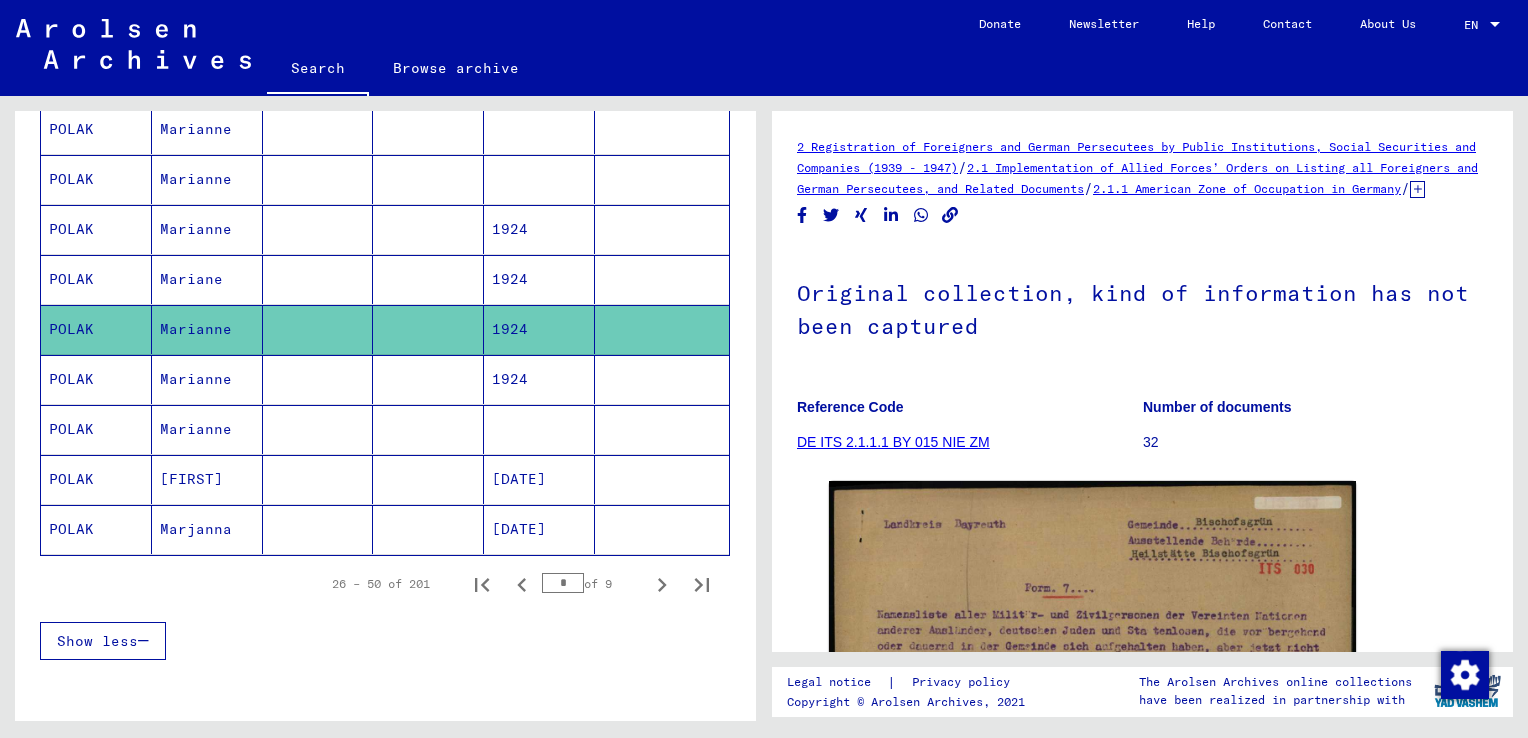 scroll, scrollTop: 0, scrollLeft: 0, axis: both 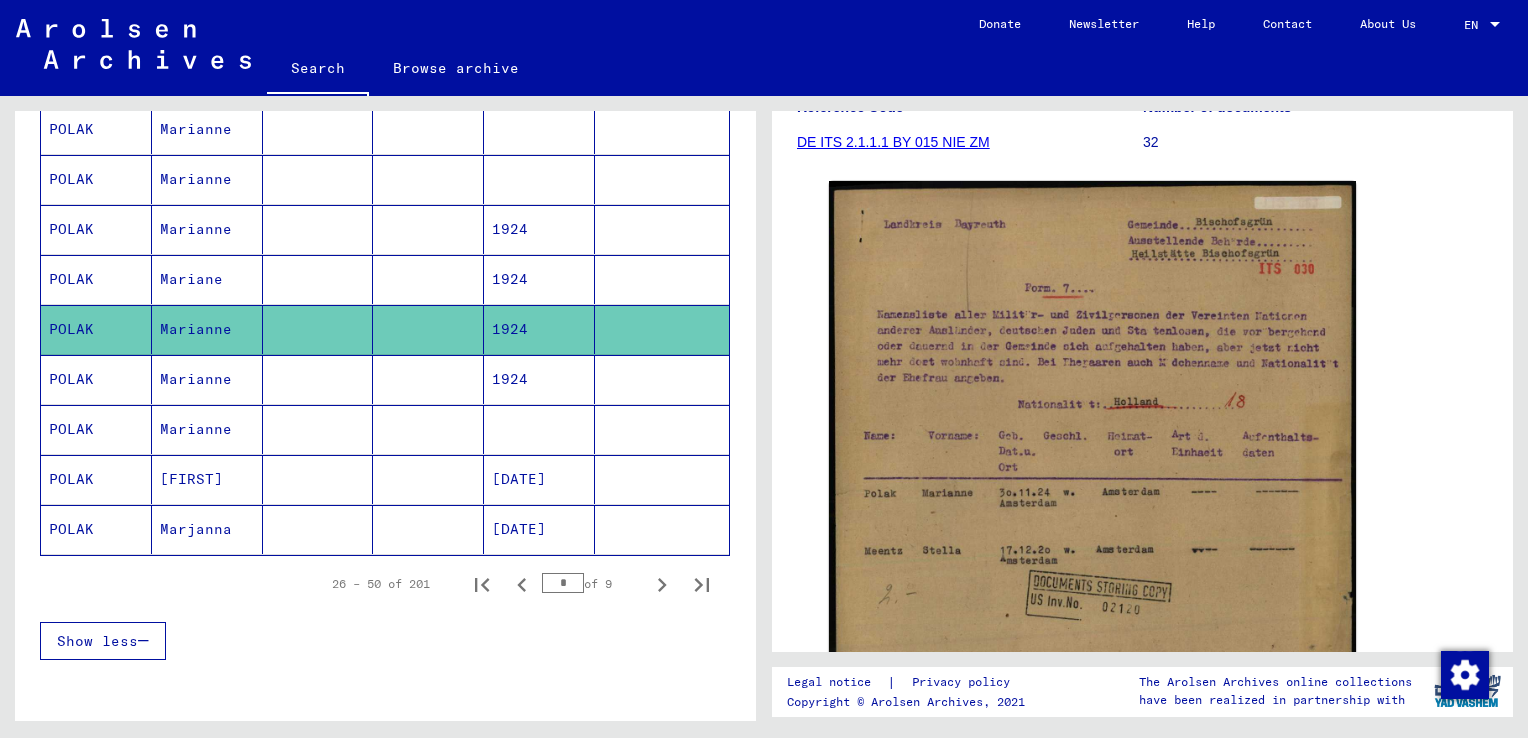 click on "1924" at bounding box center [539, 429] 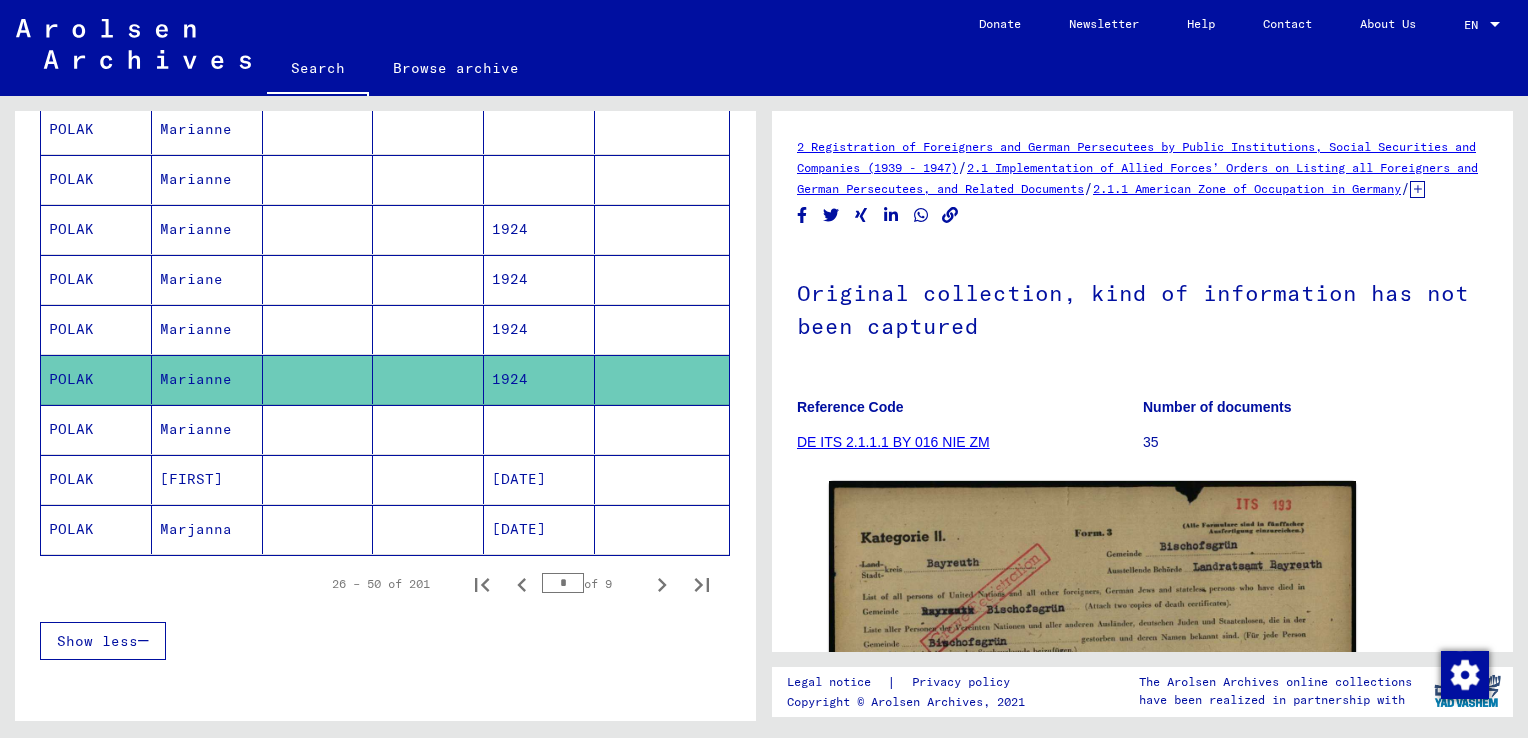 scroll, scrollTop: 0, scrollLeft: 0, axis: both 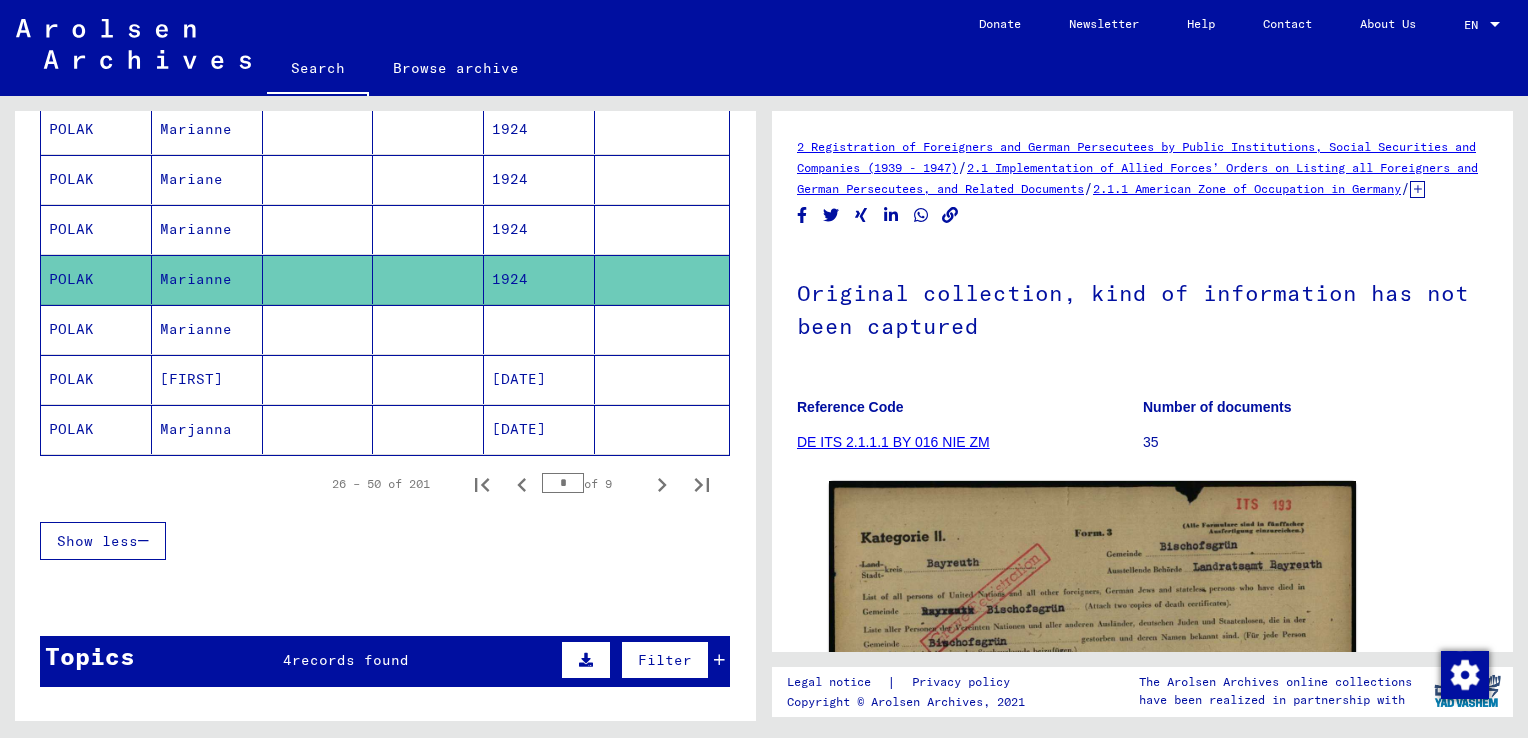 click at bounding box center (539, 379) 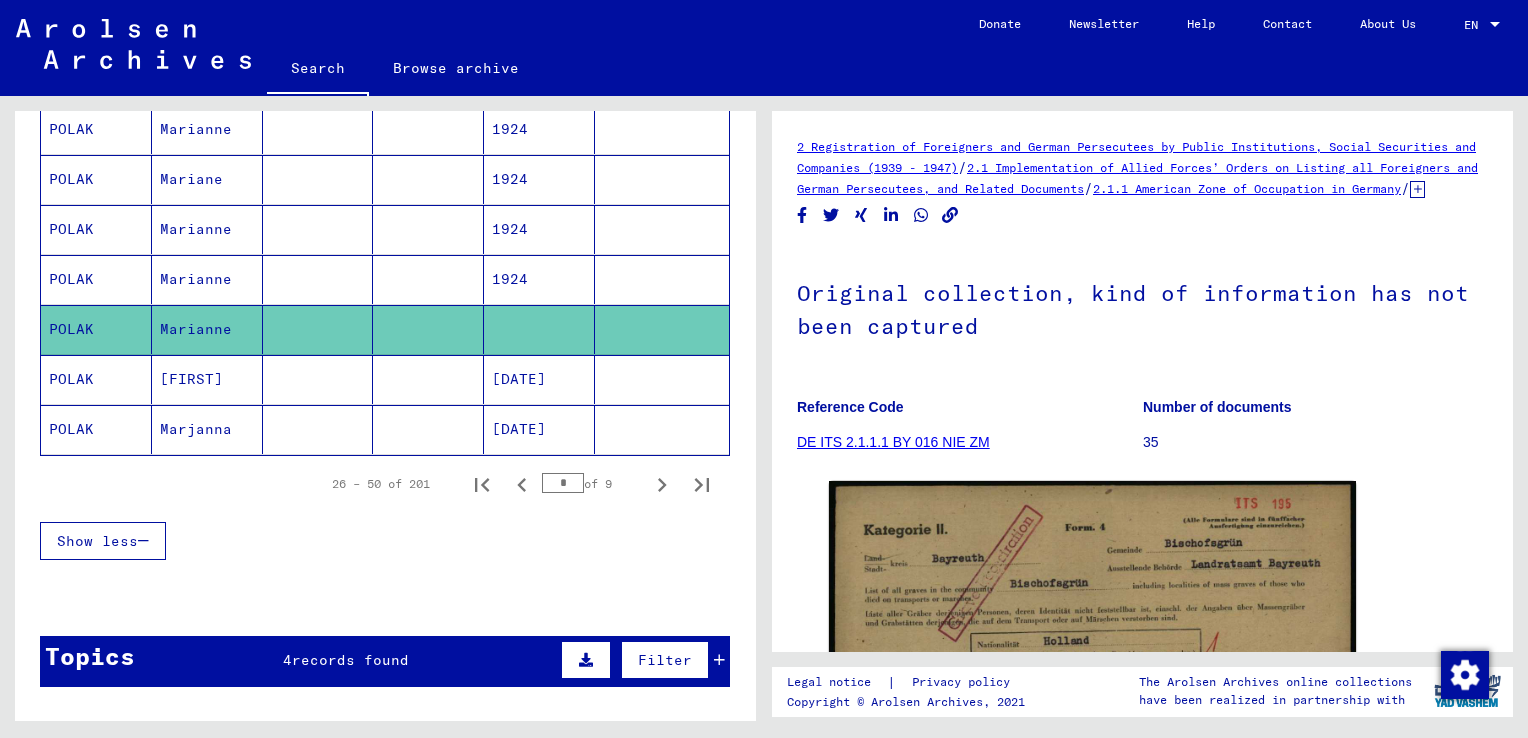 scroll, scrollTop: 0, scrollLeft: 0, axis: both 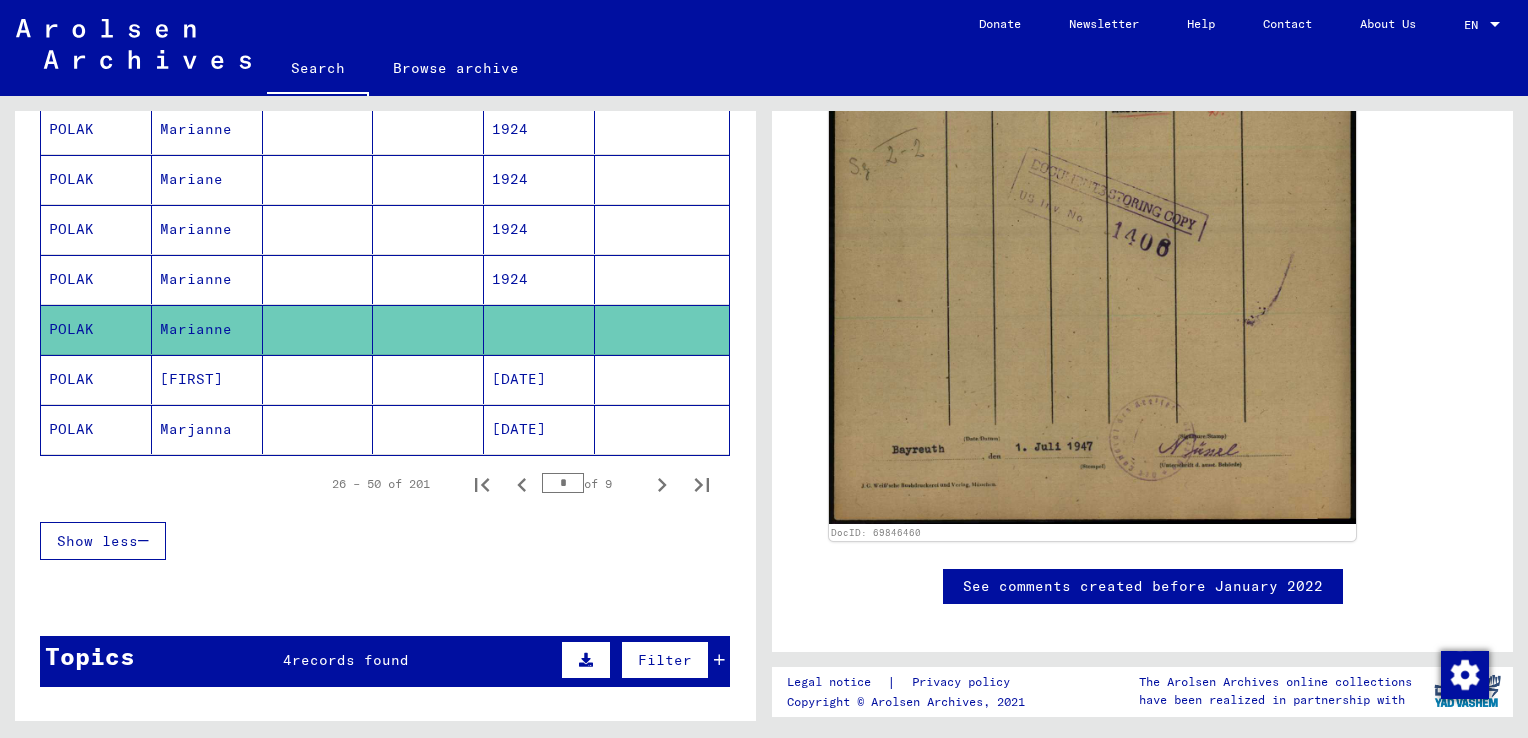 click on "[DATE]" at bounding box center [539, 429] 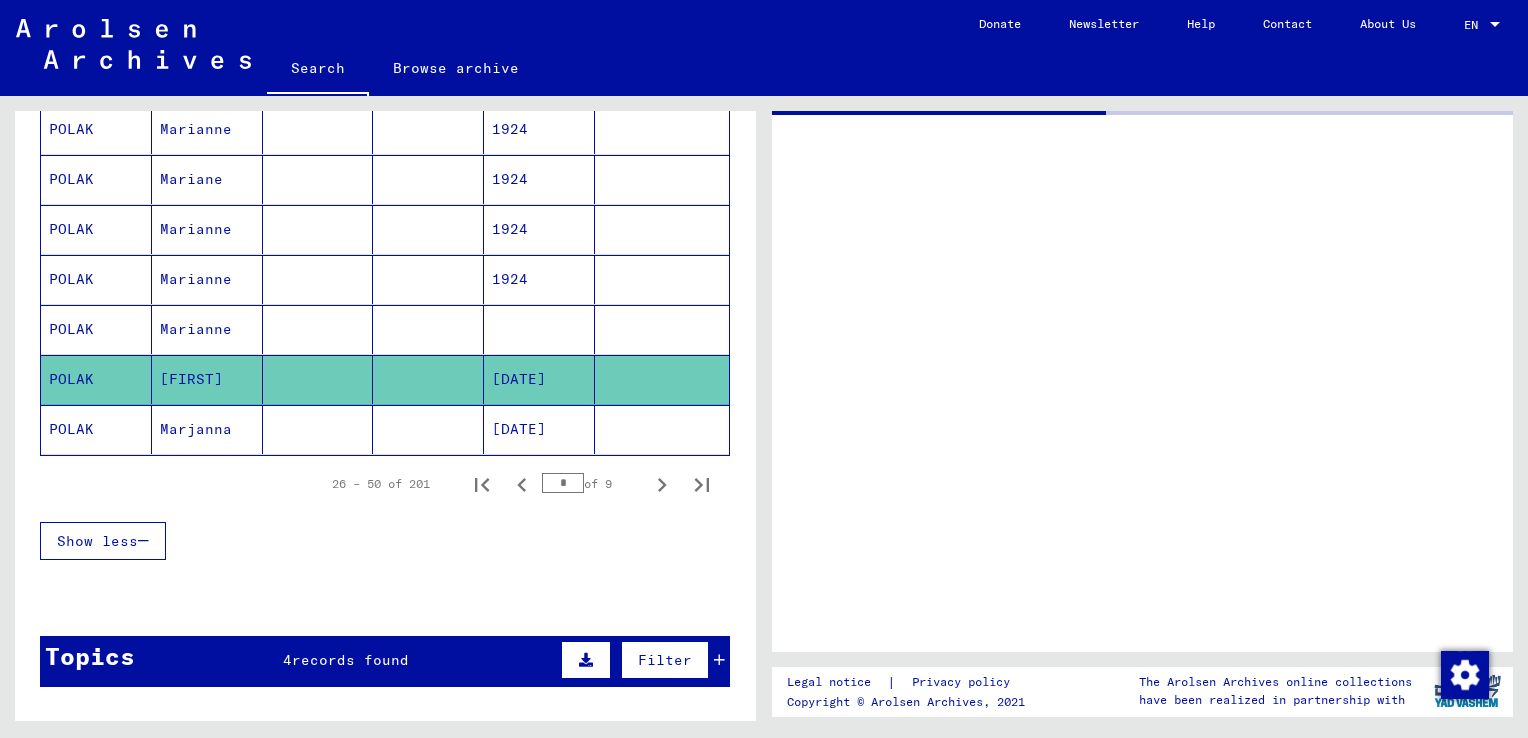scroll, scrollTop: 0, scrollLeft: 0, axis: both 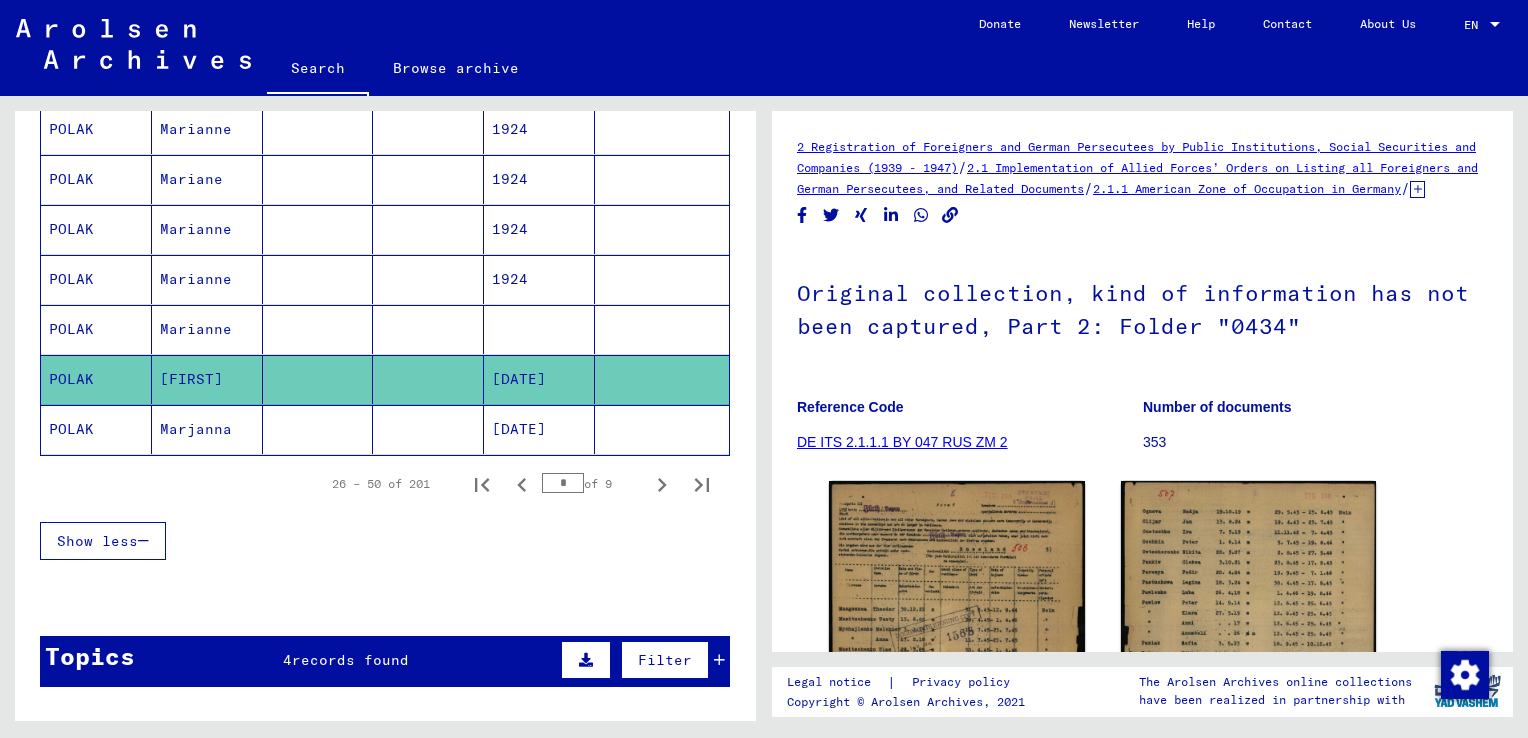 click on "[DATE]" 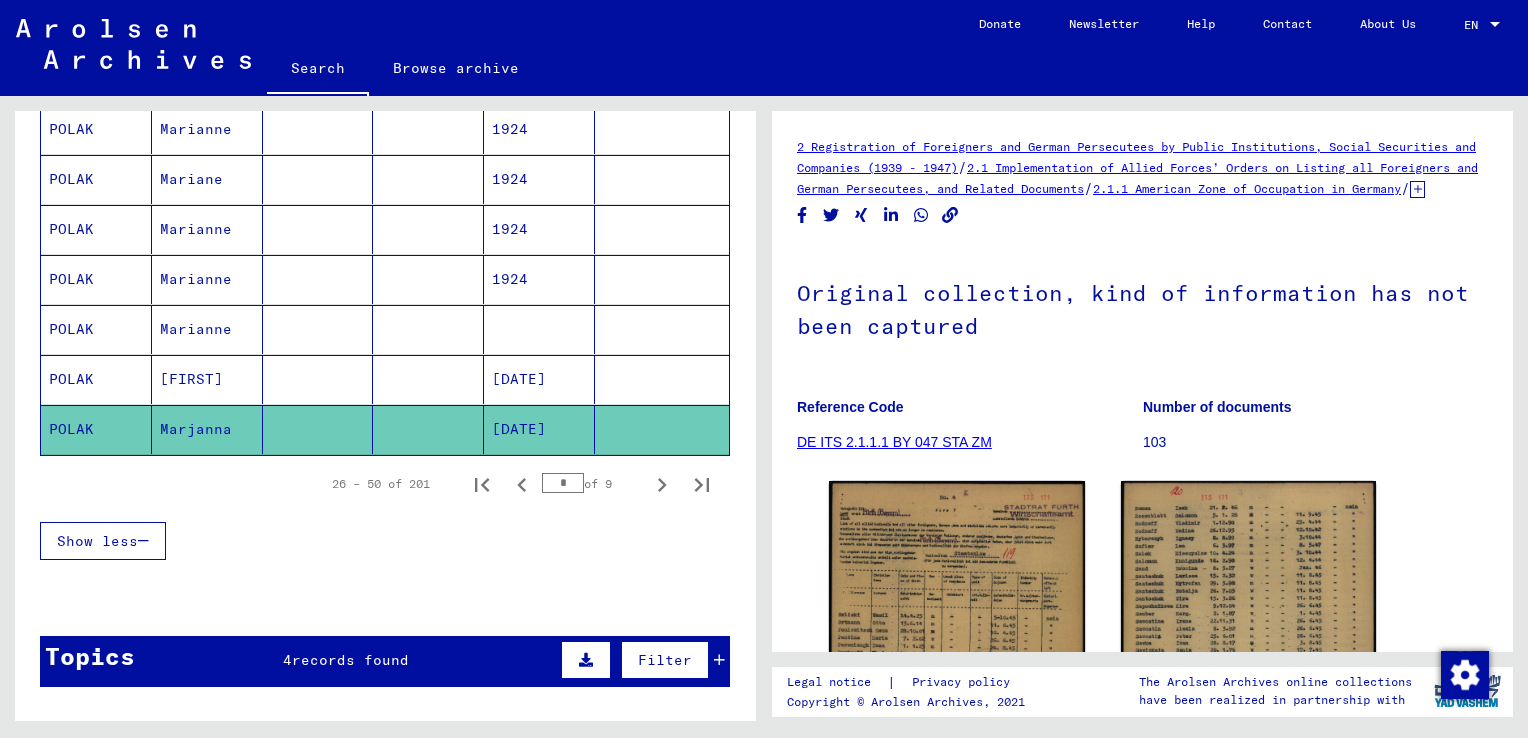 scroll, scrollTop: 0, scrollLeft: 0, axis: both 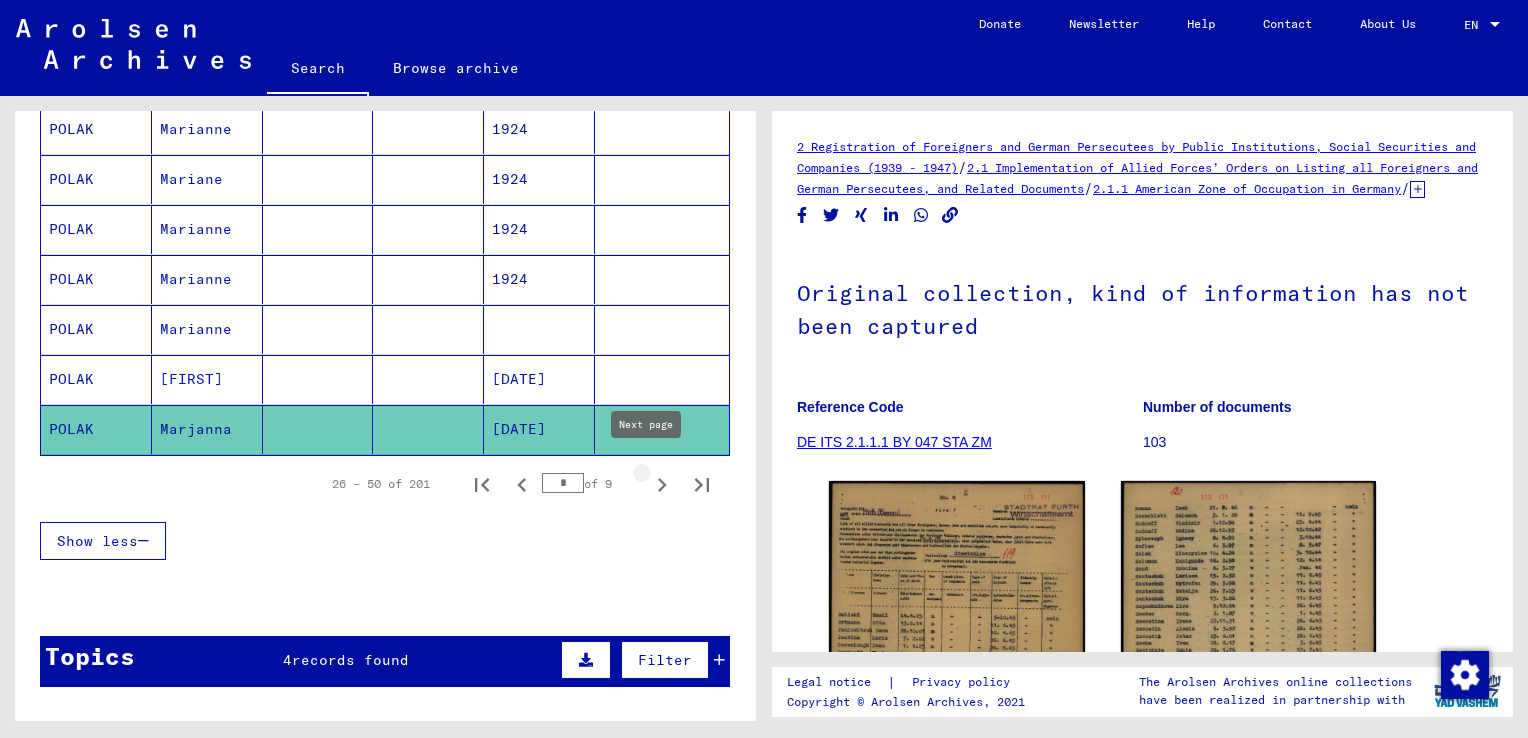 click 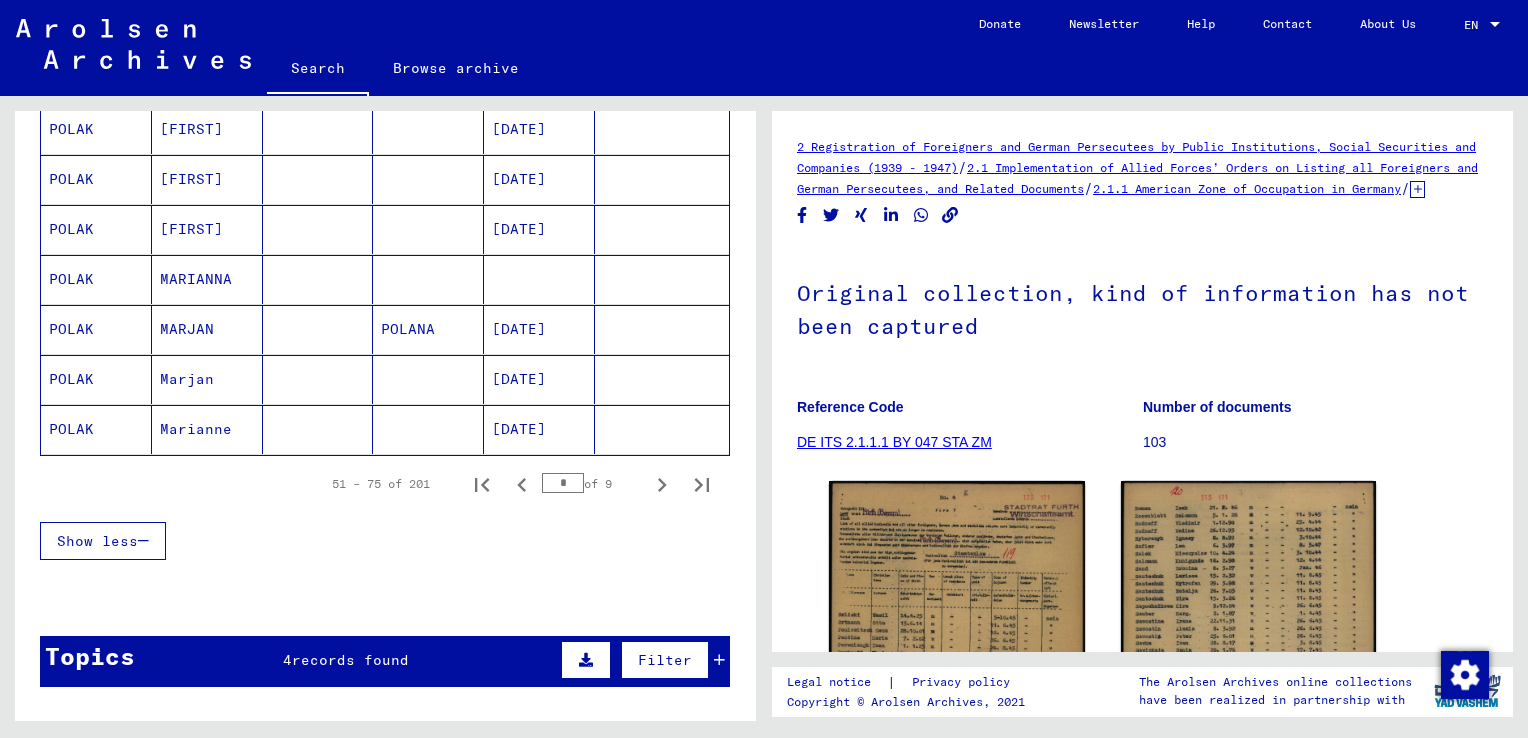 click on "[DATE]" 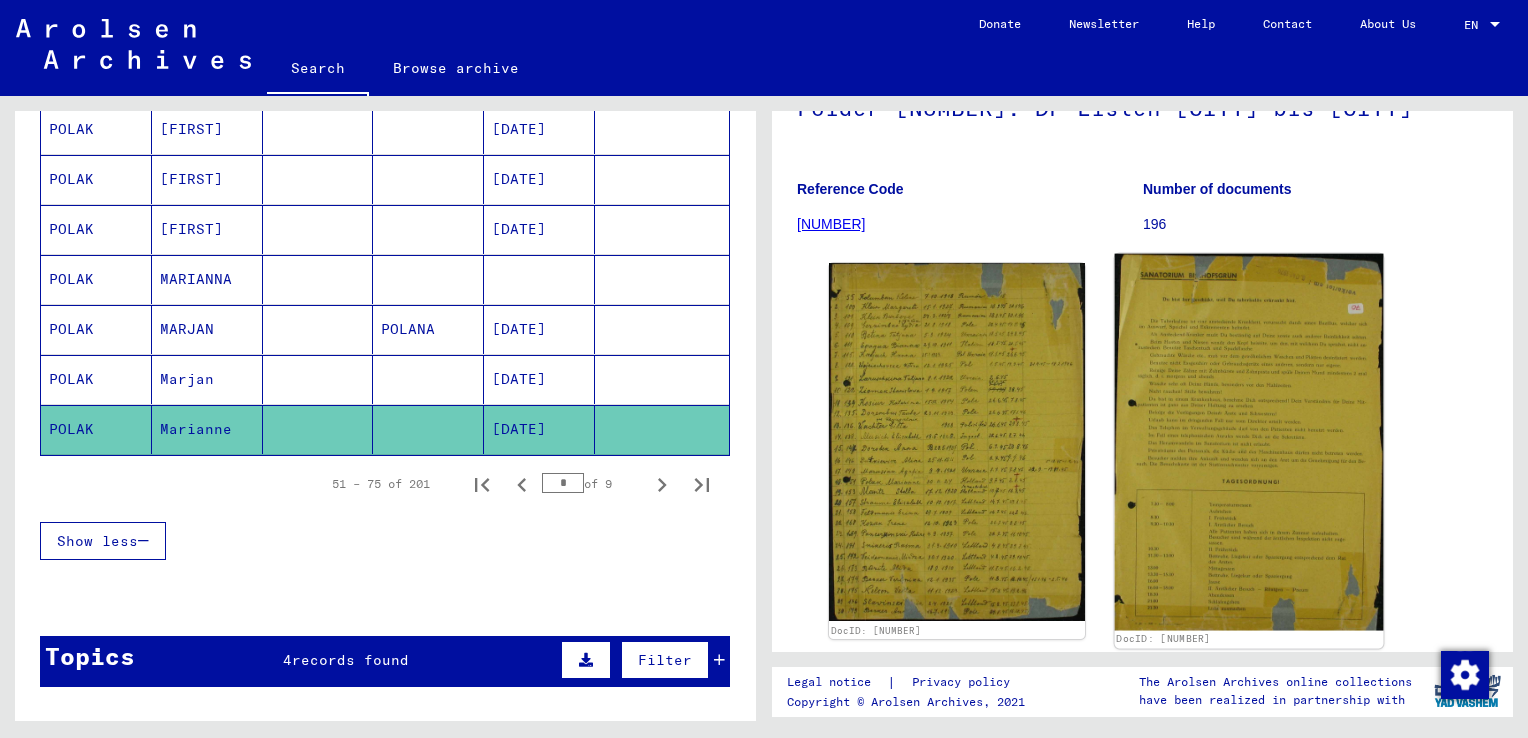 scroll, scrollTop: 200, scrollLeft: 0, axis: vertical 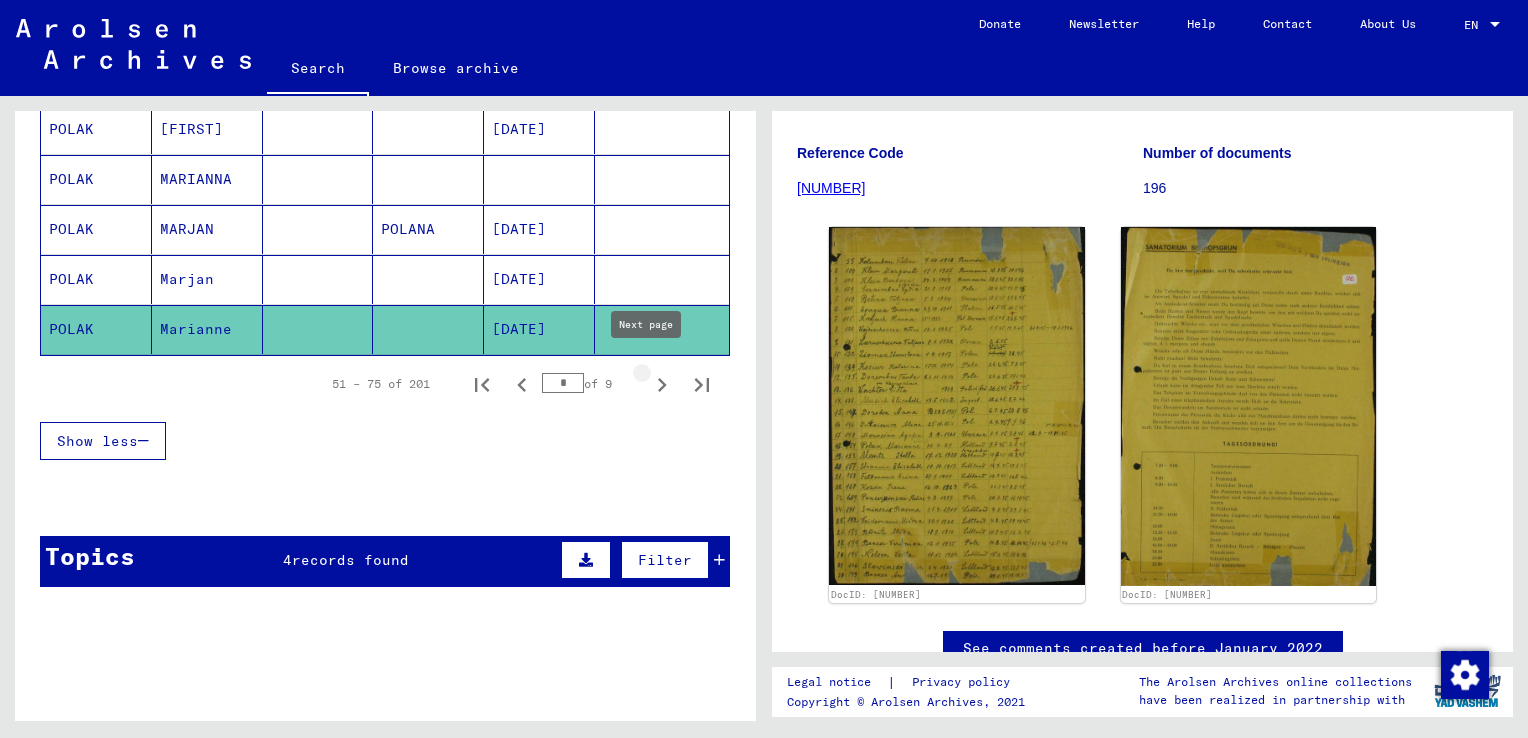 click 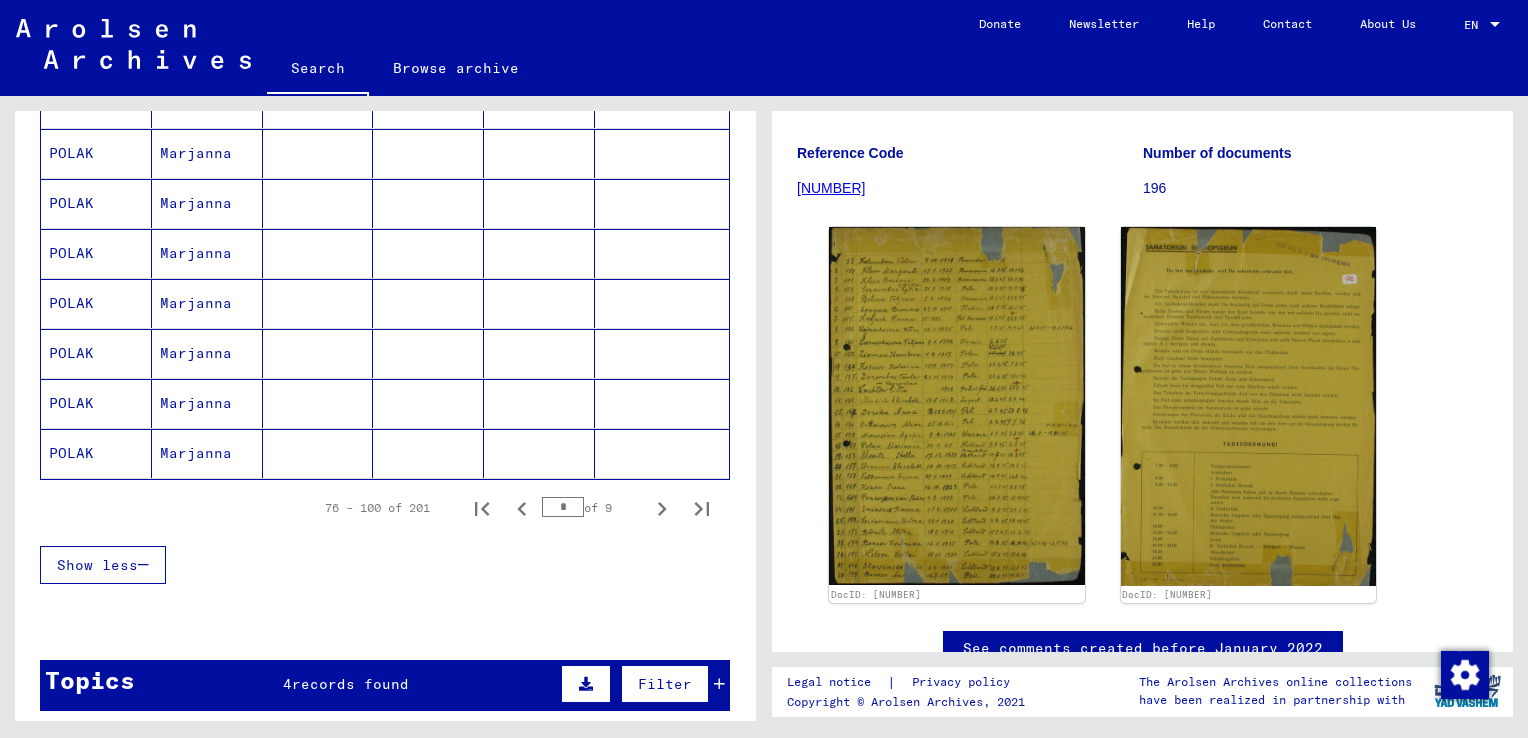 scroll, scrollTop: 1300, scrollLeft: 0, axis: vertical 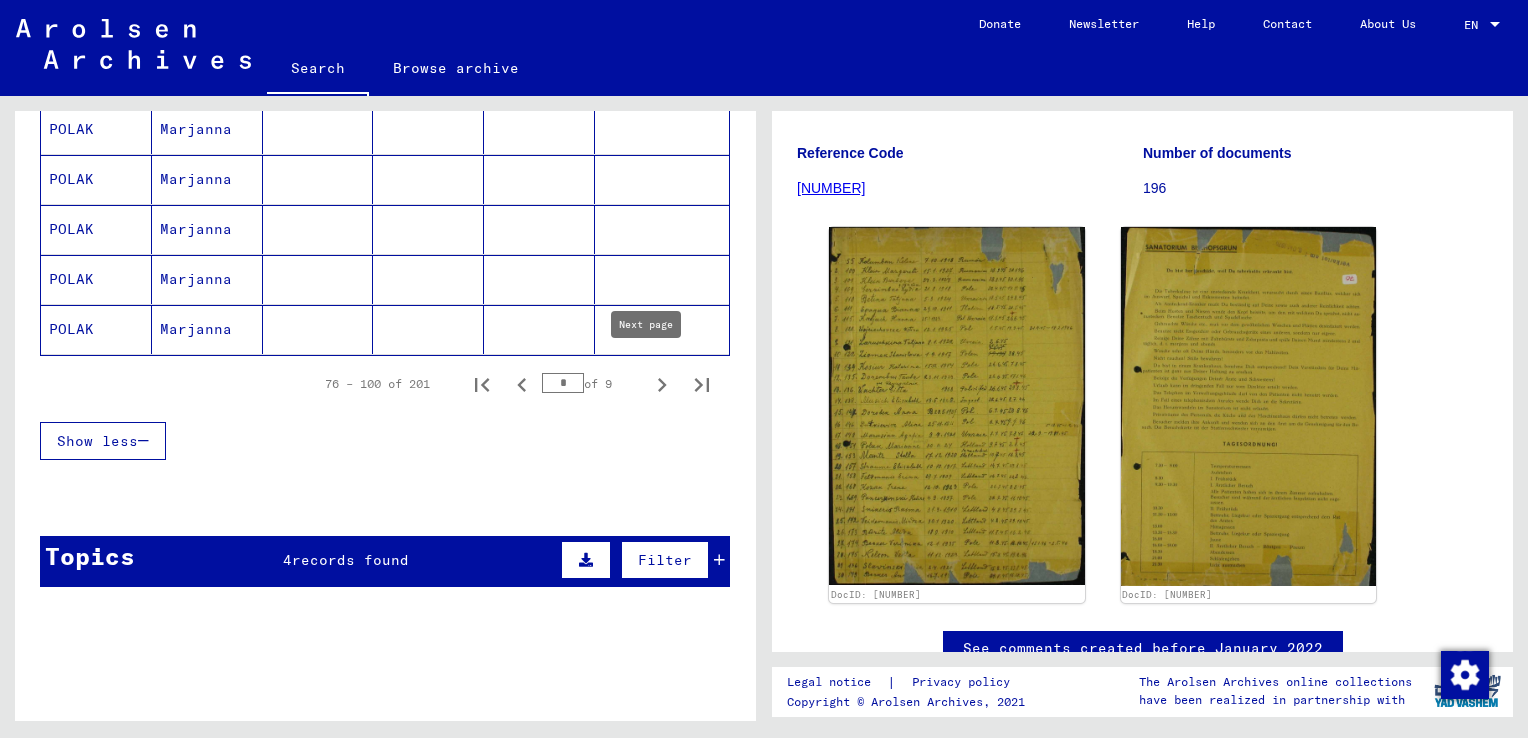 click 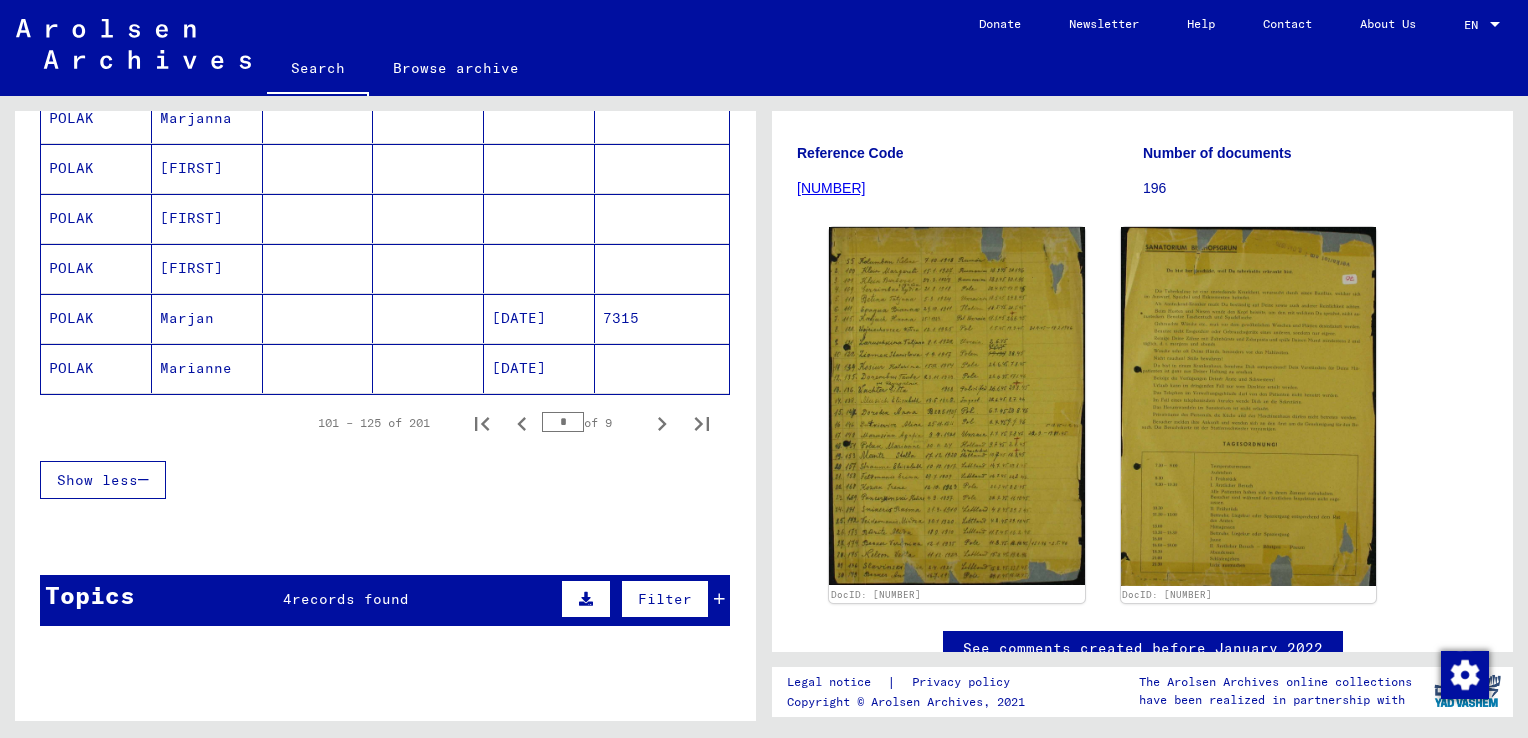 scroll, scrollTop: 1300, scrollLeft: 0, axis: vertical 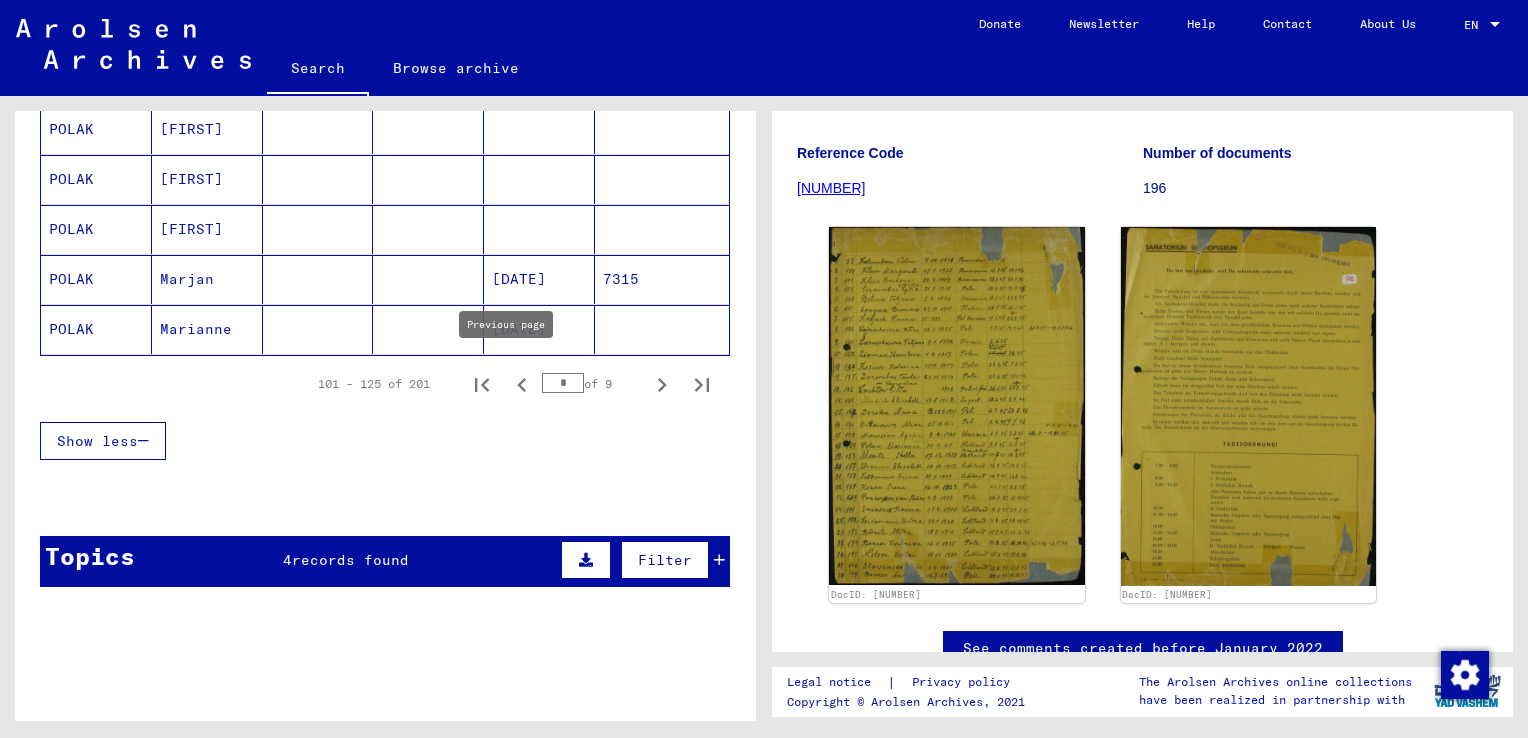 click 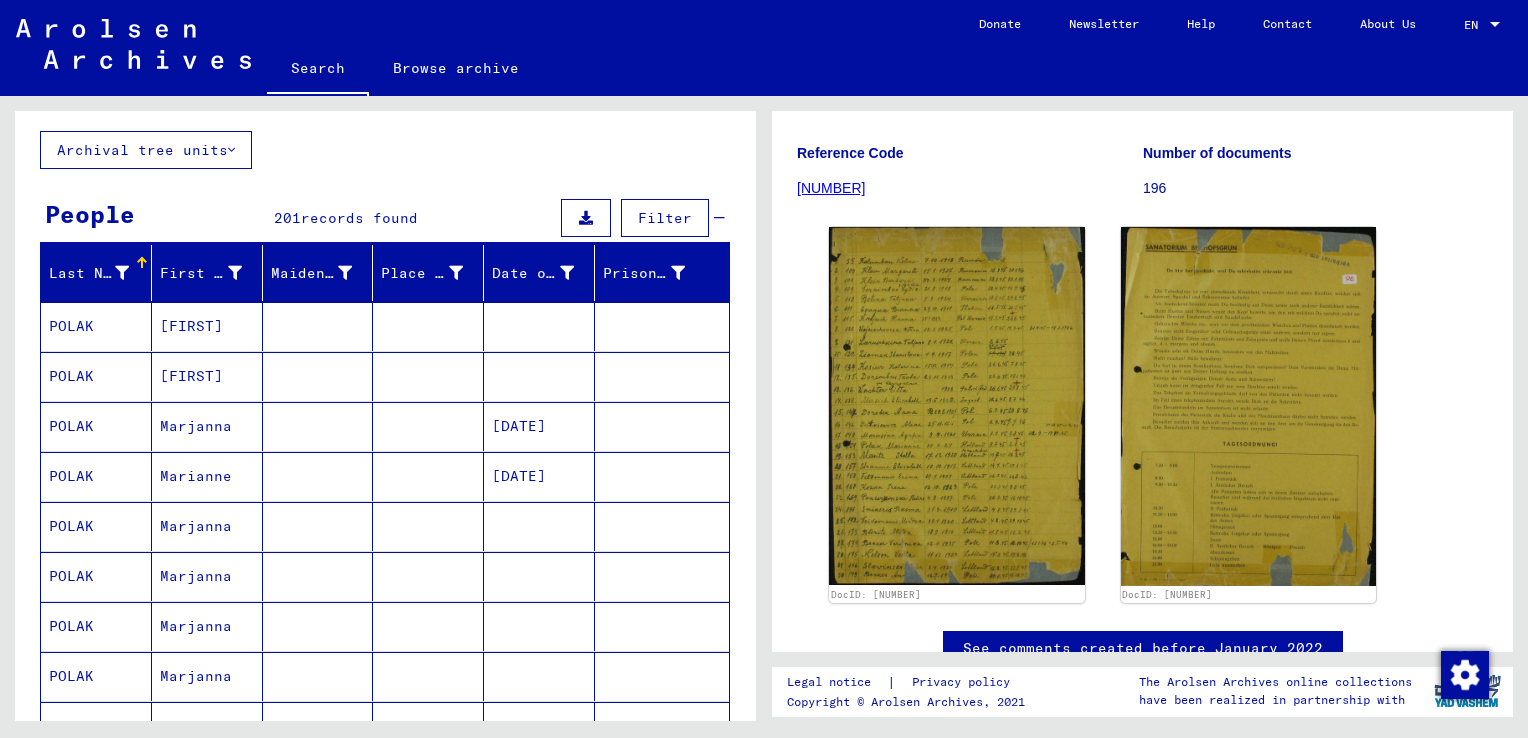 scroll, scrollTop: 100, scrollLeft: 0, axis: vertical 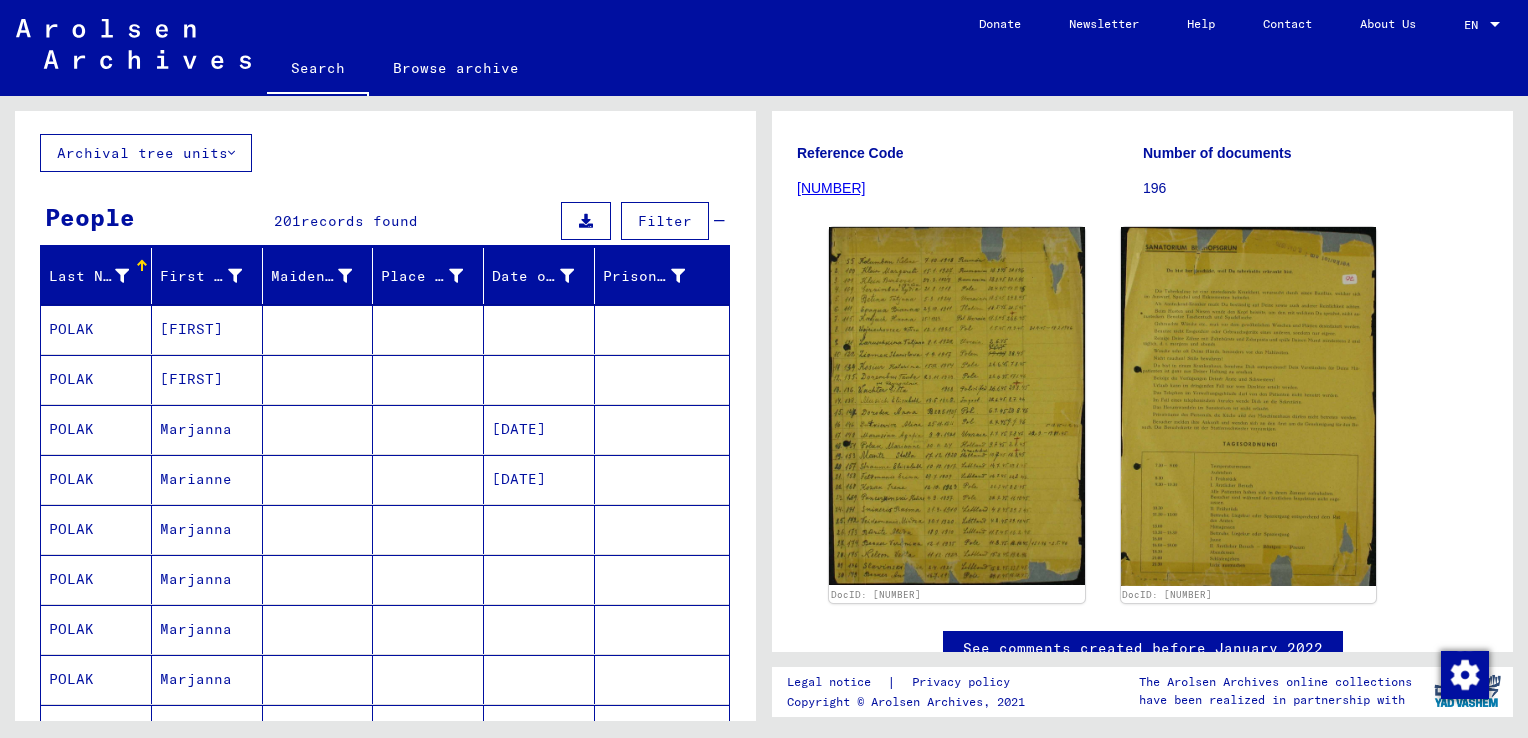 click on "[DATE]" at bounding box center [539, 479] 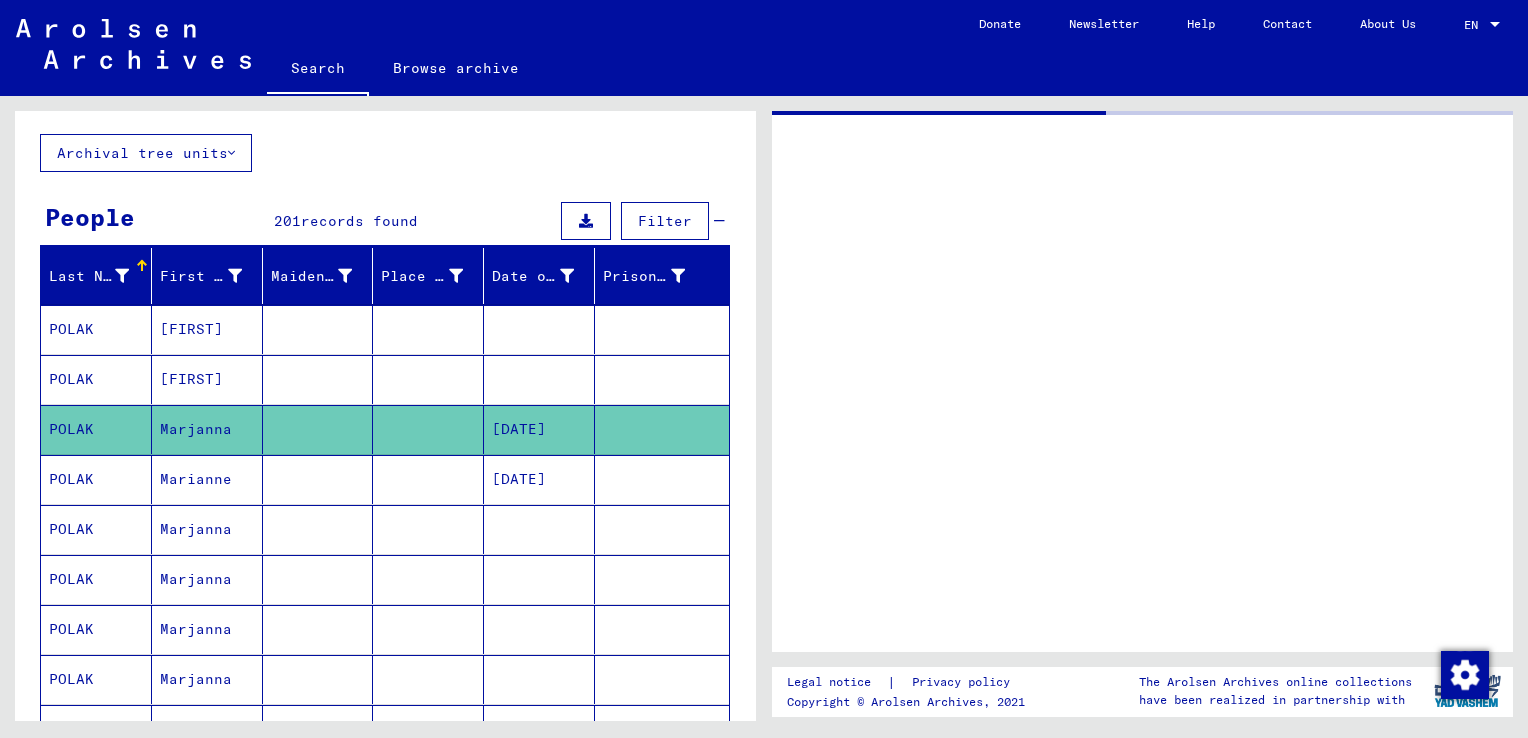 scroll, scrollTop: 0, scrollLeft: 0, axis: both 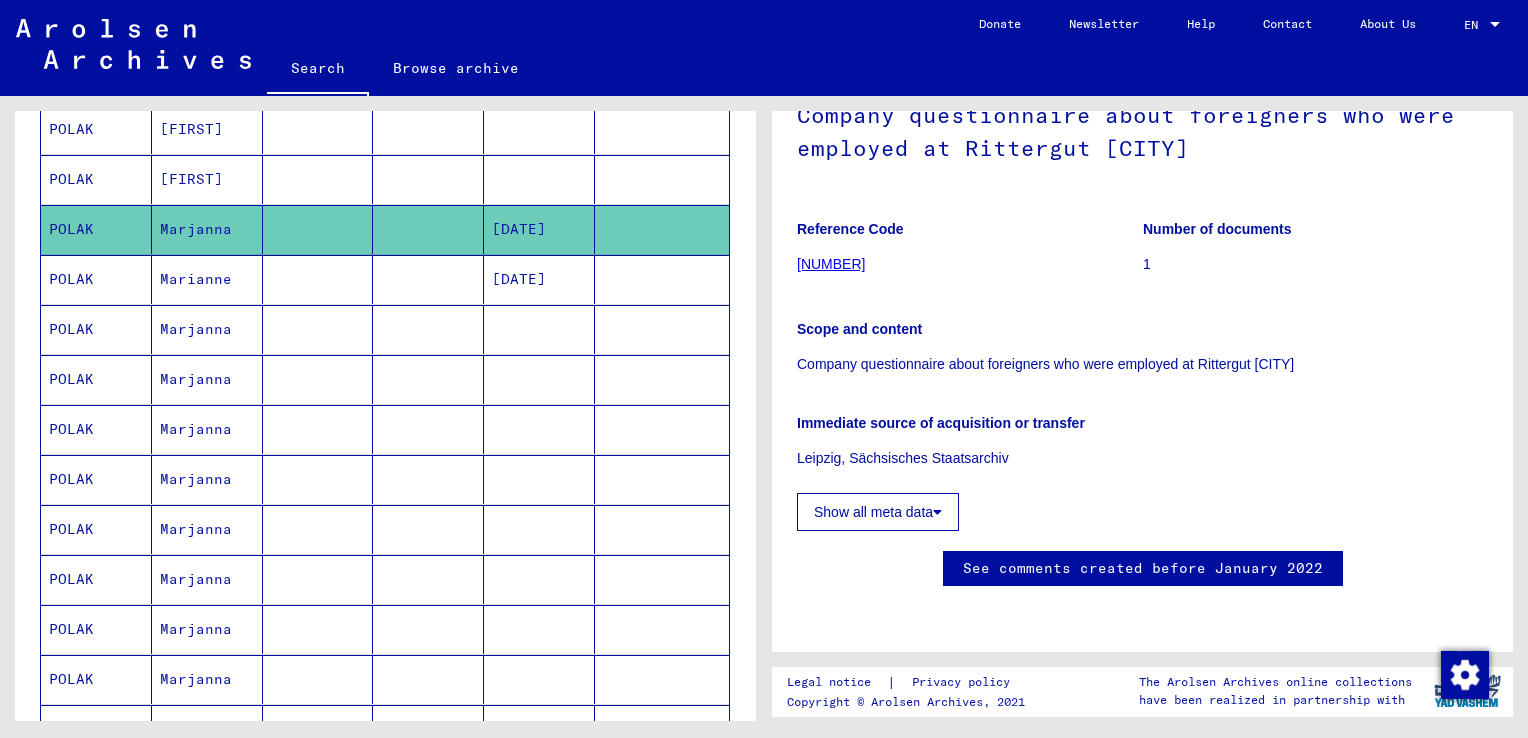 click on "[DATE]" at bounding box center (539, 329) 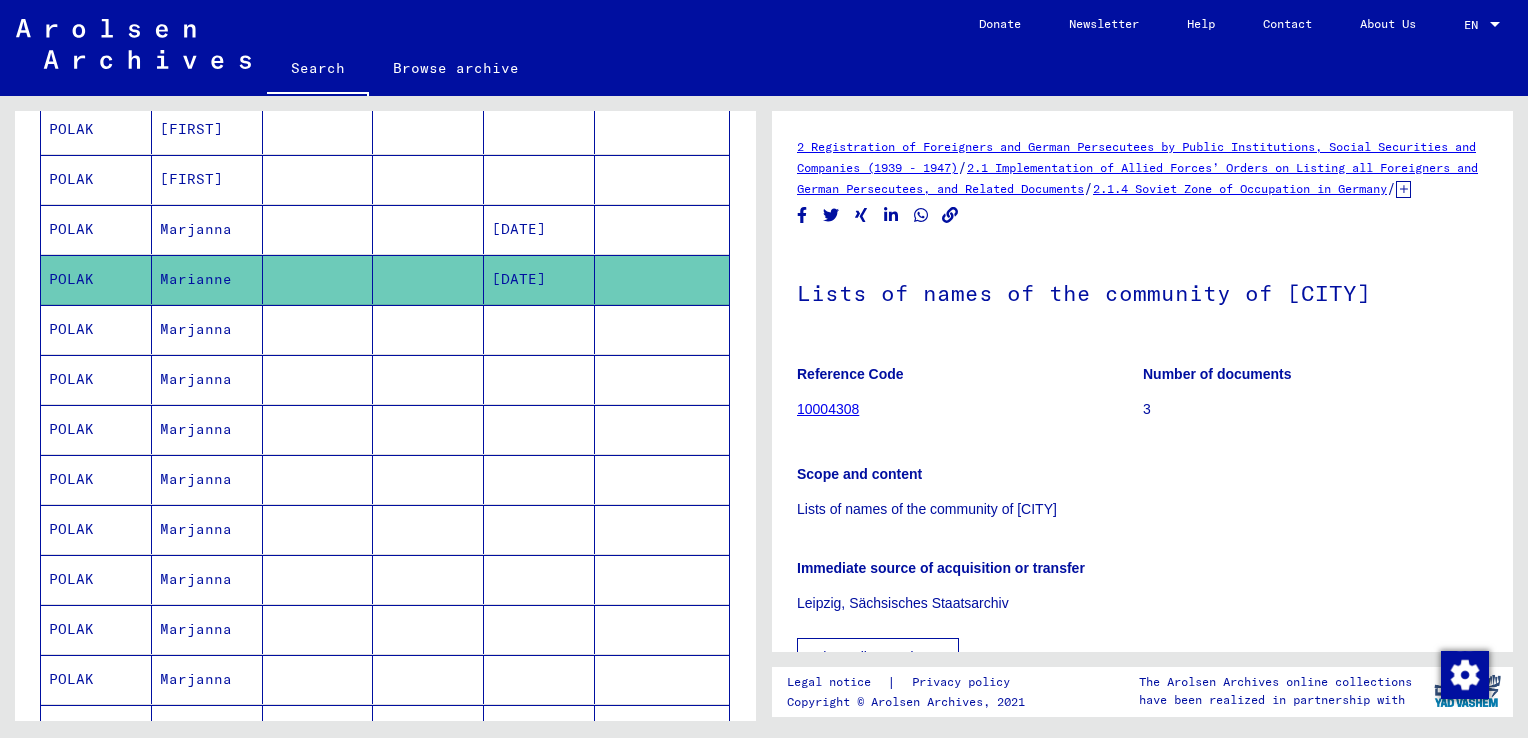 scroll, scrollTop: 0, scrollLeft: 0, axis: both 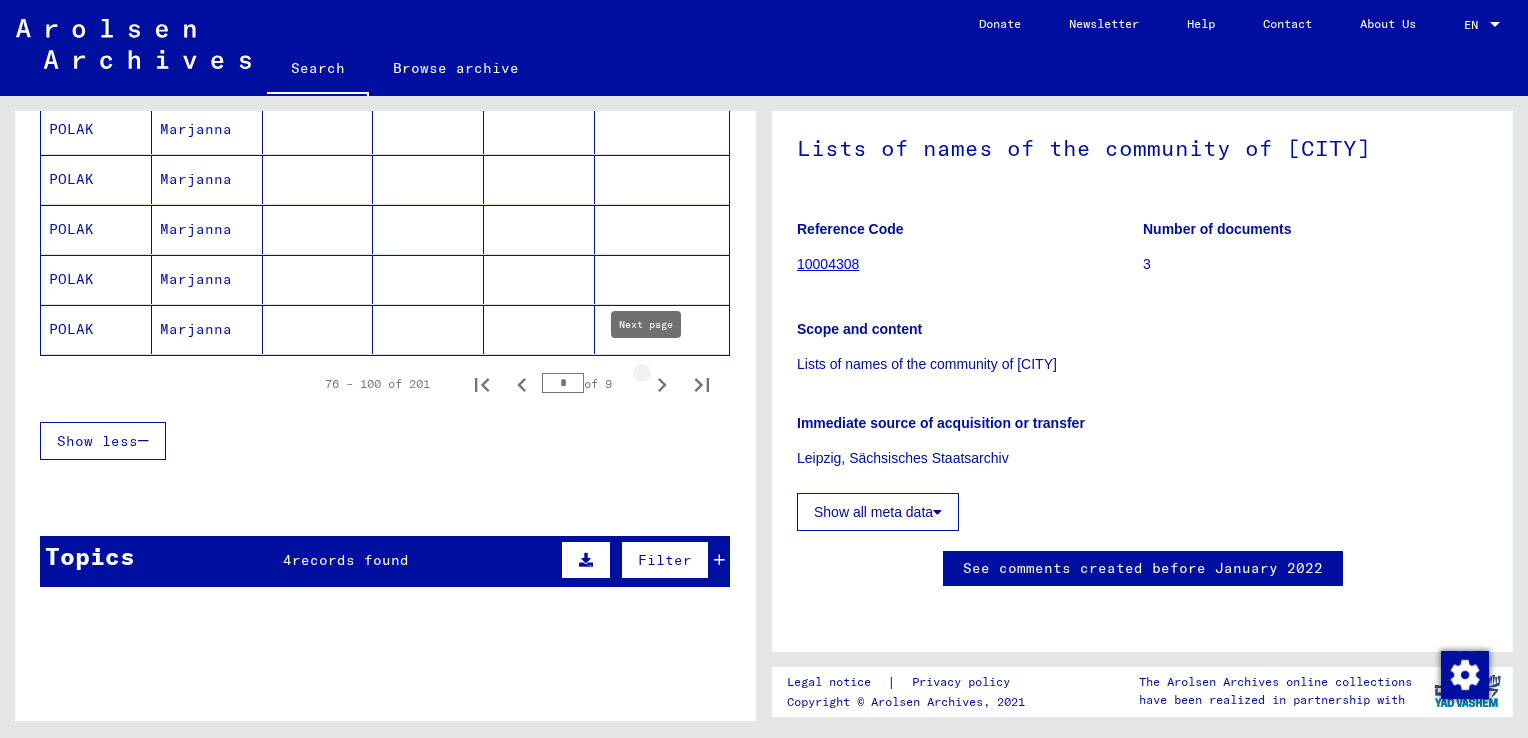 click 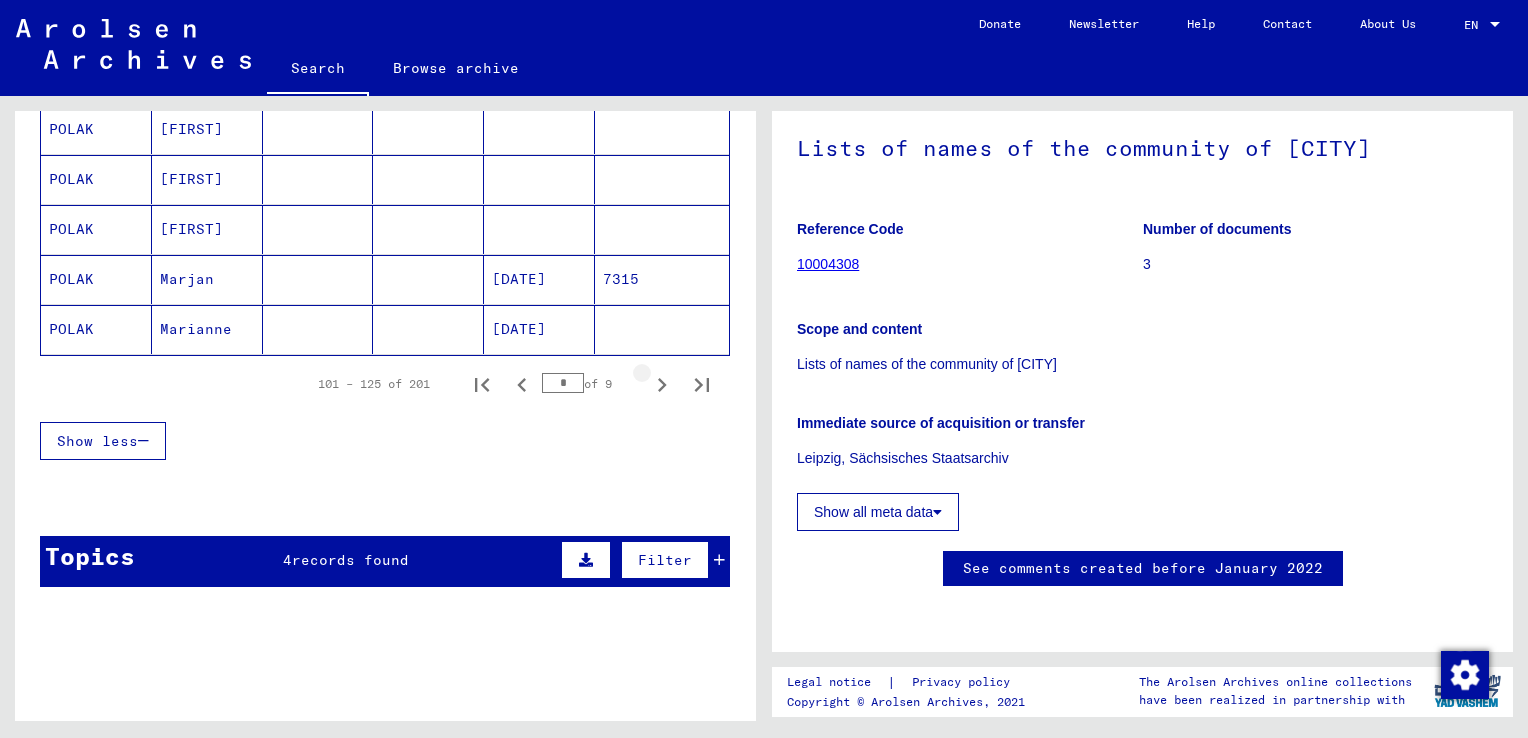 click 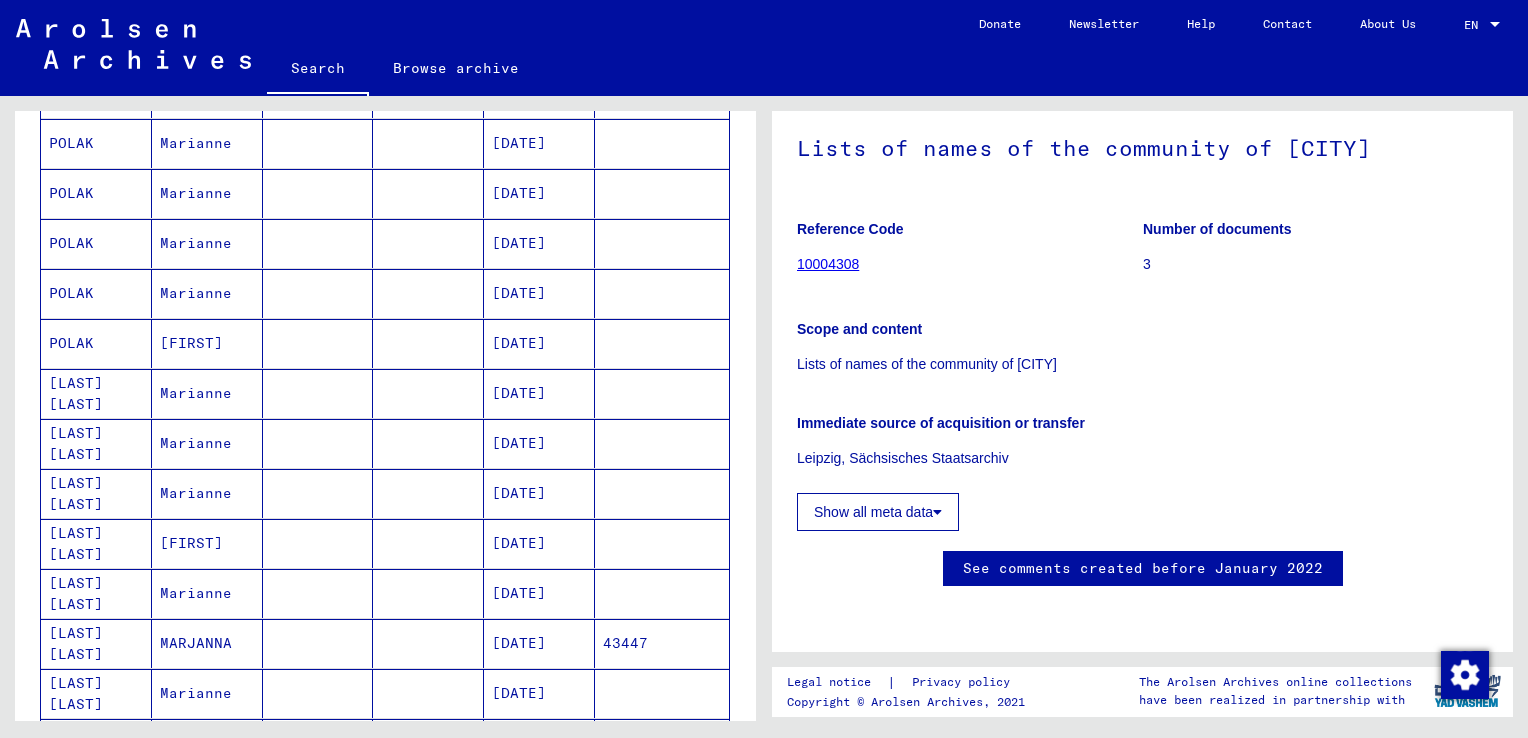 scroll, scrollTop: 500, scrollLeft: 0, axis: vertical 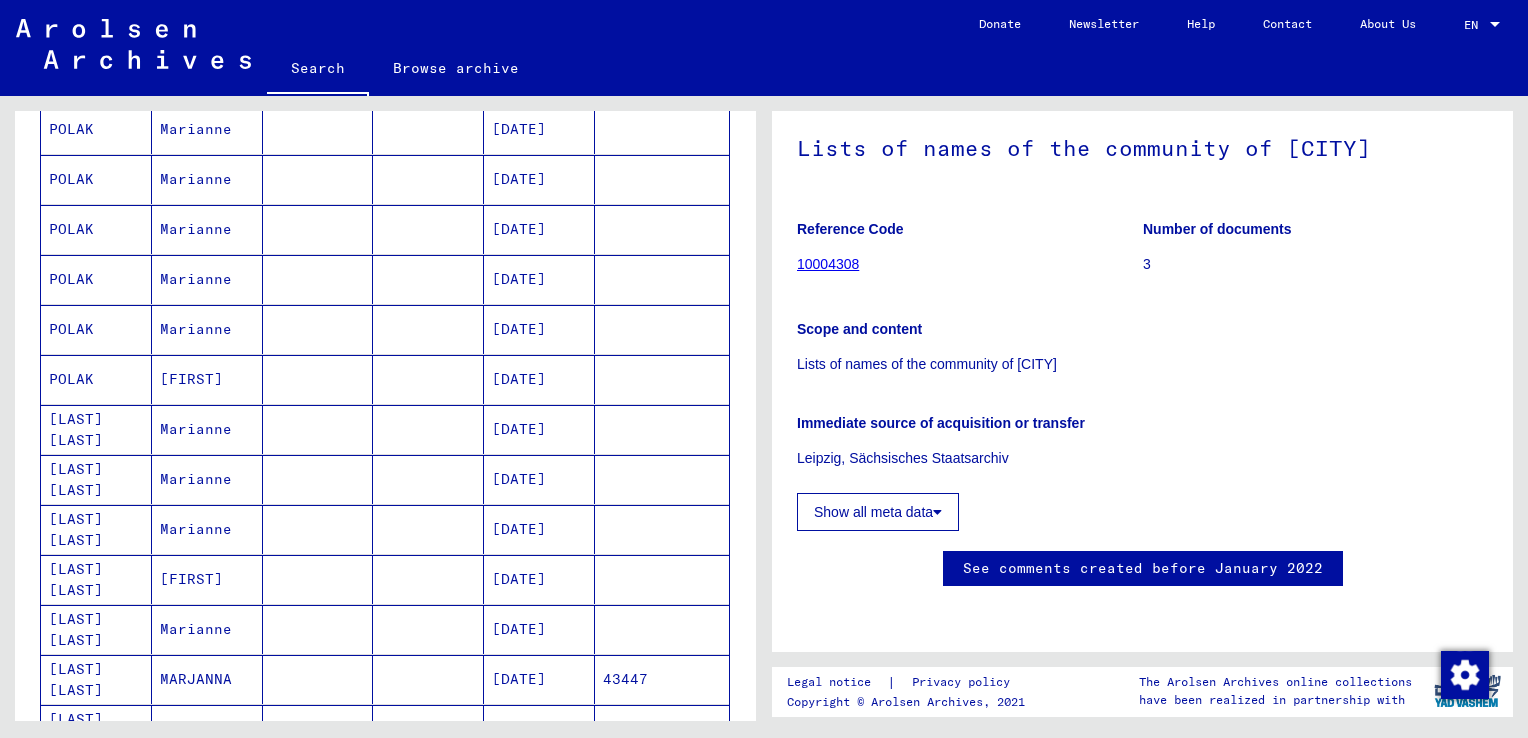 click on "[DATE]" at bounding box center [539, 279] 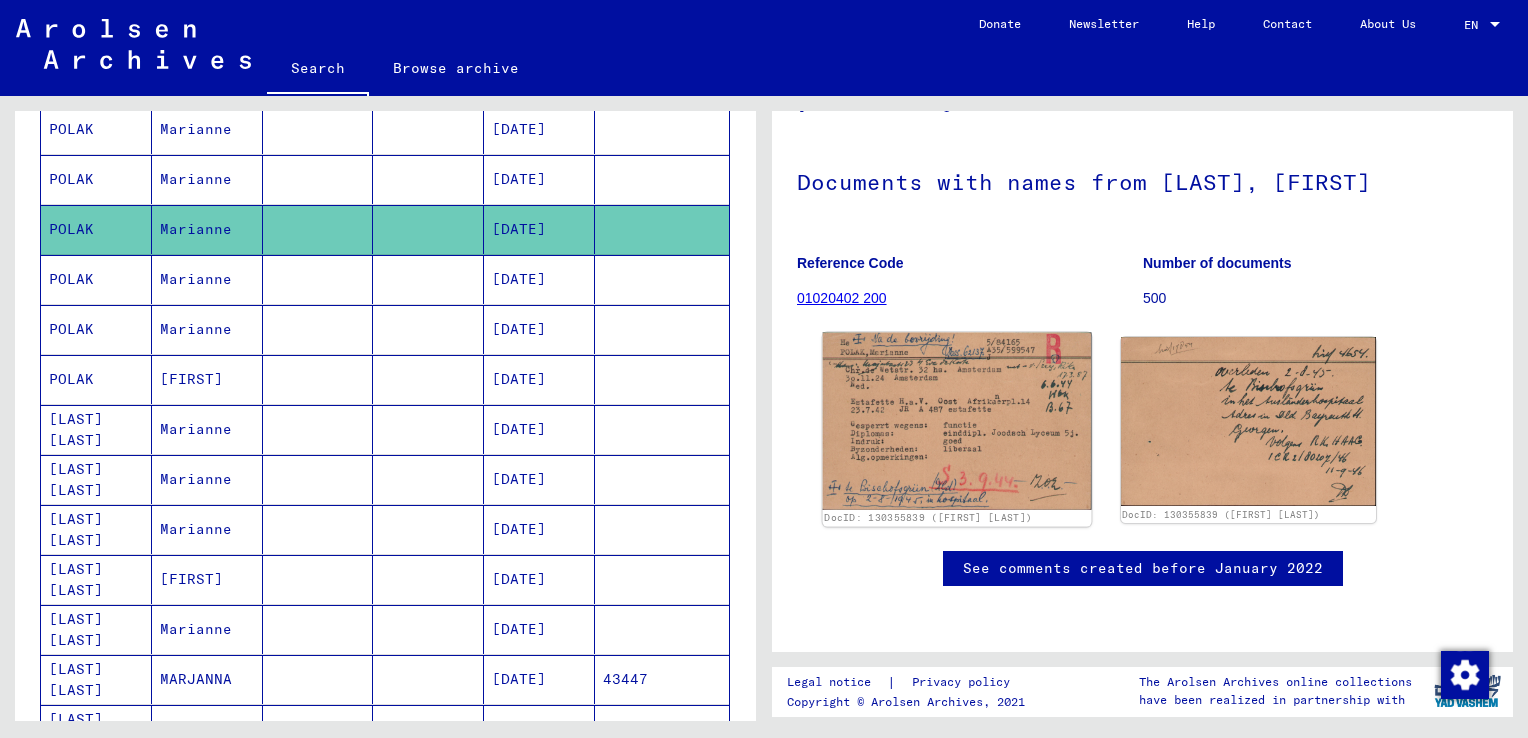 scroll, scrollTop: 100, scrollLeft: 0, axis: vertical 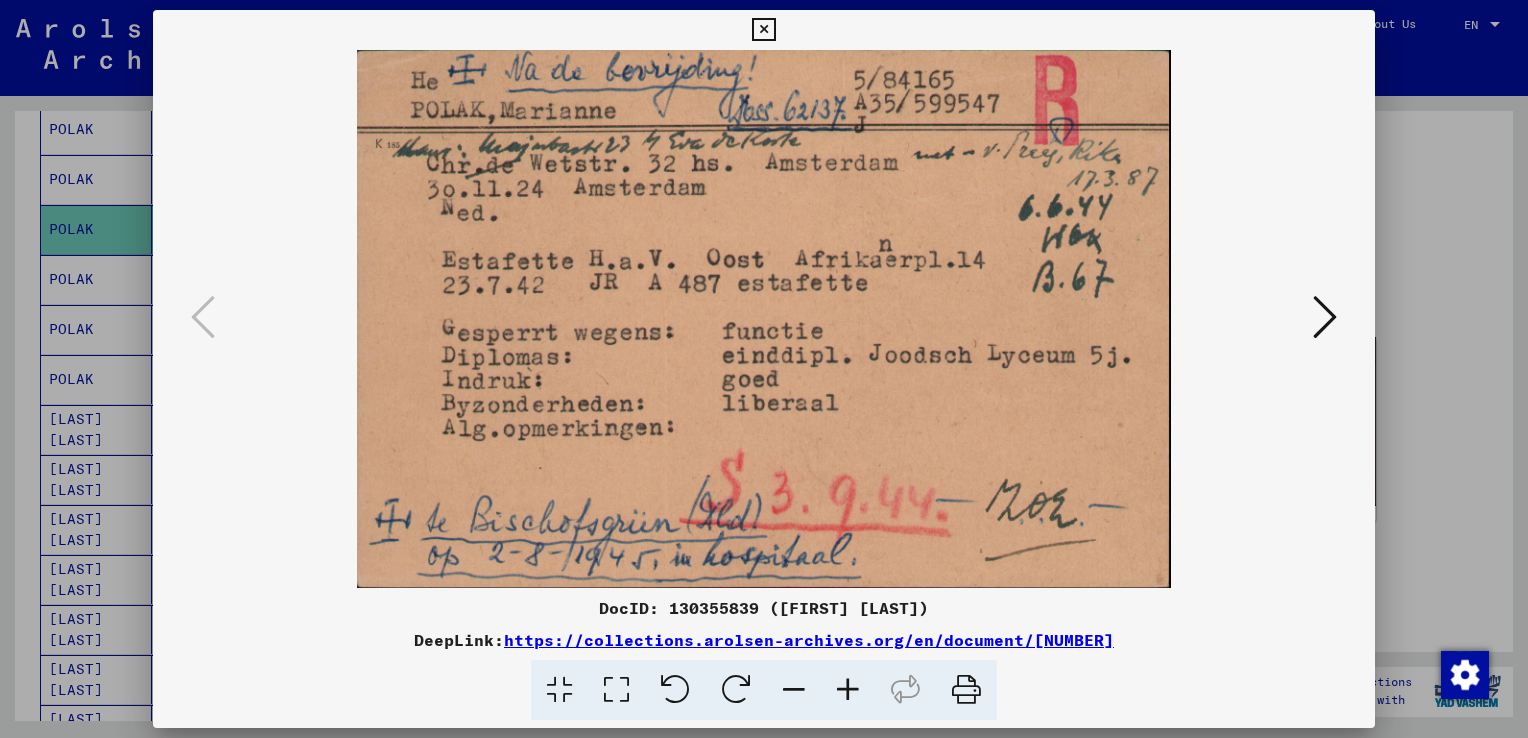 click at bounding box center [1325, 317] 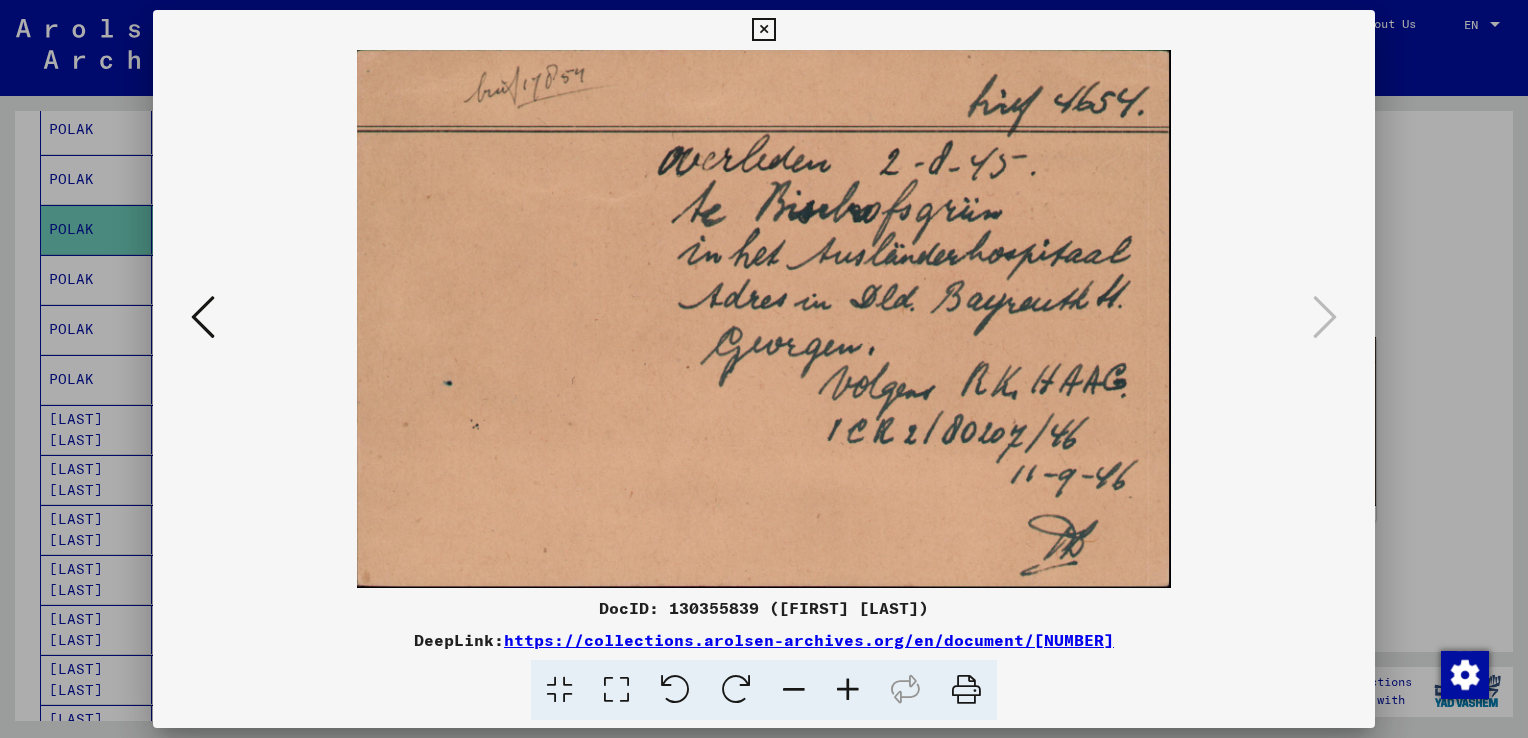 click at bounding box center (763, 30) 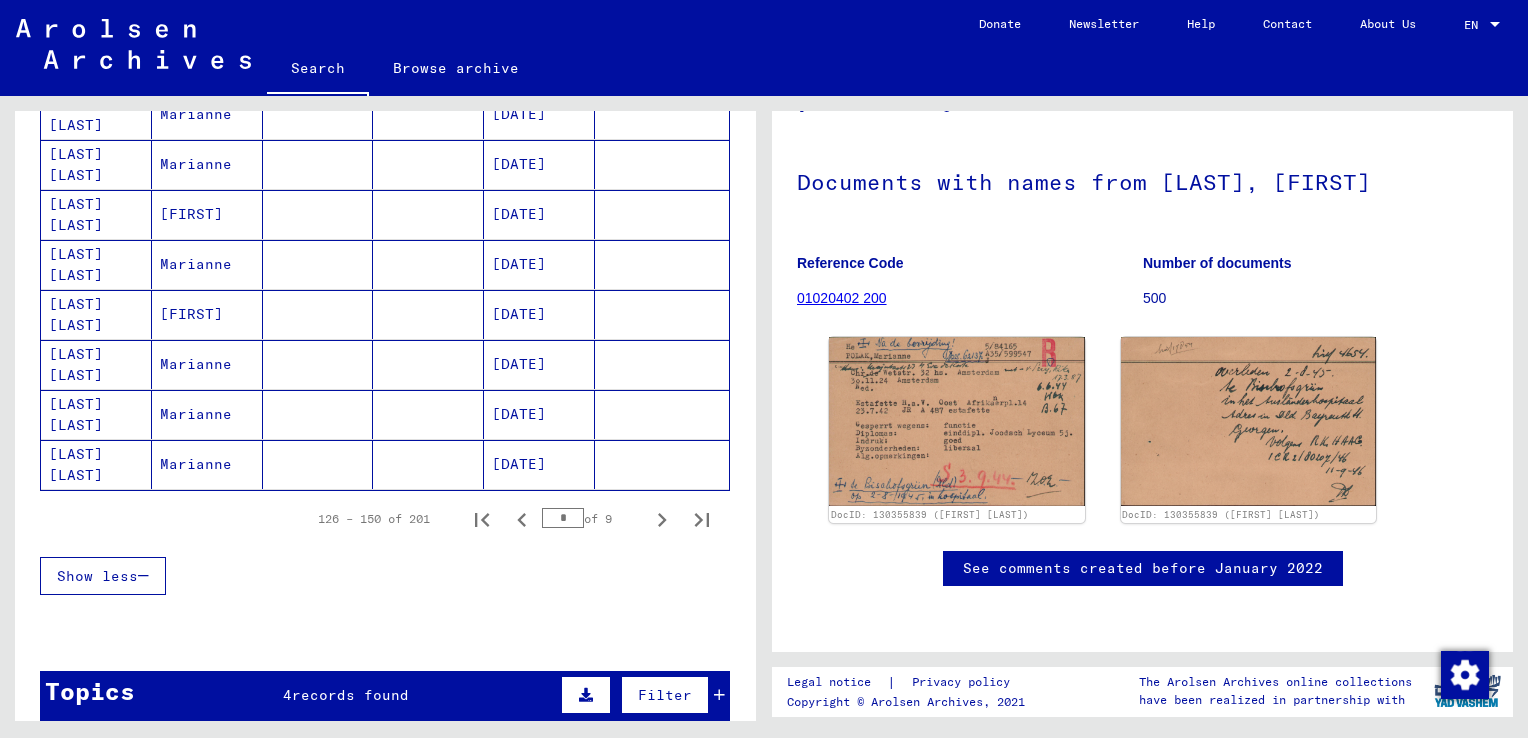 scroll, scrollTop: 1200, scrollLeft: 0, axis: vertical 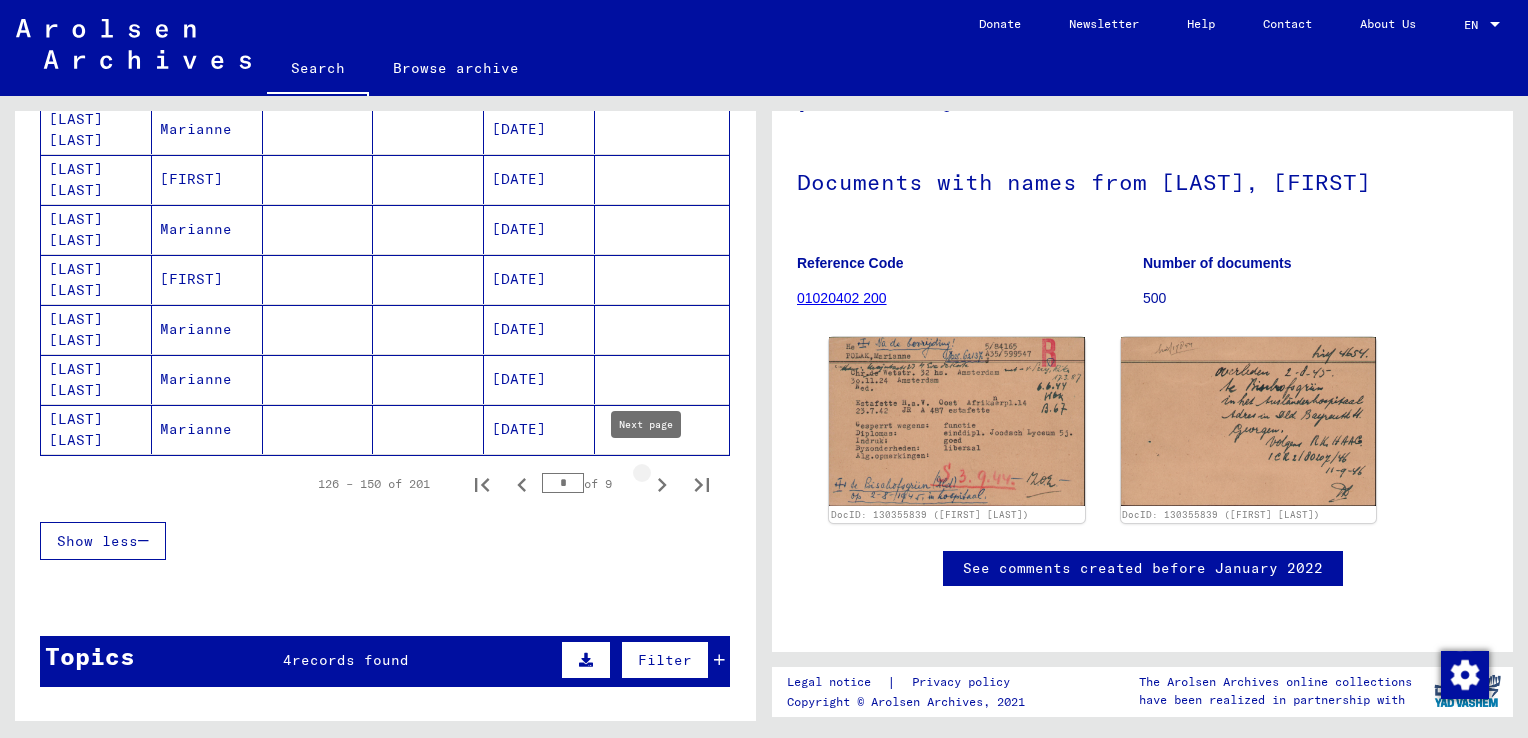 click 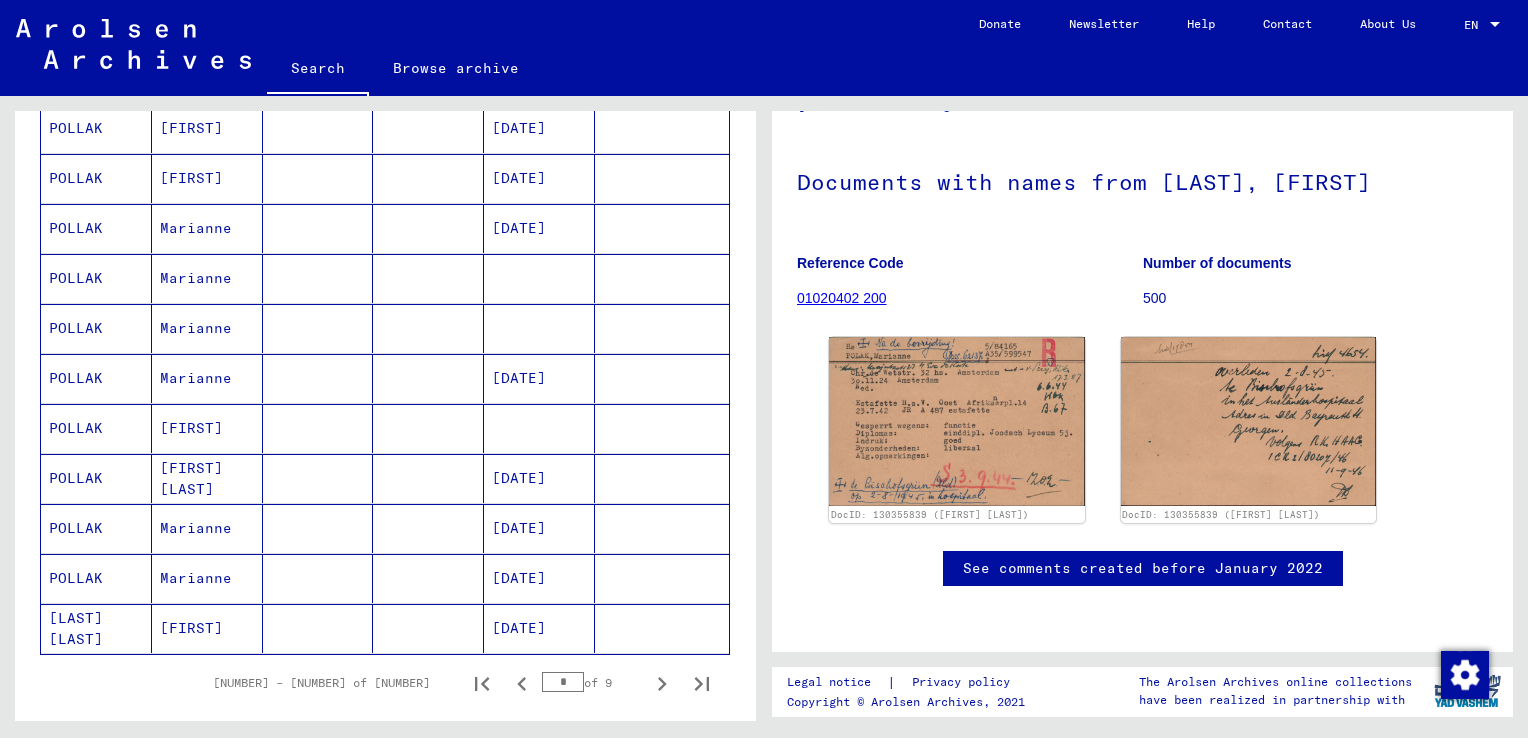 scroll, scrollTop: 1100, scrollLeft: 0, axis: vertical 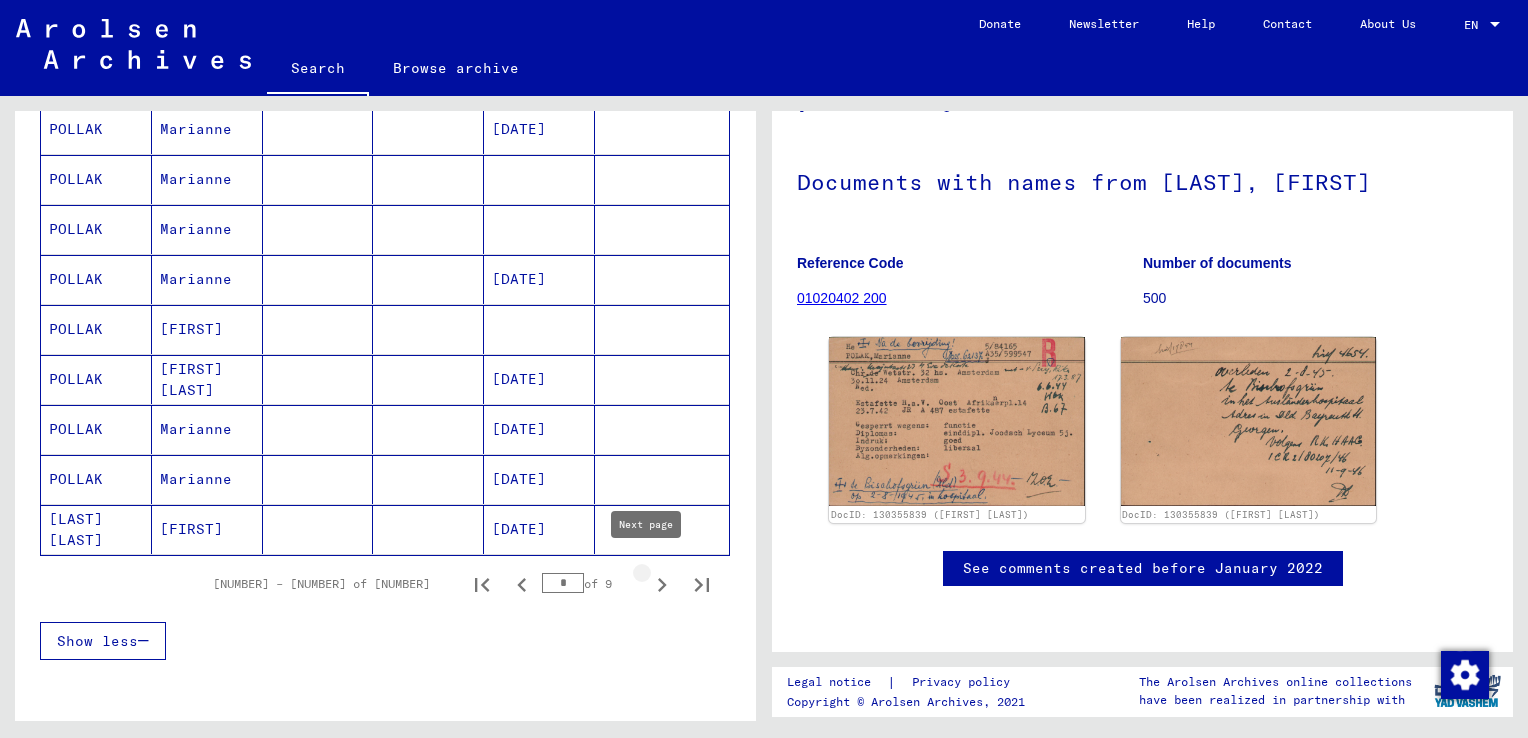 click 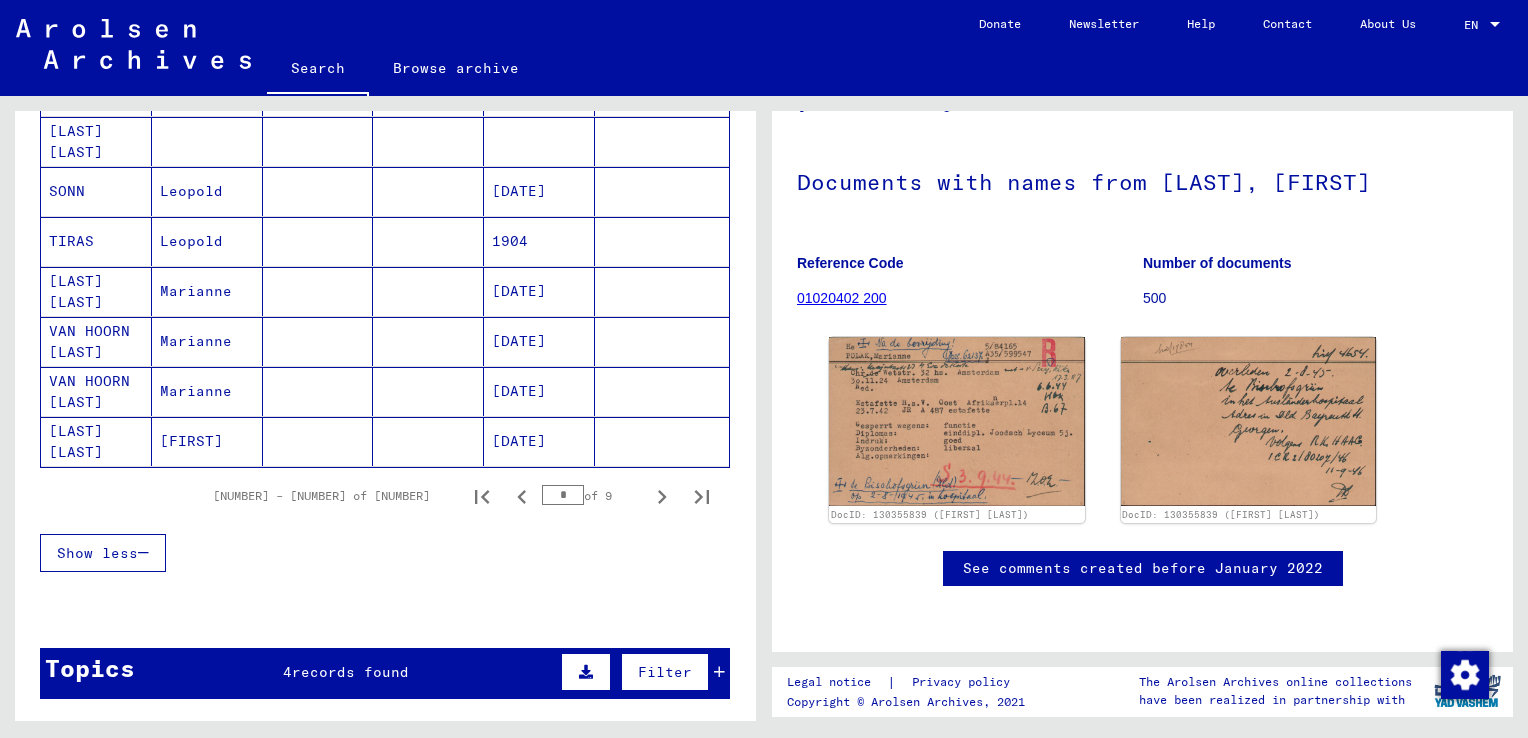 scroll, scrollTop: 1300, scrollLeft: 0, axis: vertical 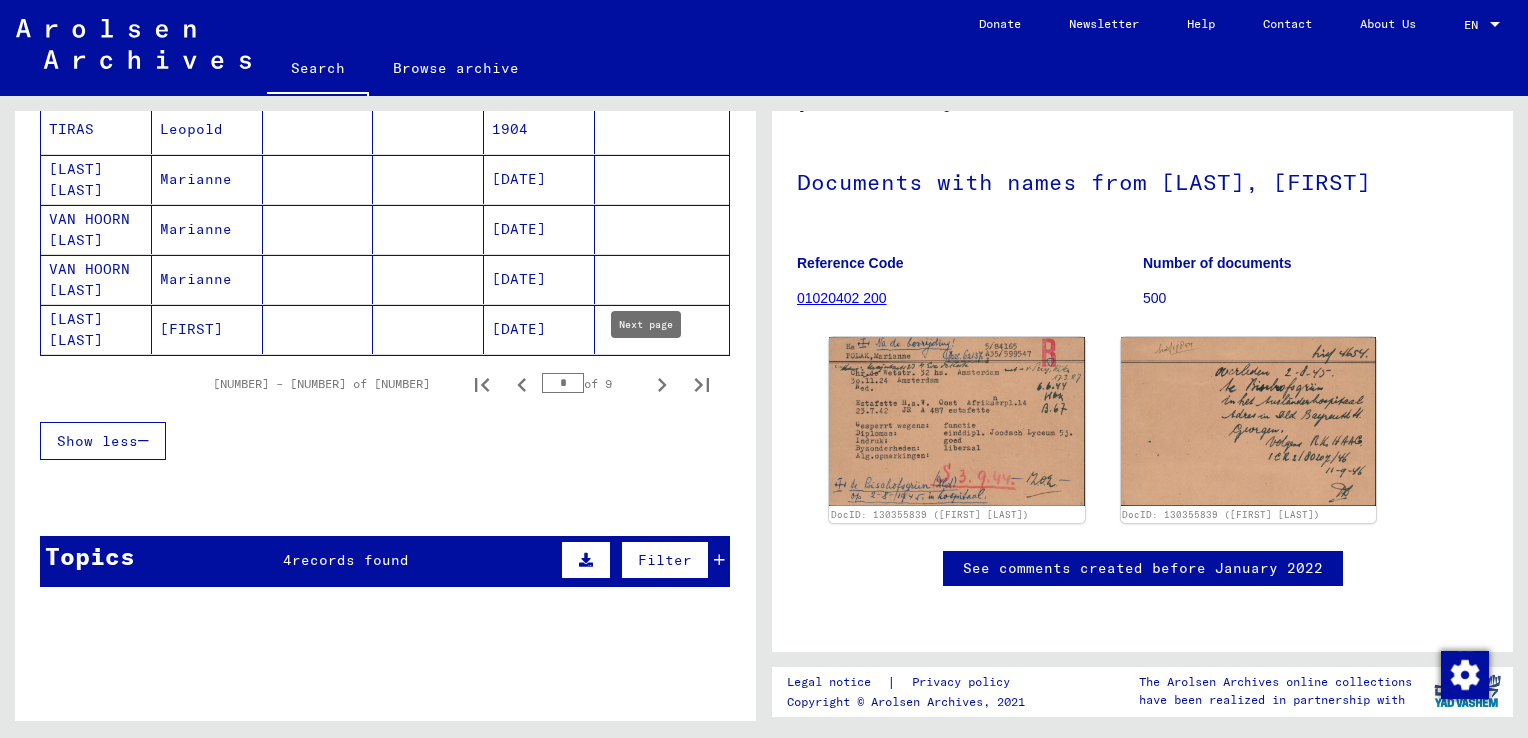 click 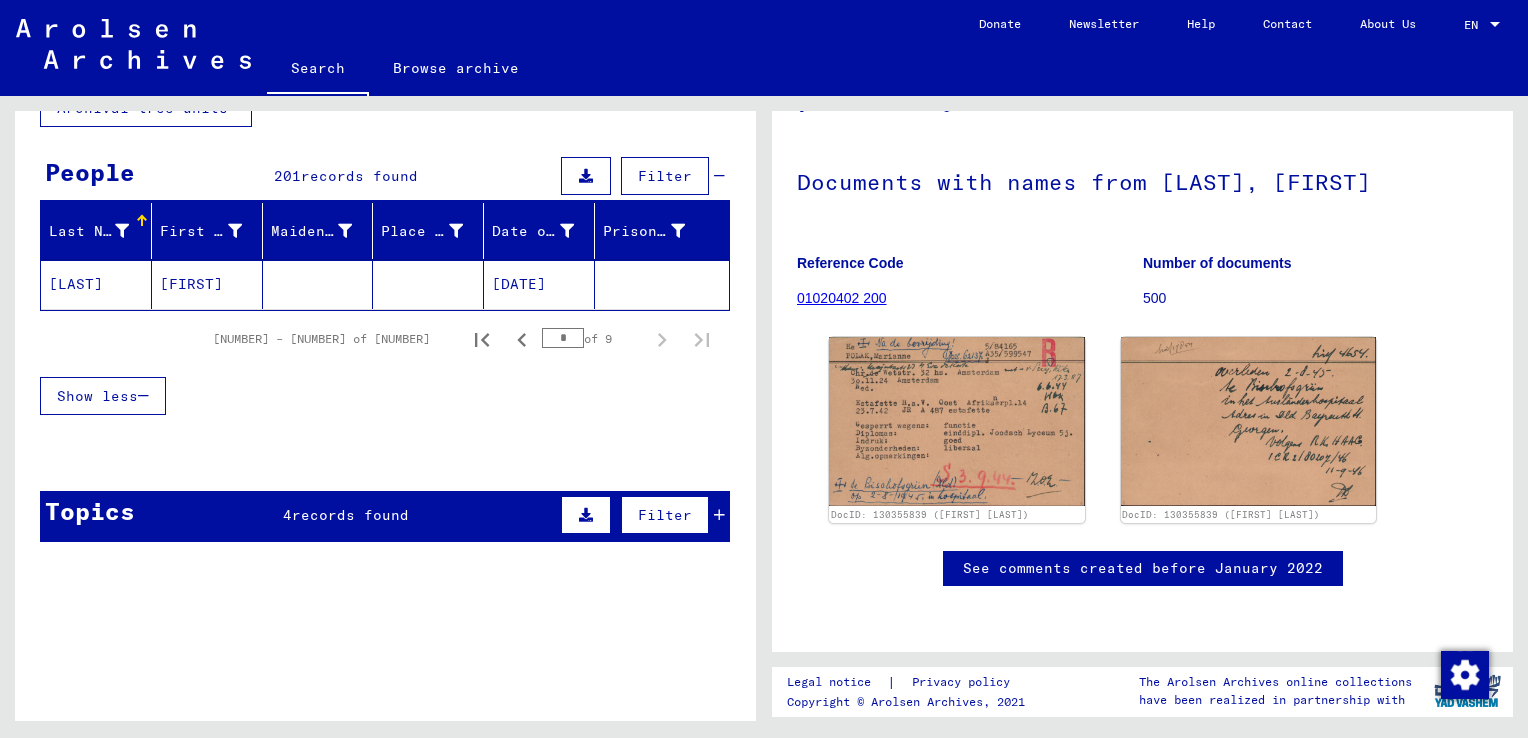 scroll, scrollTop: 108, scrollLeft: 0, axis: vertical 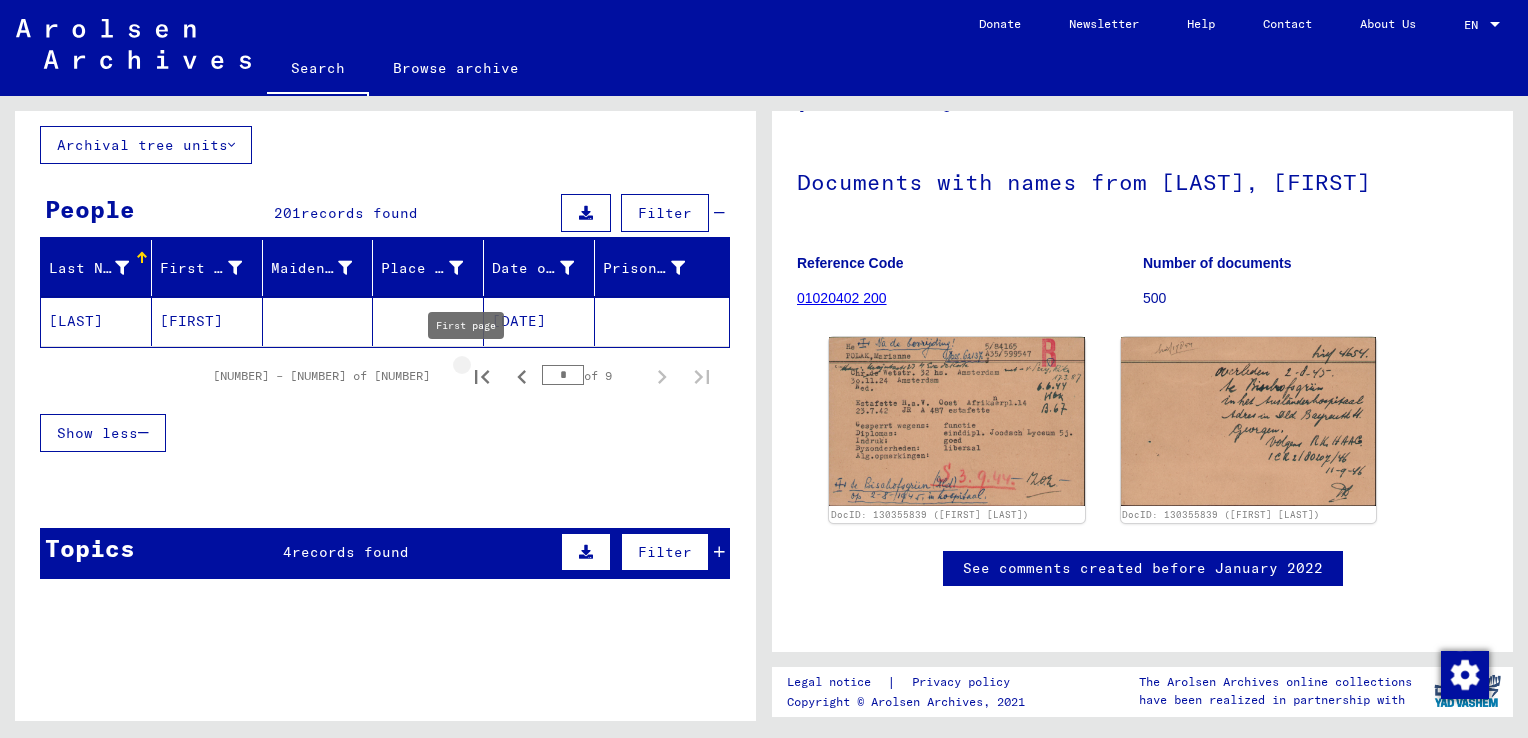 click 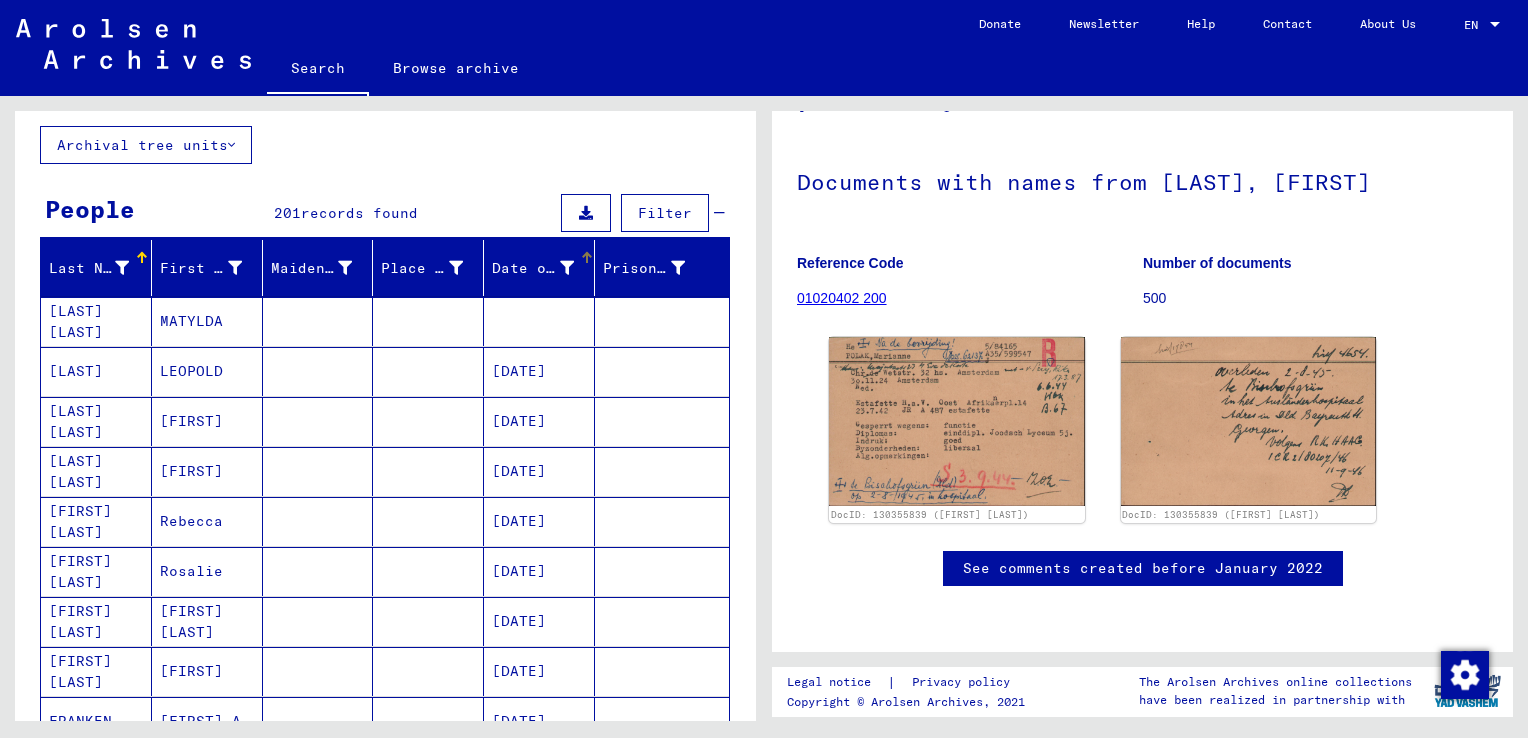click at bounding box center [589, 255] 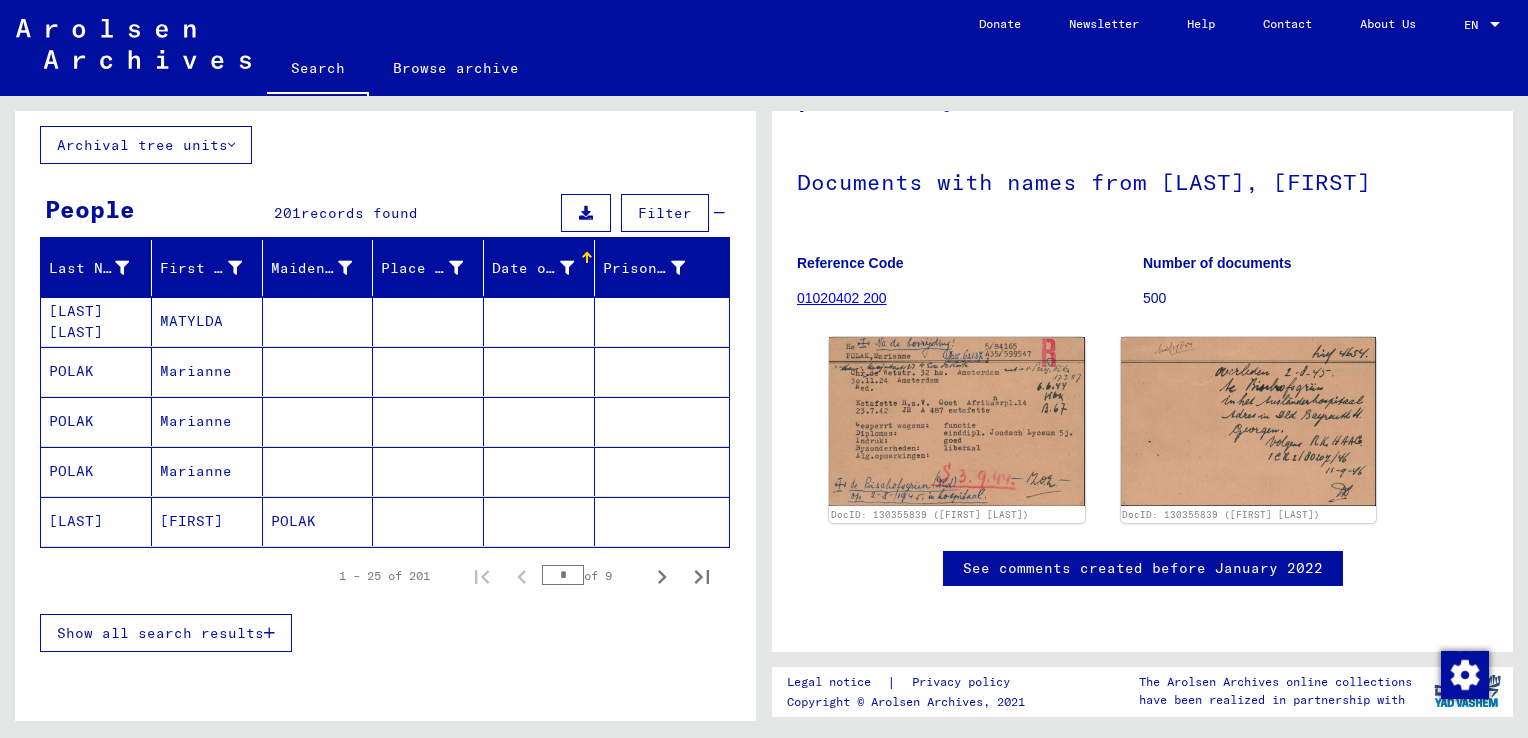 click at bounding box center [587, 258] 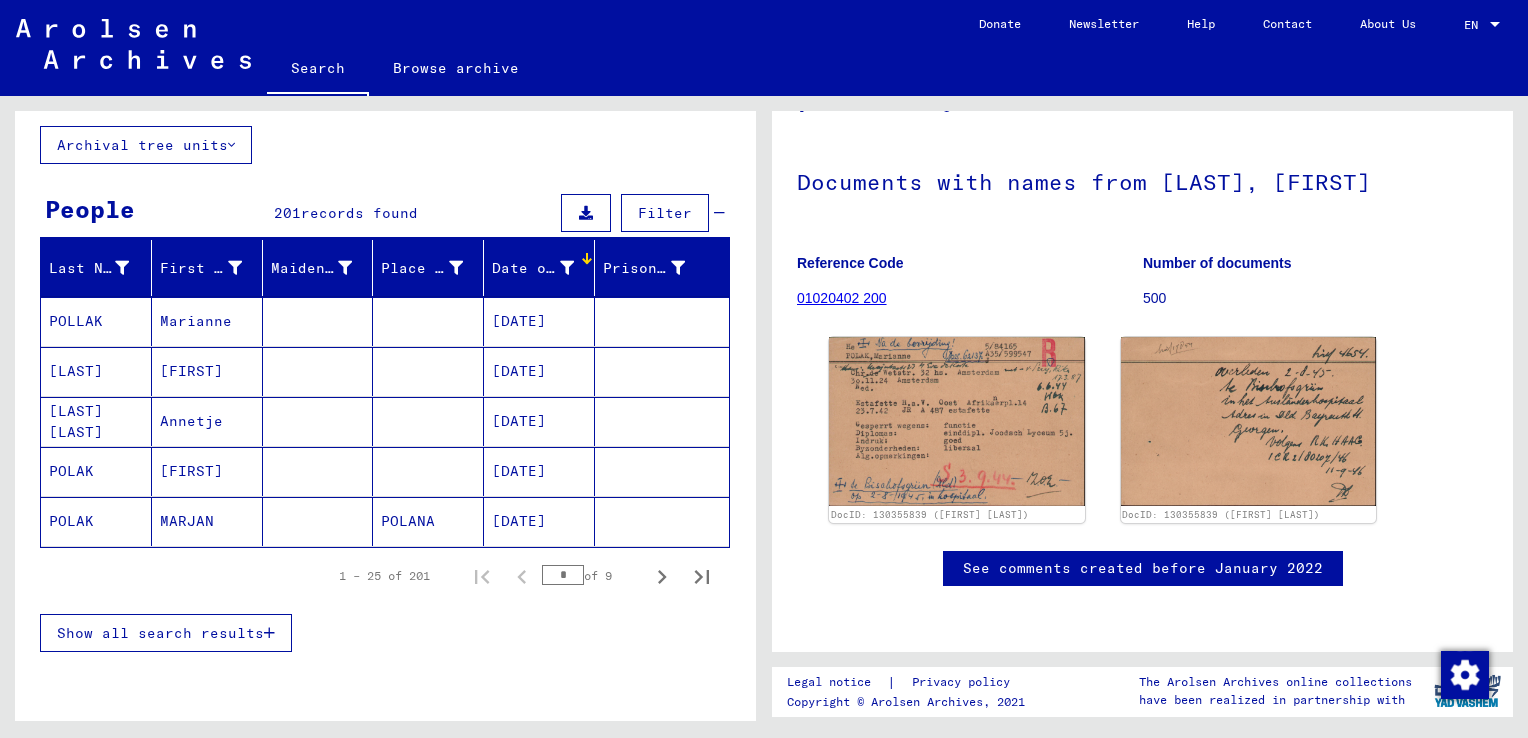 scroll, scrollTop: 208, scrollLeft: 0, axis: vertical 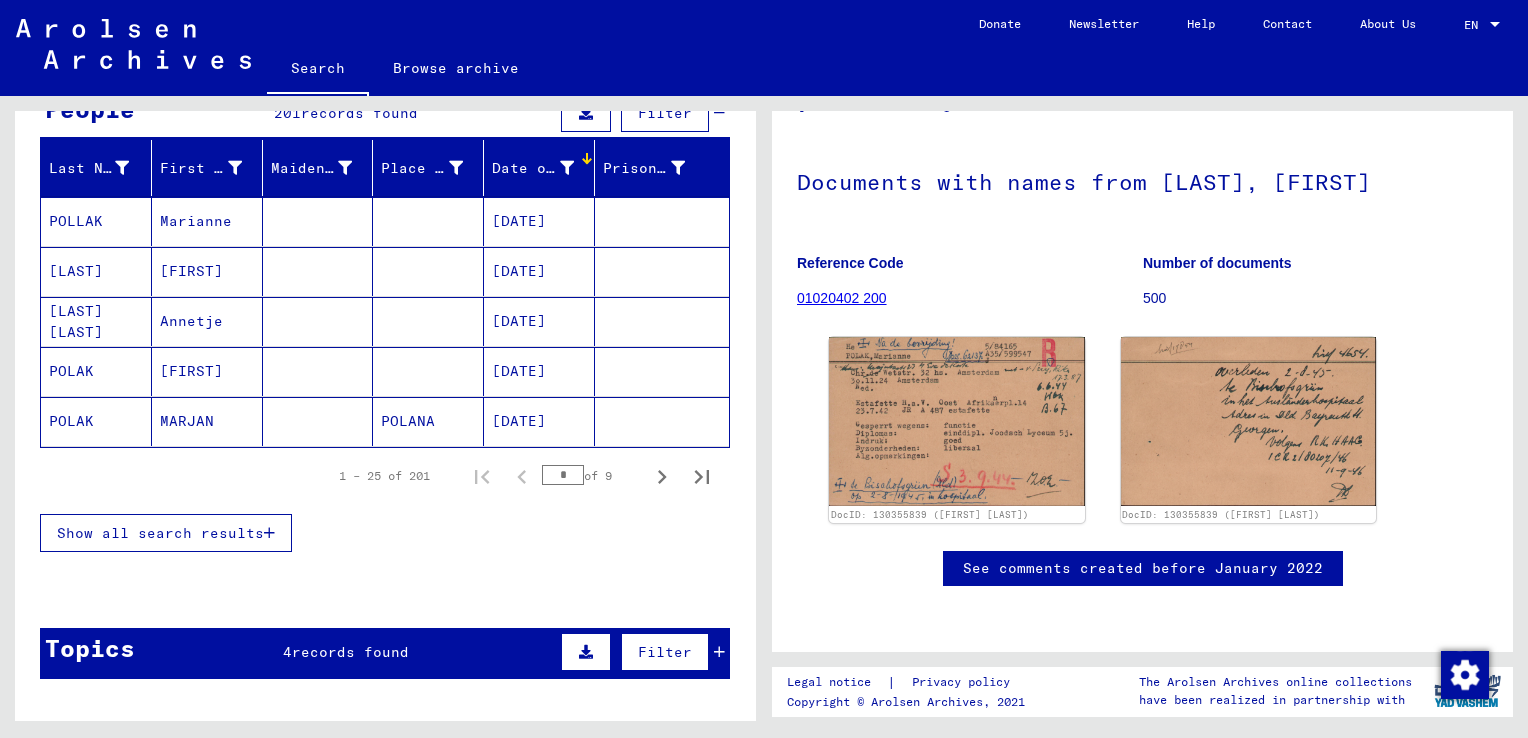 click at bounding box center (269, 533) 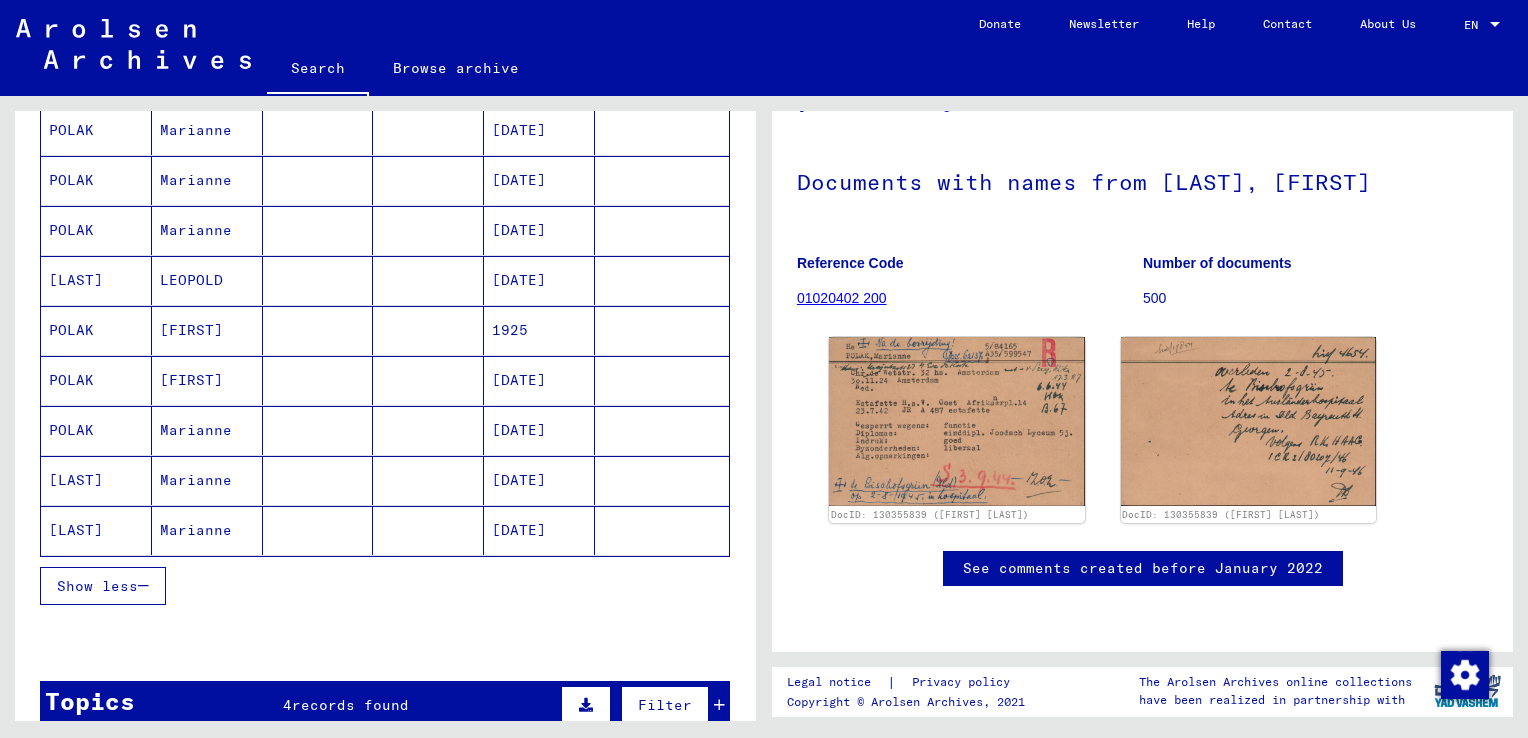 scroll, scrollTop: 1108, scrollLeft: 0, axis: vertical 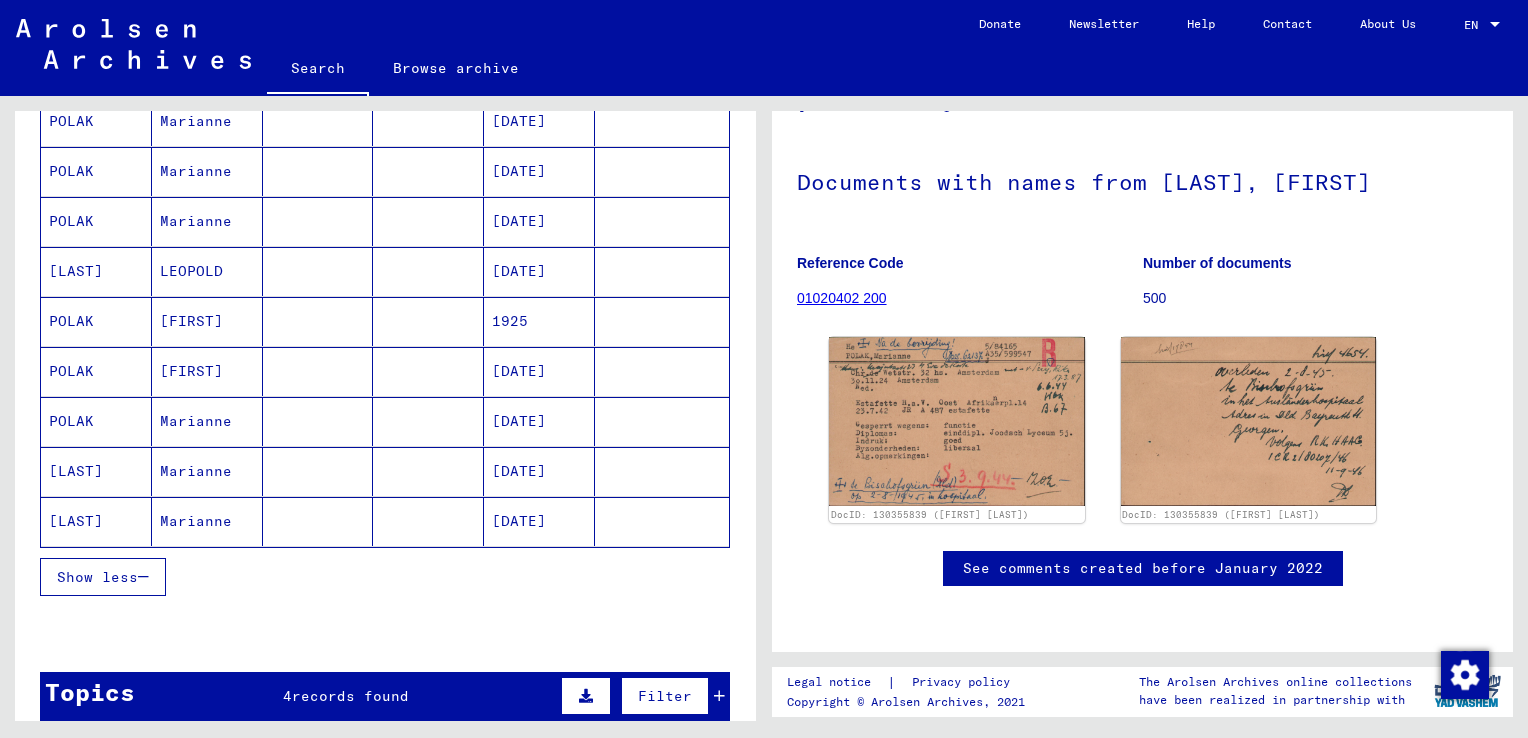 click on "[DATE]" at bounding box center (539, 421) 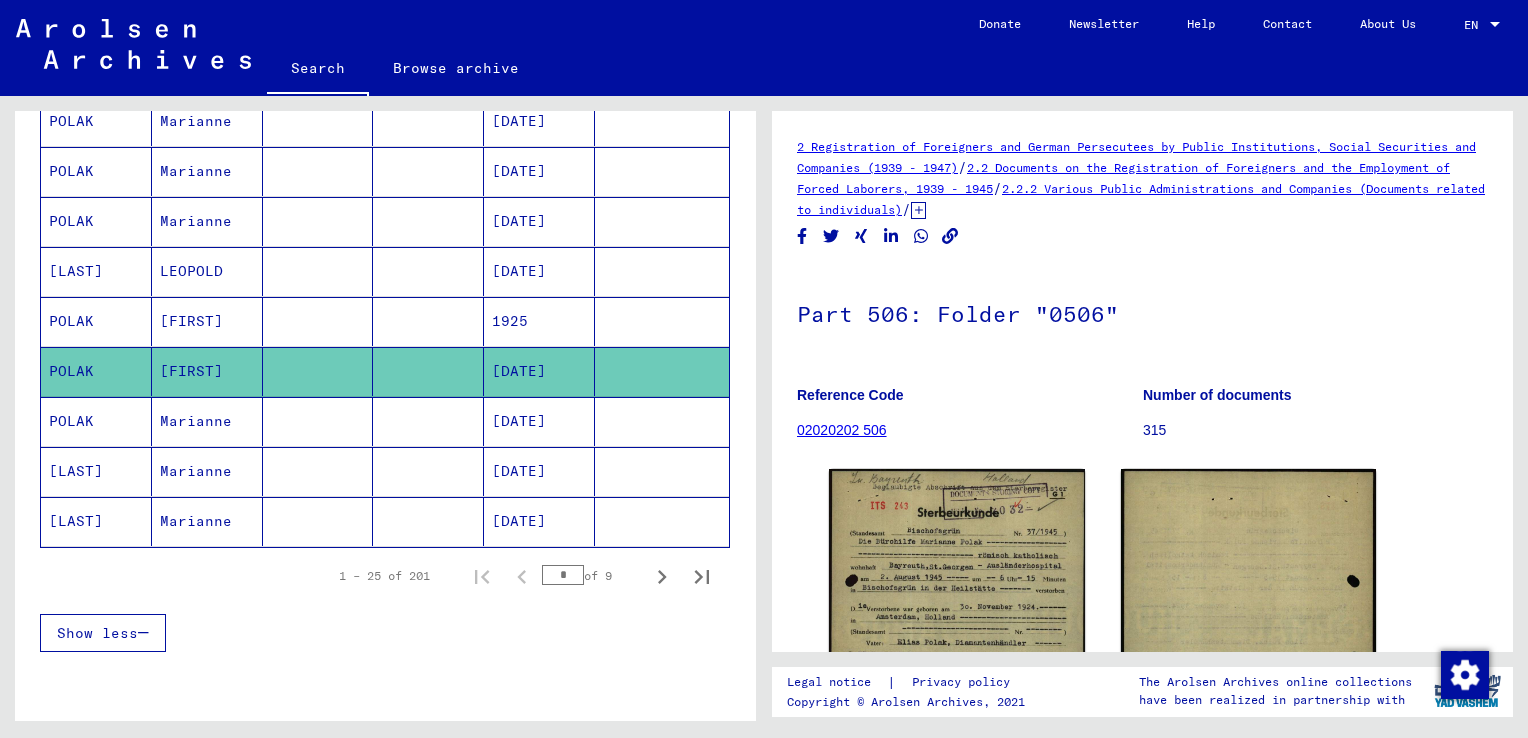 scroll, scrollTop: 0, scrollLeft: 0, axis: both 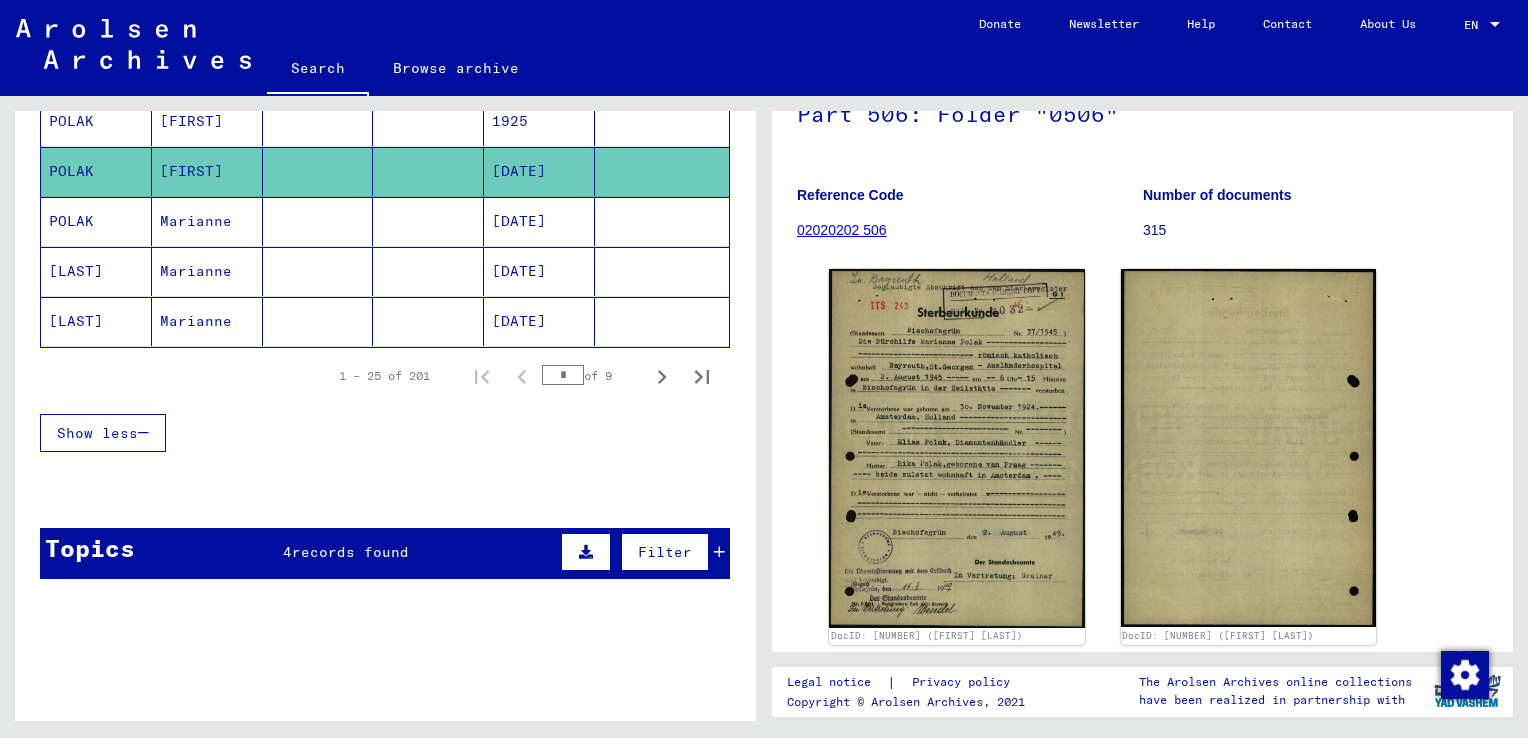 click on "[DATE]" at bounding box center (539, 271) 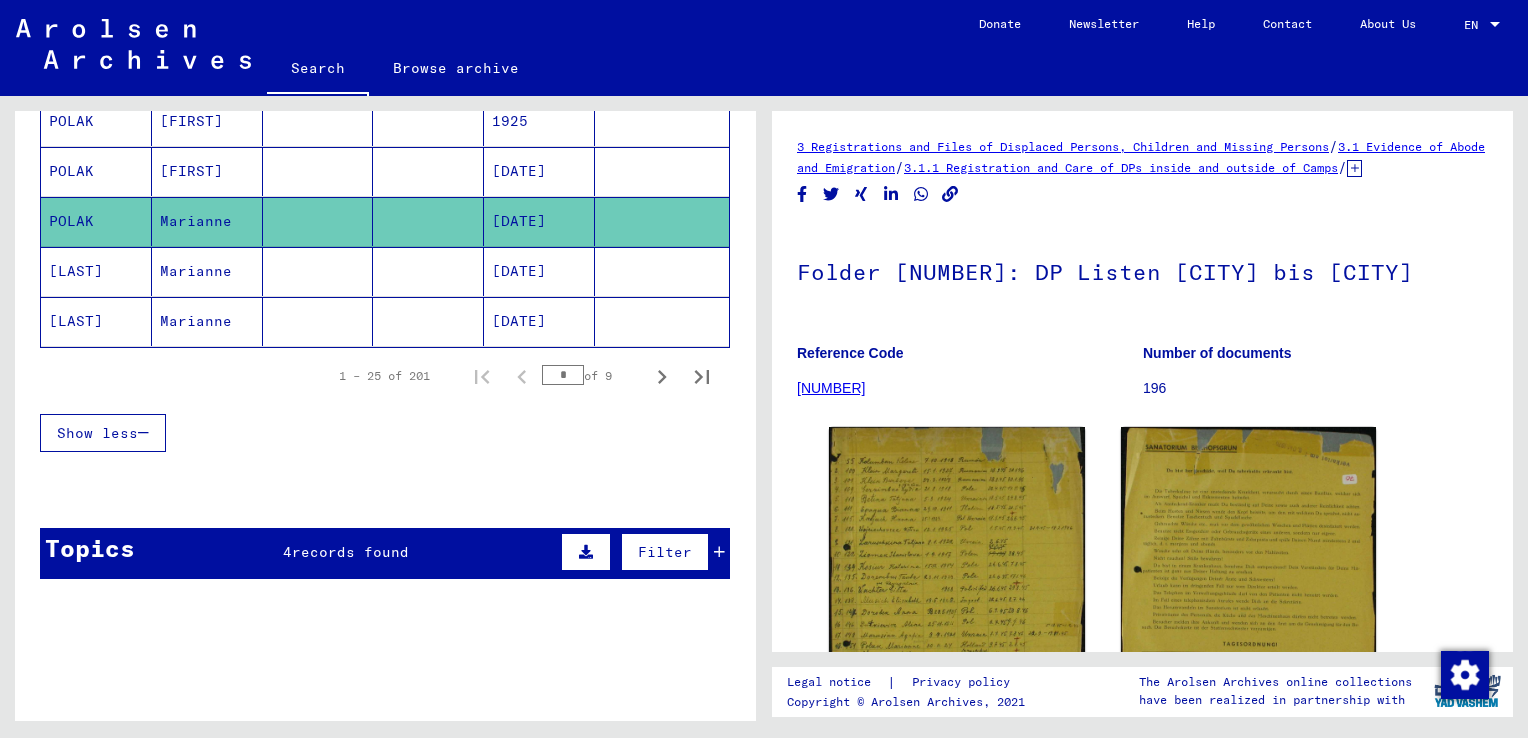scroll, scrollTop: 0, scrollLeft: 0, axis: both 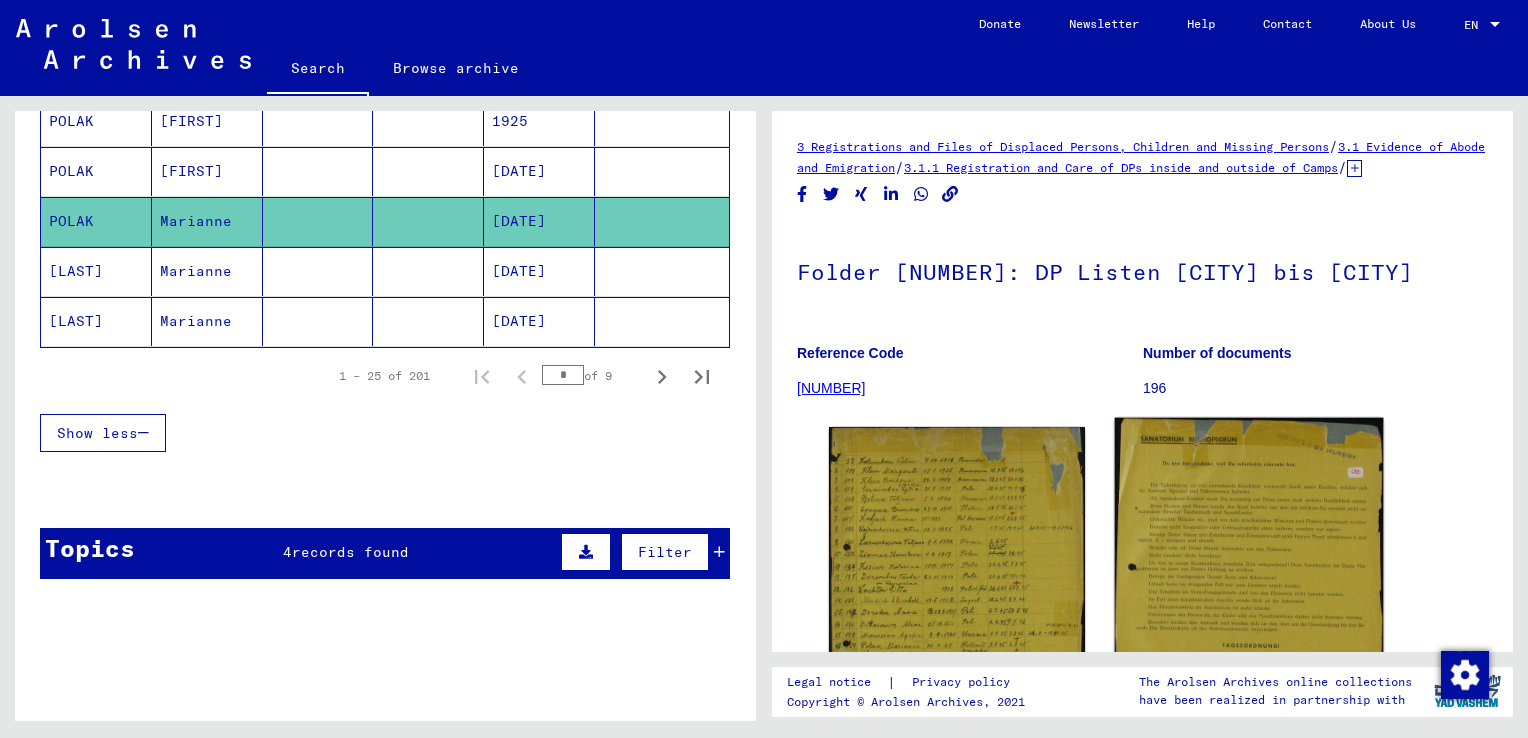 click 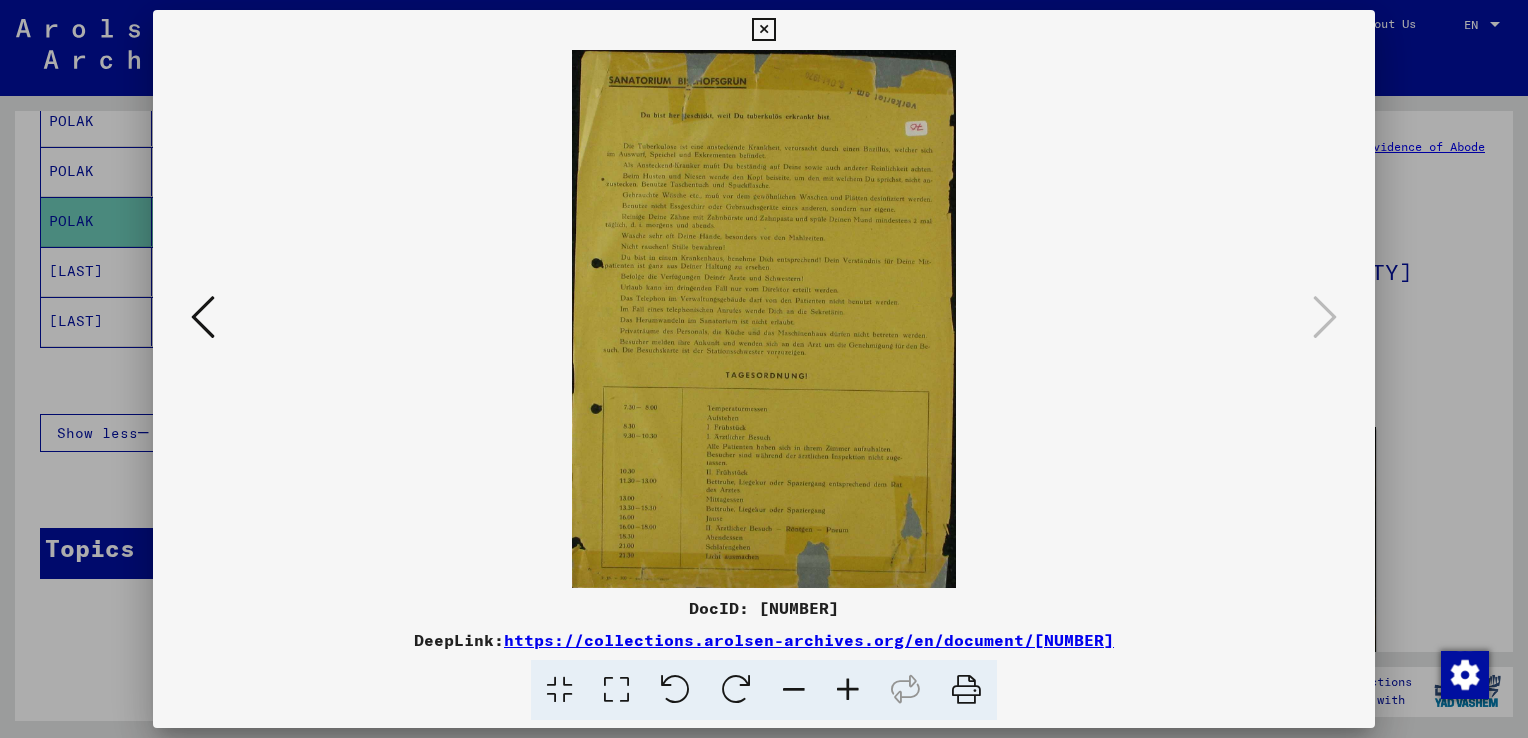 click at bounding box center [848, 690] 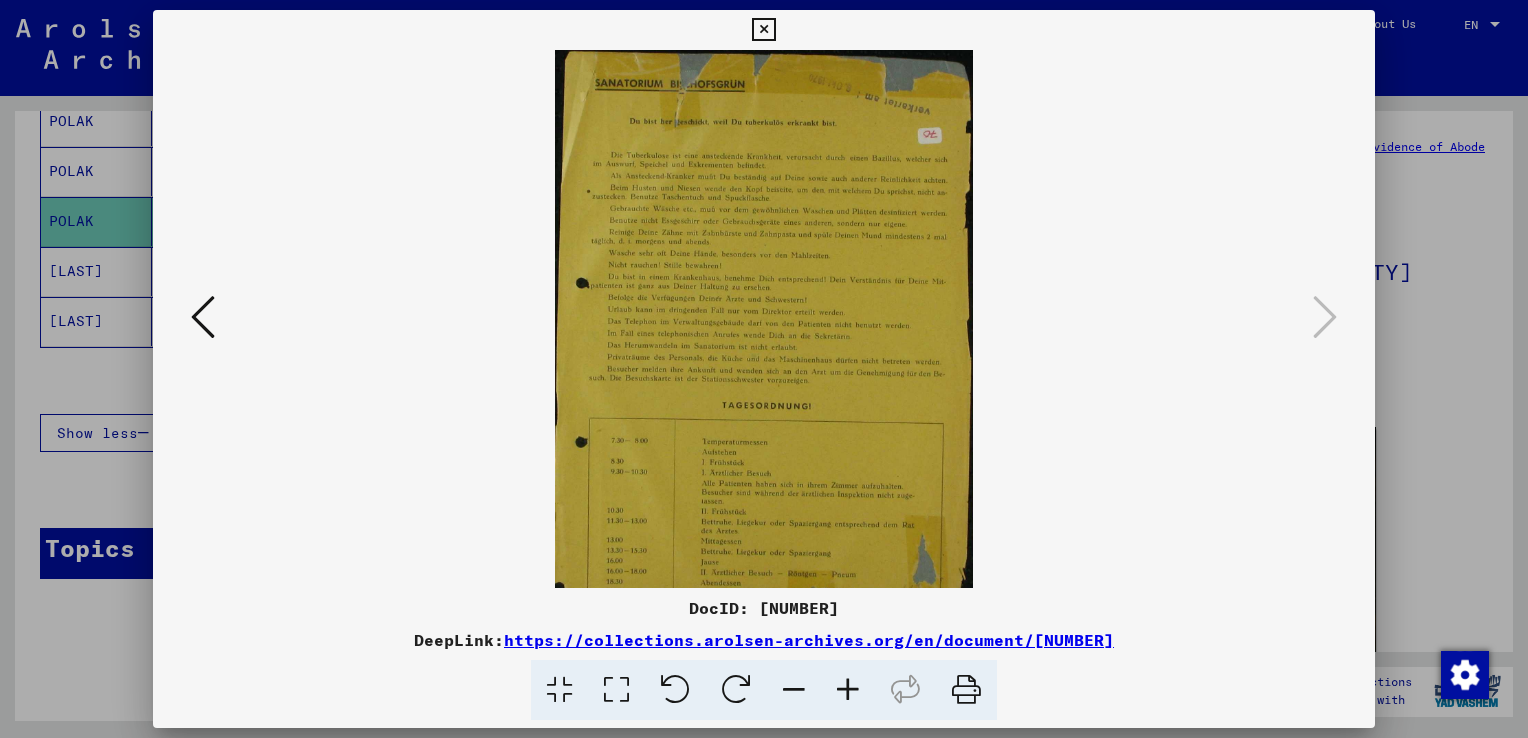 click at bounding box center (848, 690) 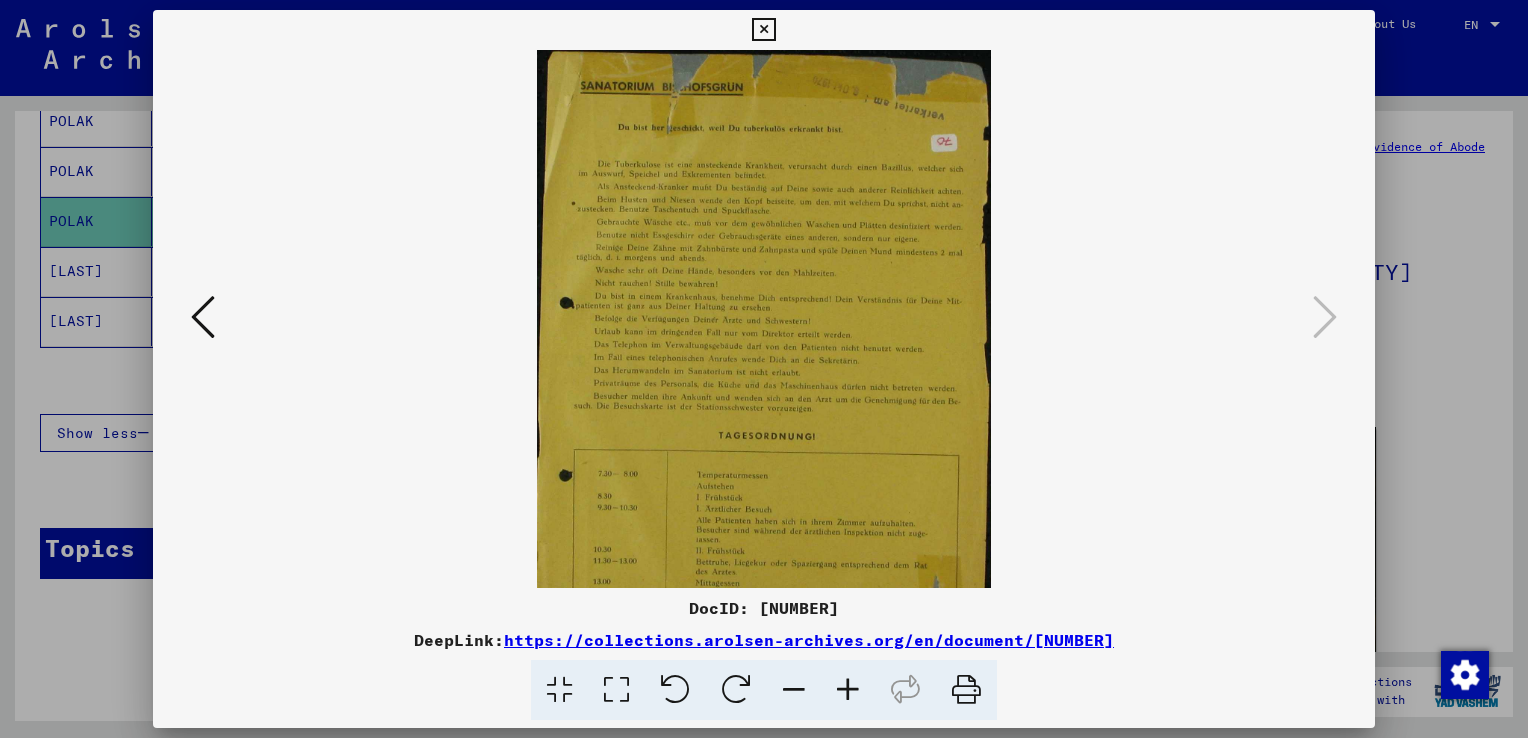click at bounding box center (848, 690) 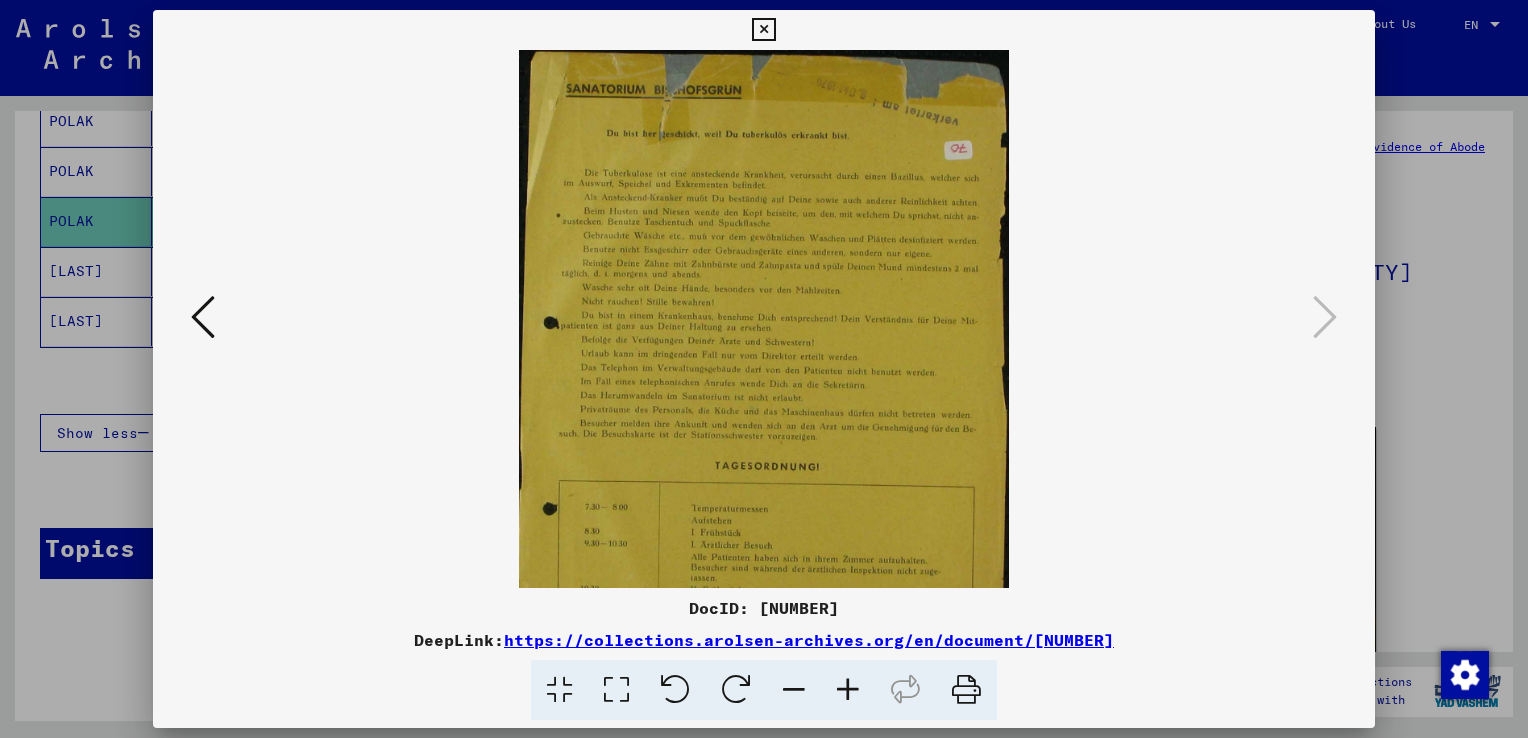 click at bounding box center (848, 690) 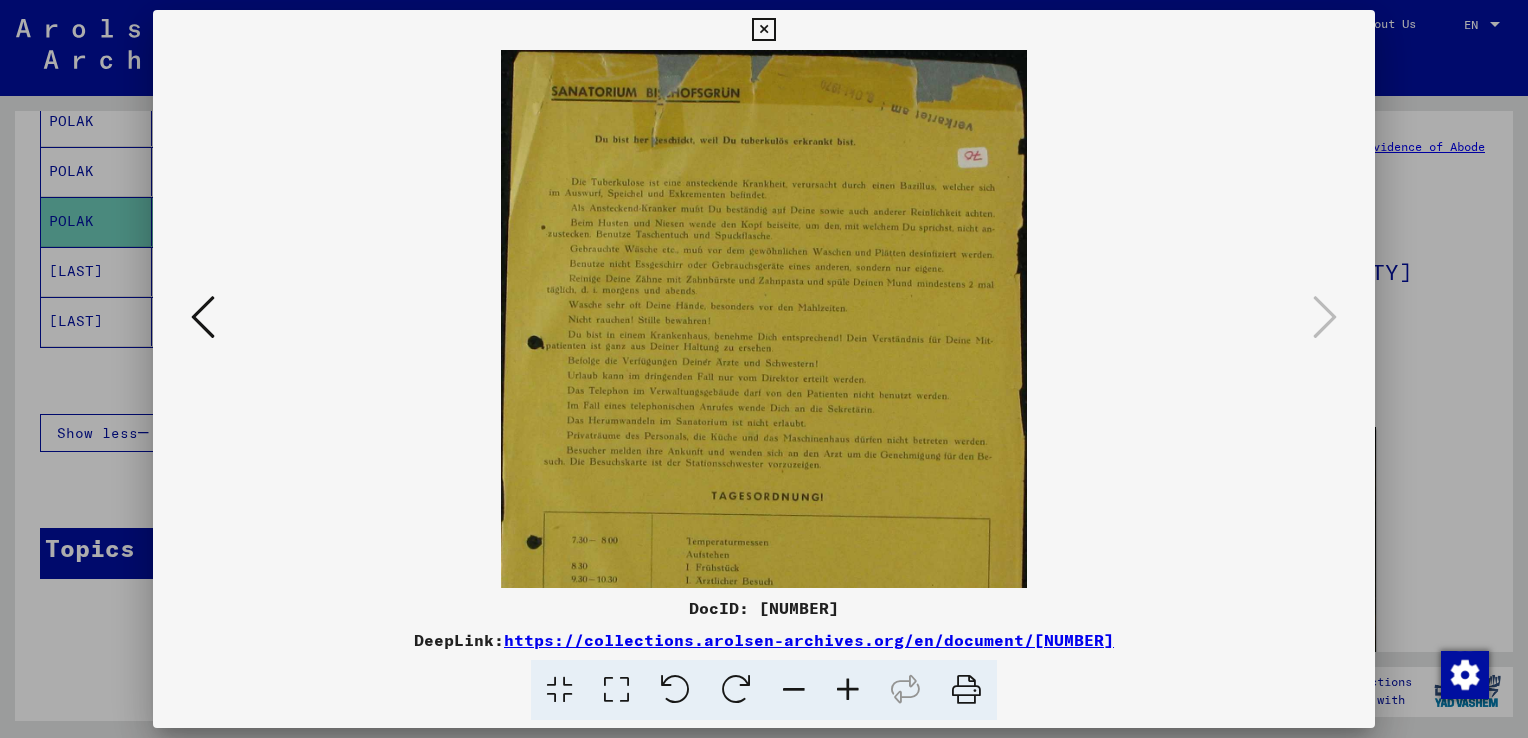 click at bounding box center [203, 317] 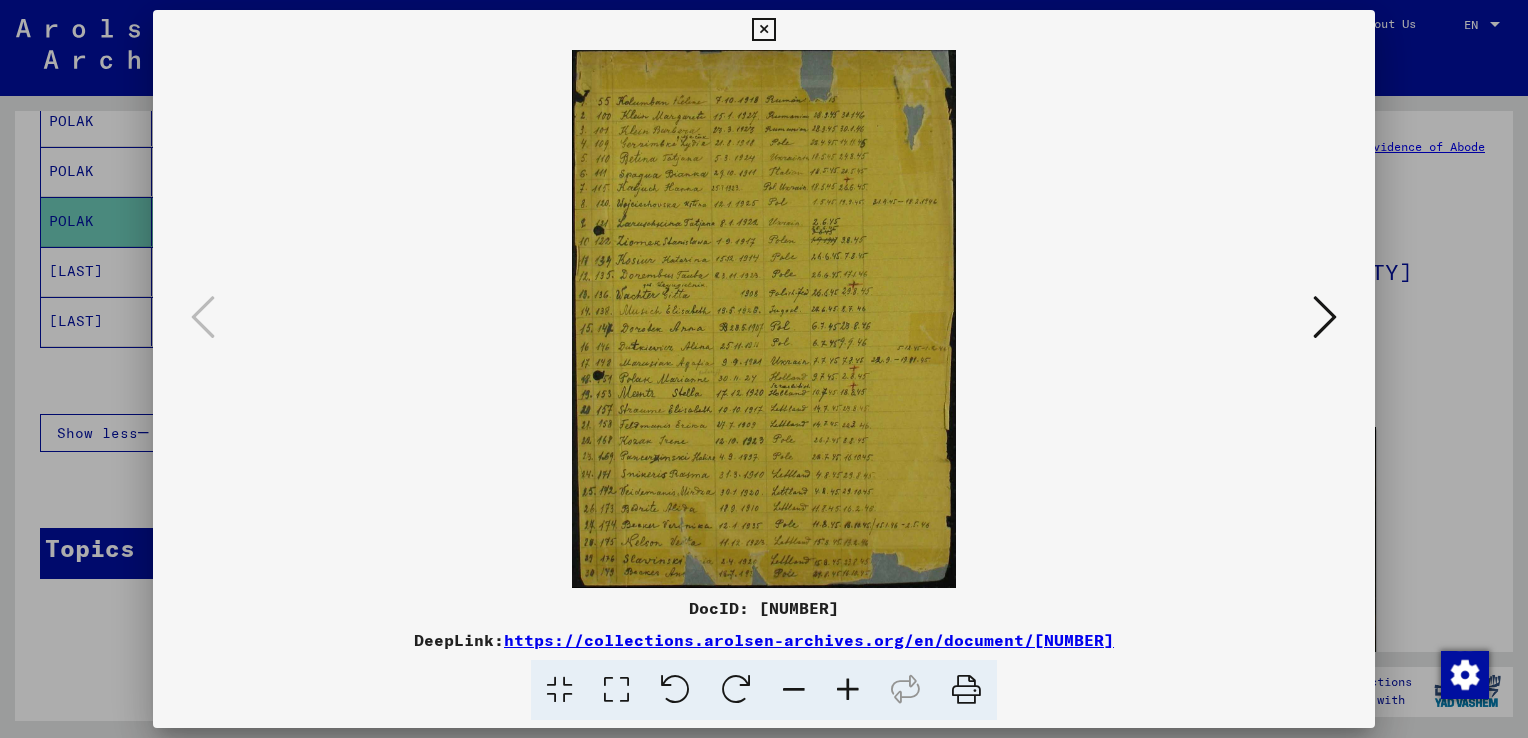click at bounding box center [763, 30] 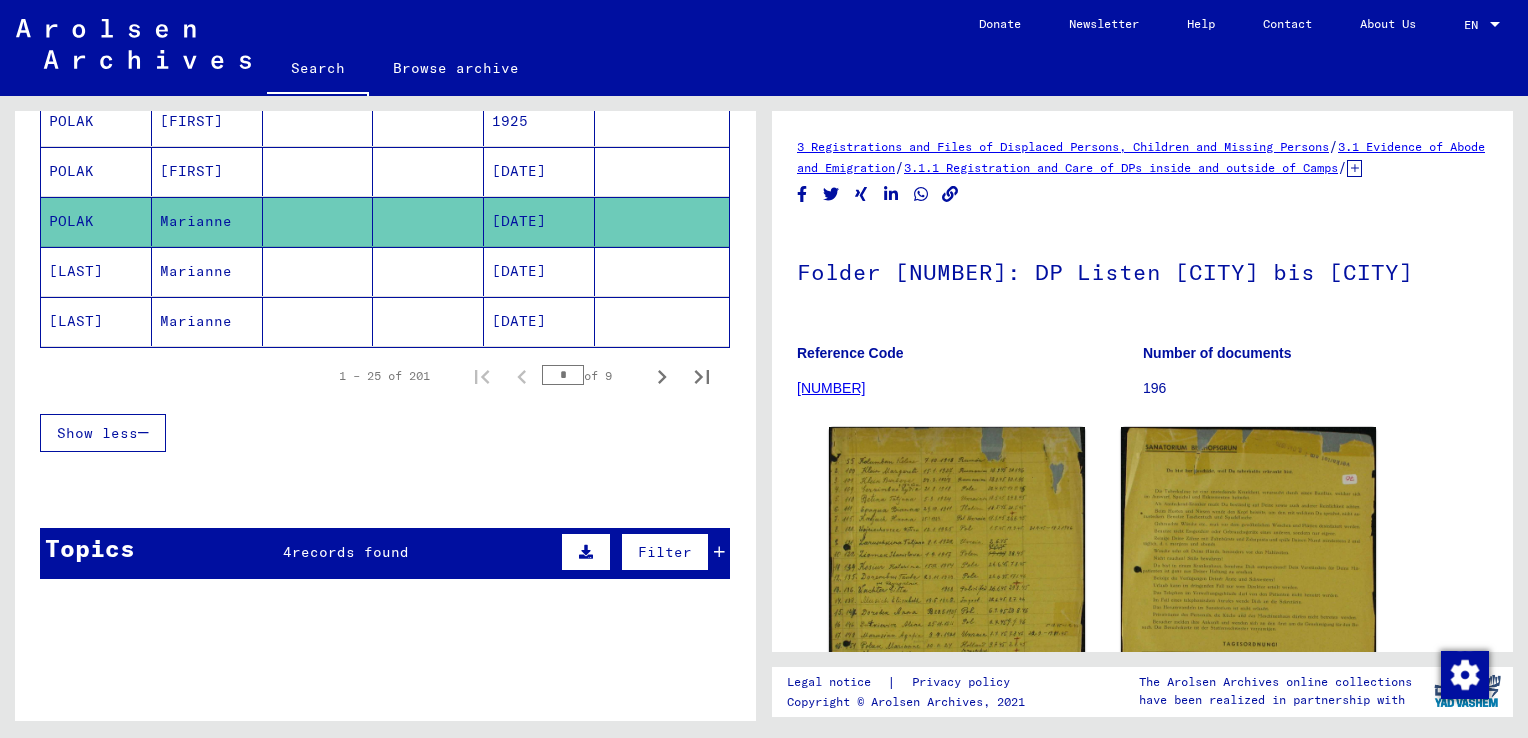 click on "[DATE]" at bounding box center [539, 321] 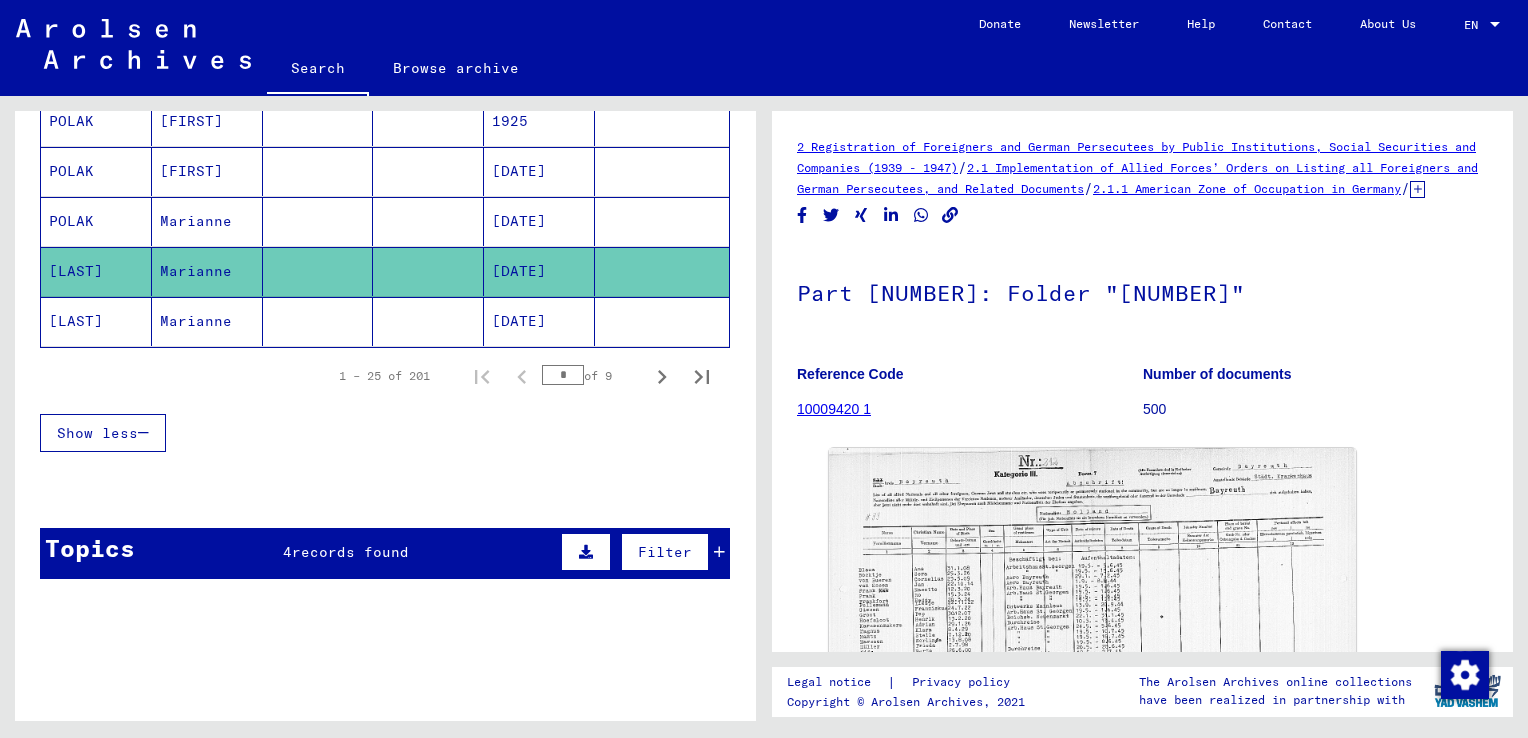 scroll, scrollTop: 0, scrollLeft: 0, axis: both 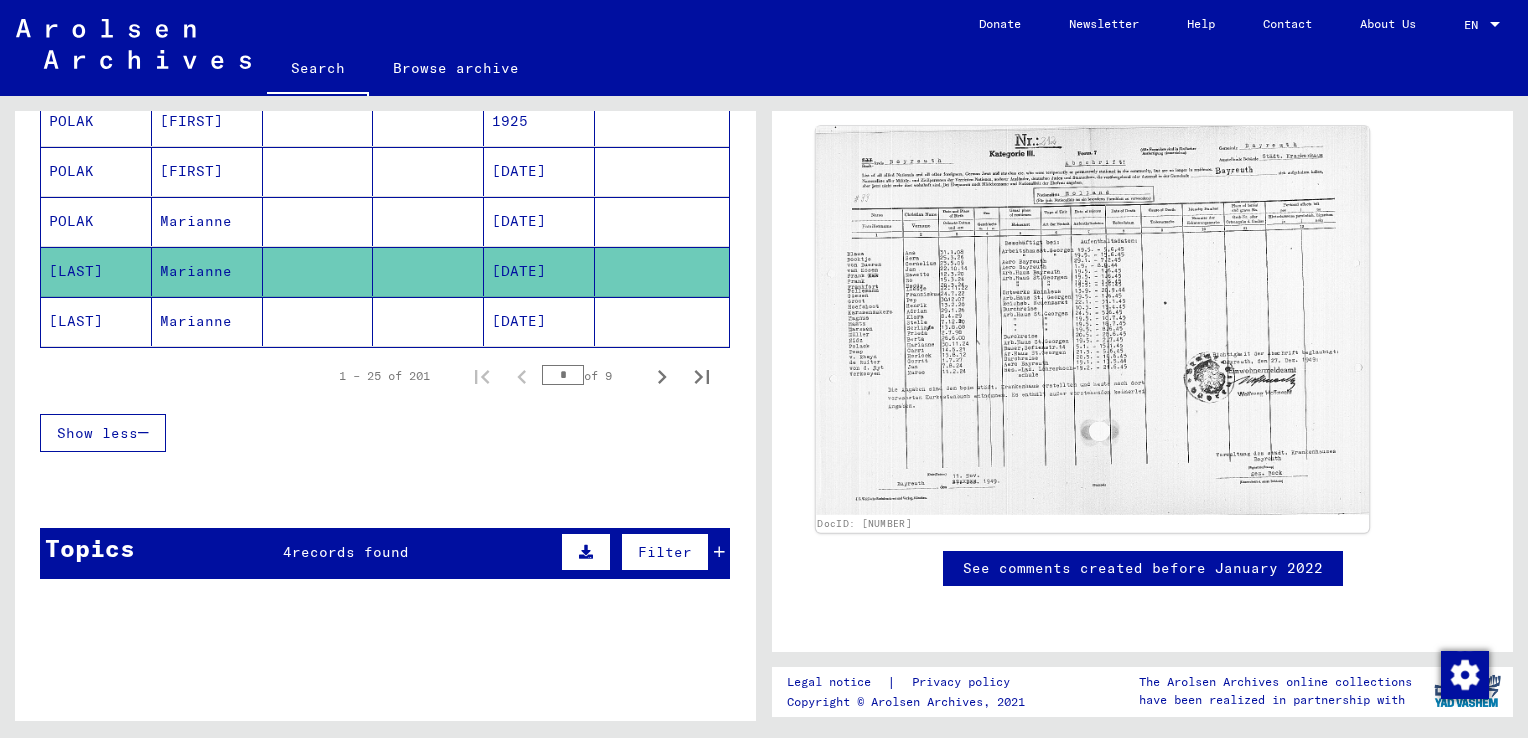 click 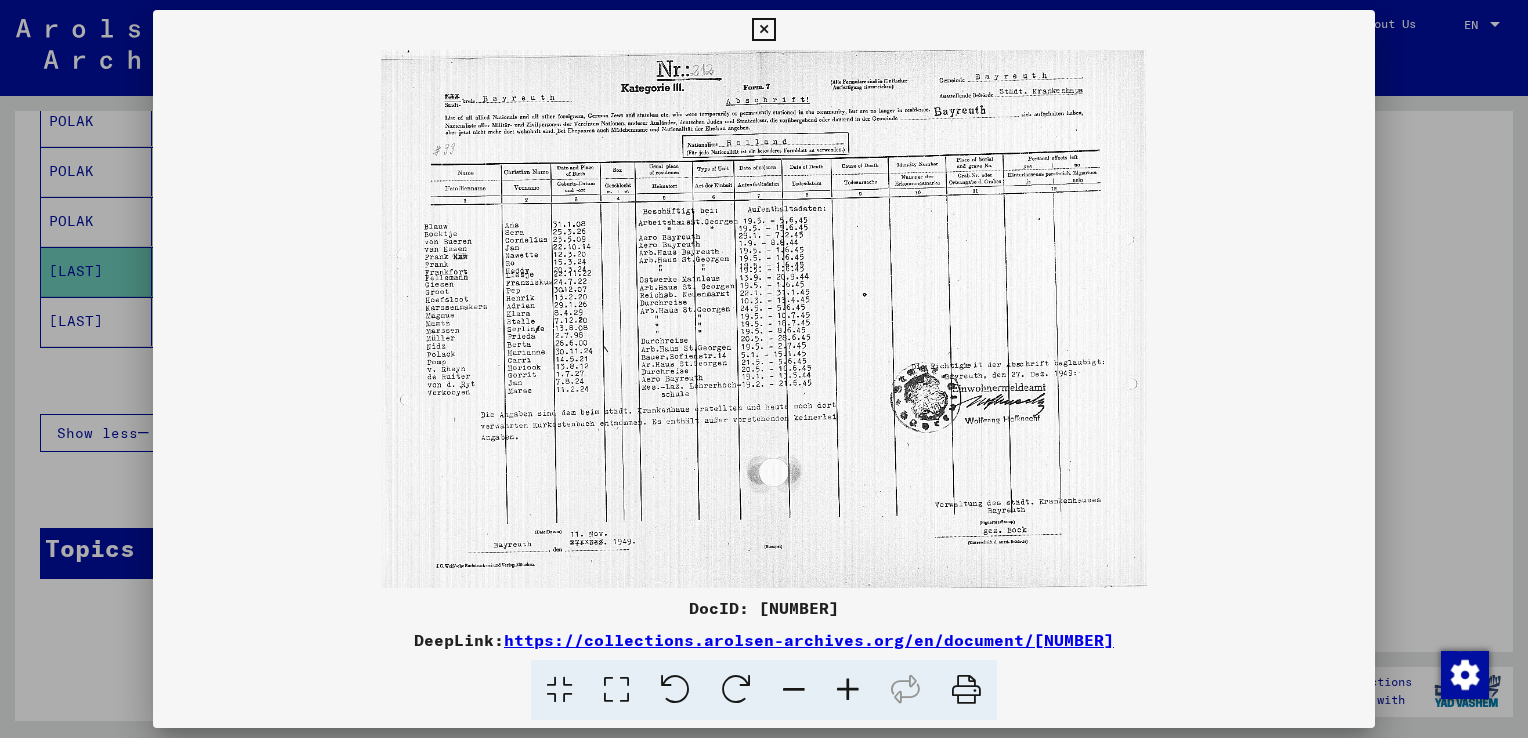 click at bounding box center [763, 30] 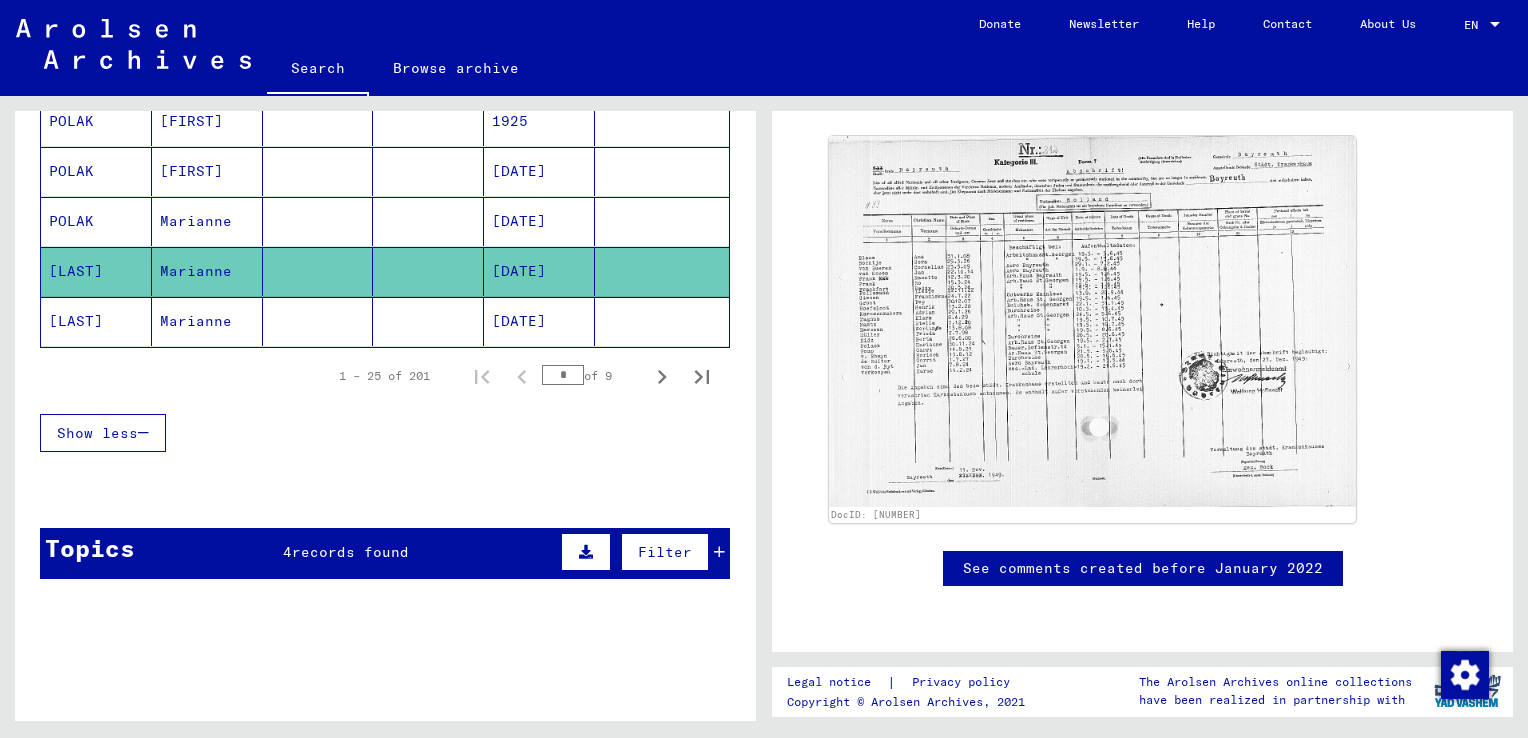 click on "[DATE]" 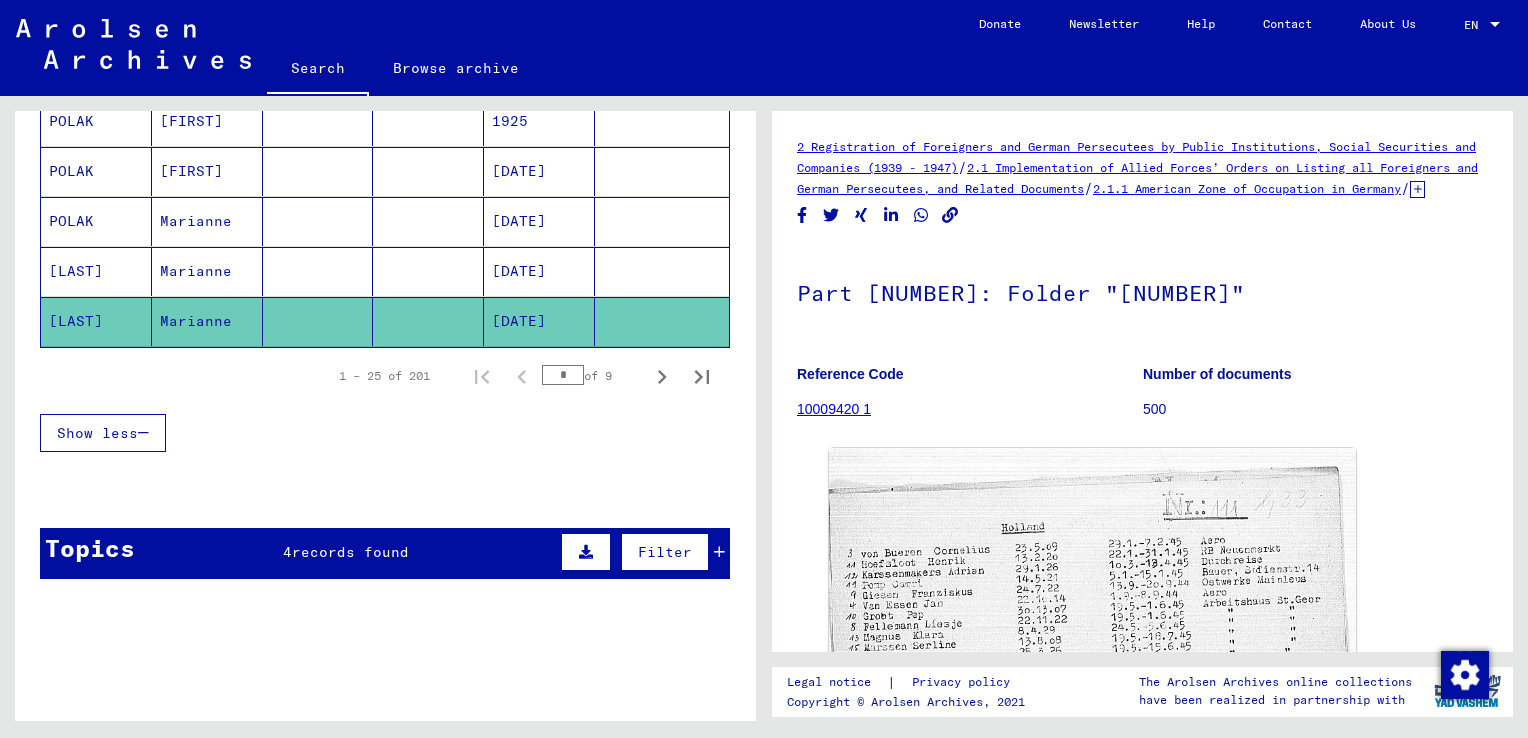 scroll, scrollTop: 0, scrollLeft: 0, axis: both 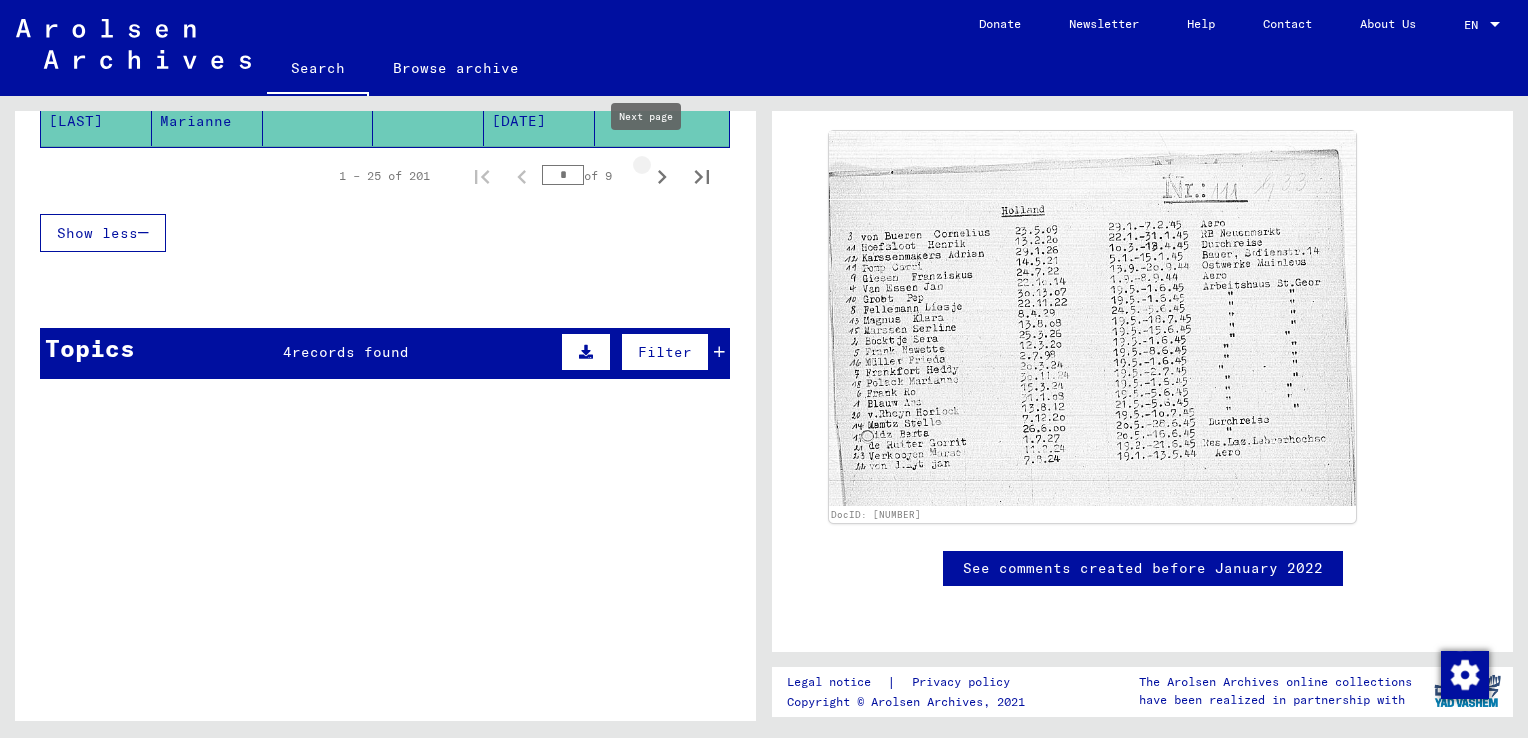 click 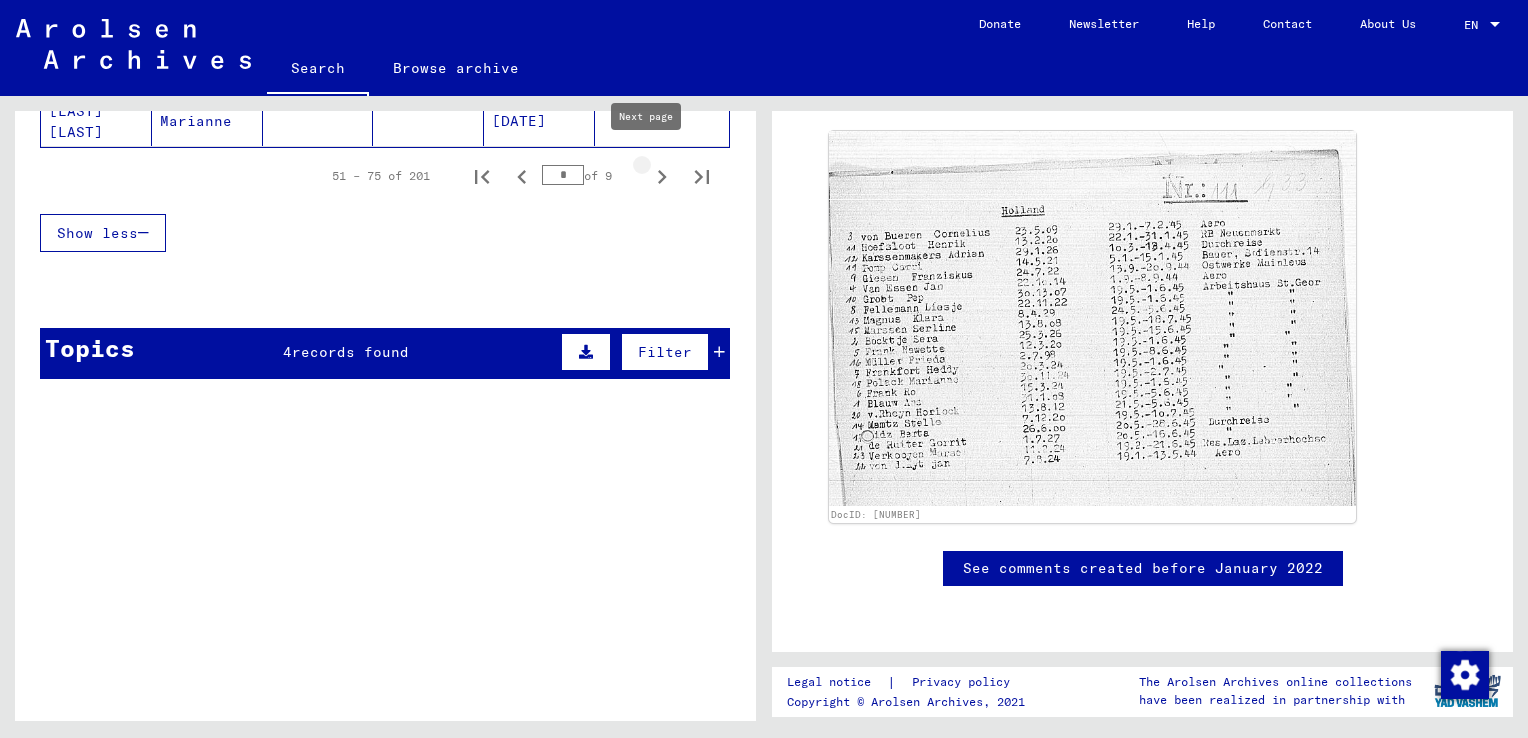 click 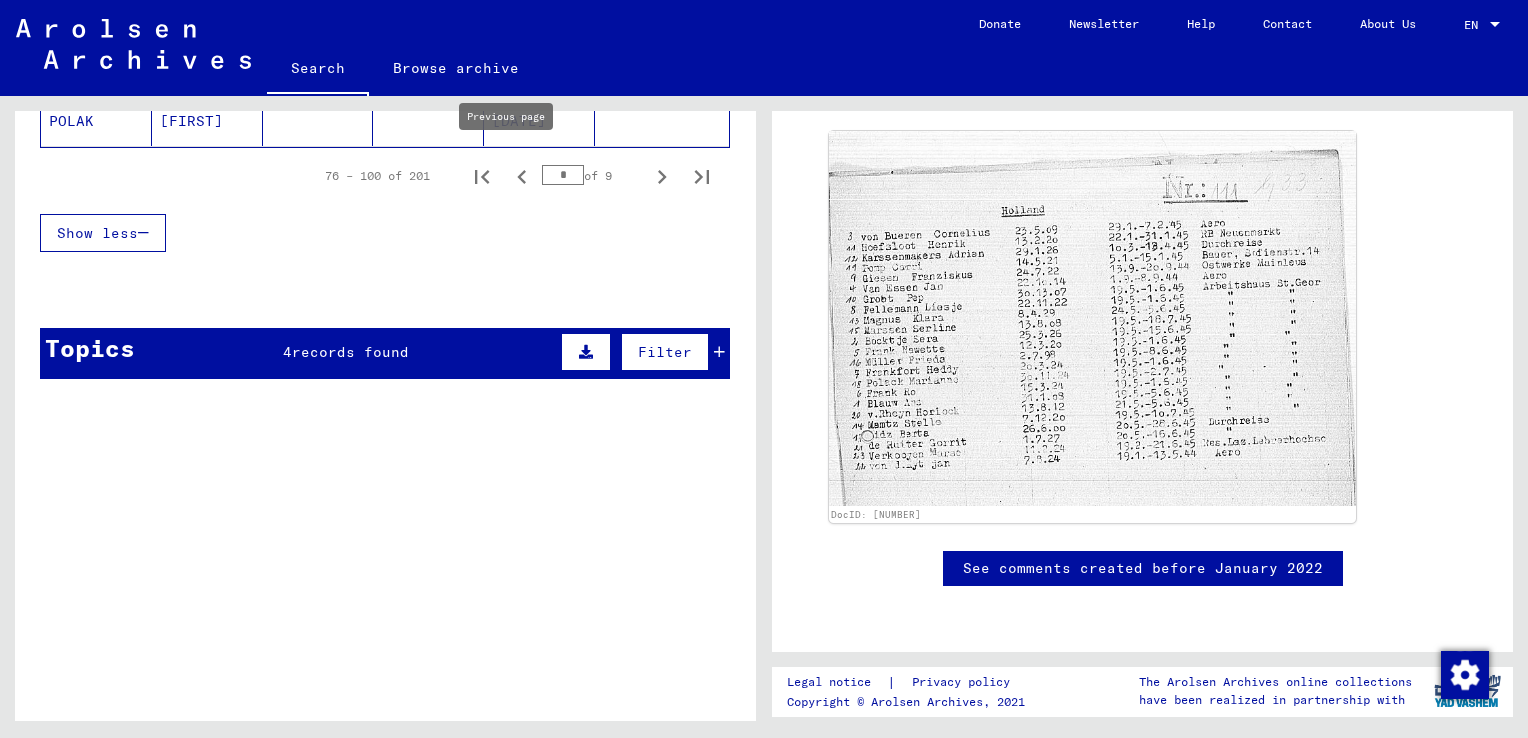 click 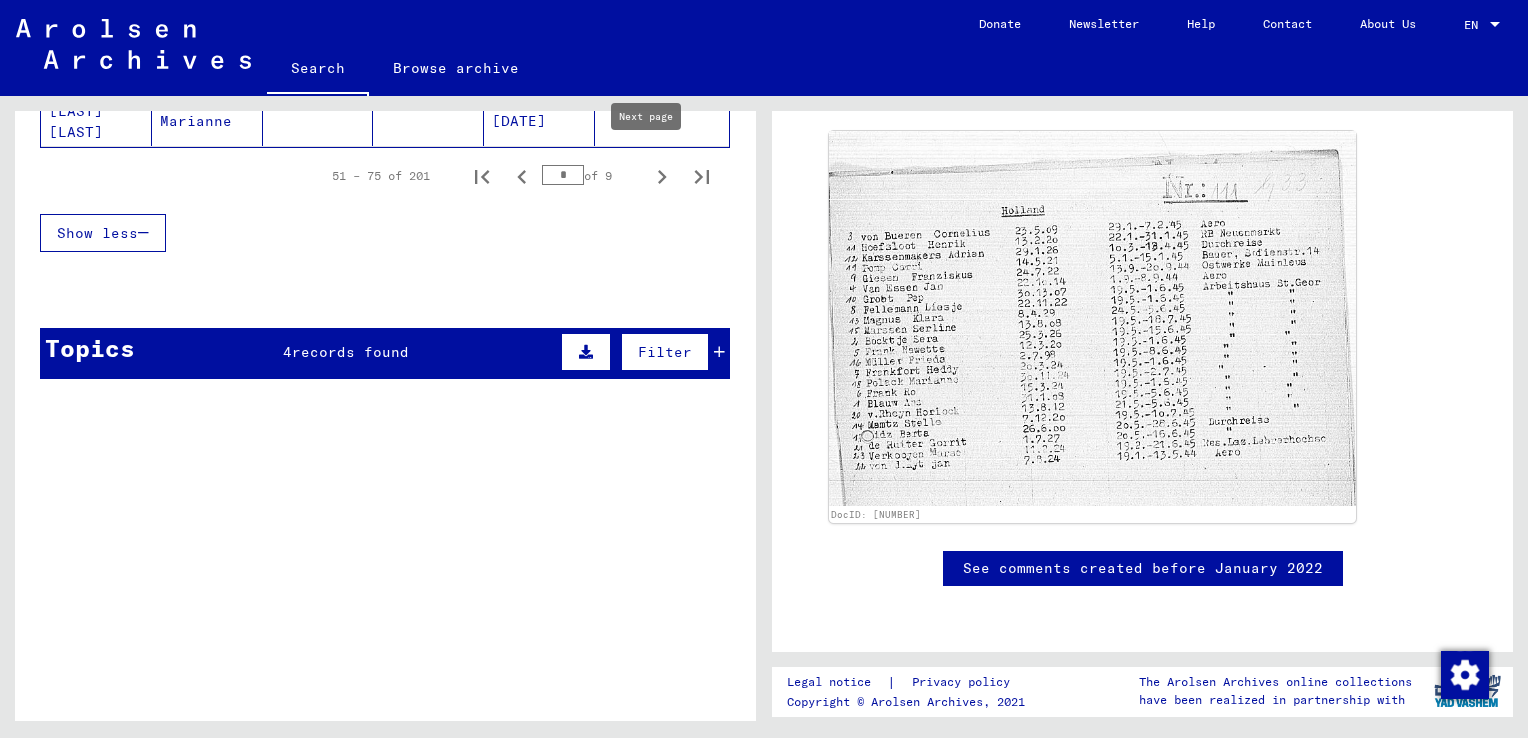 click 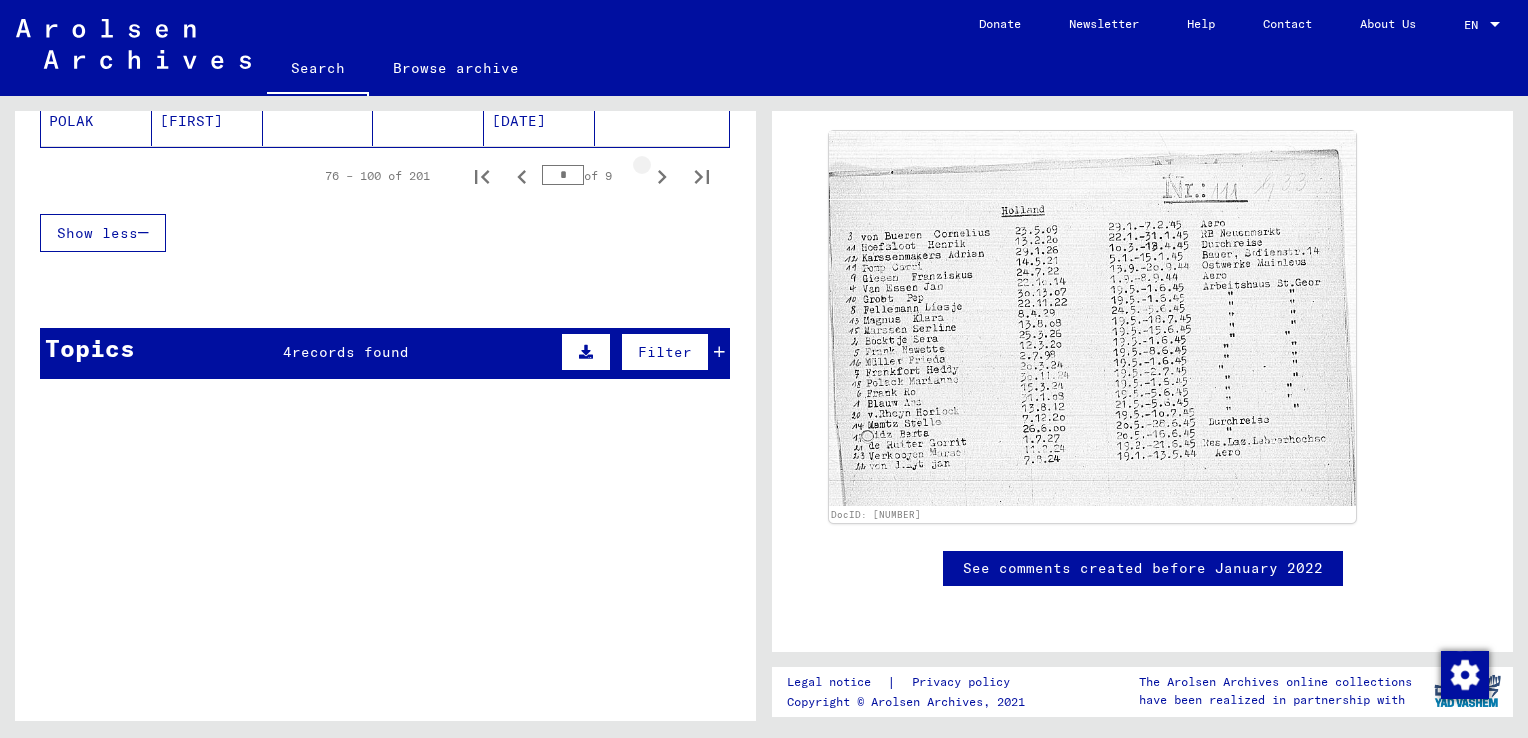 click 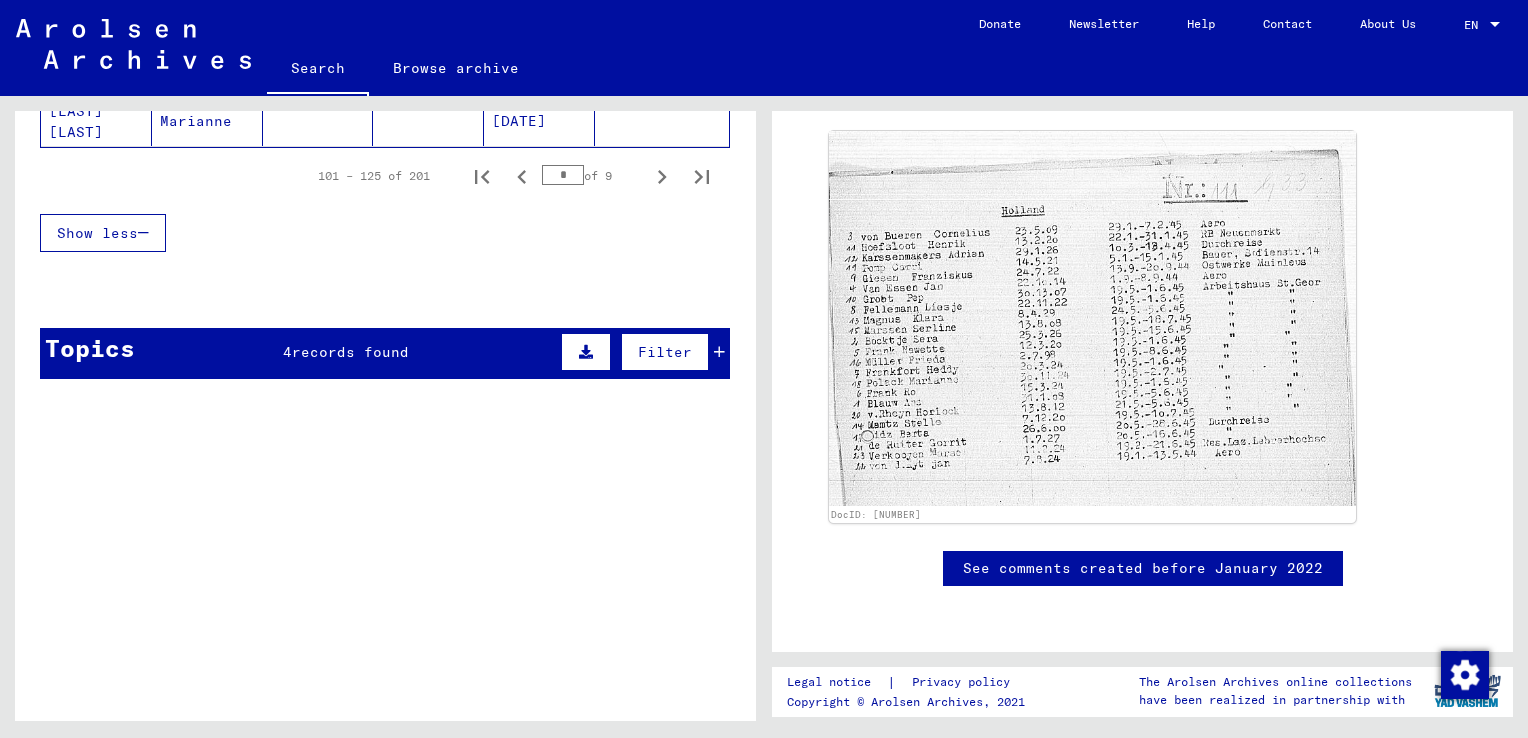 click 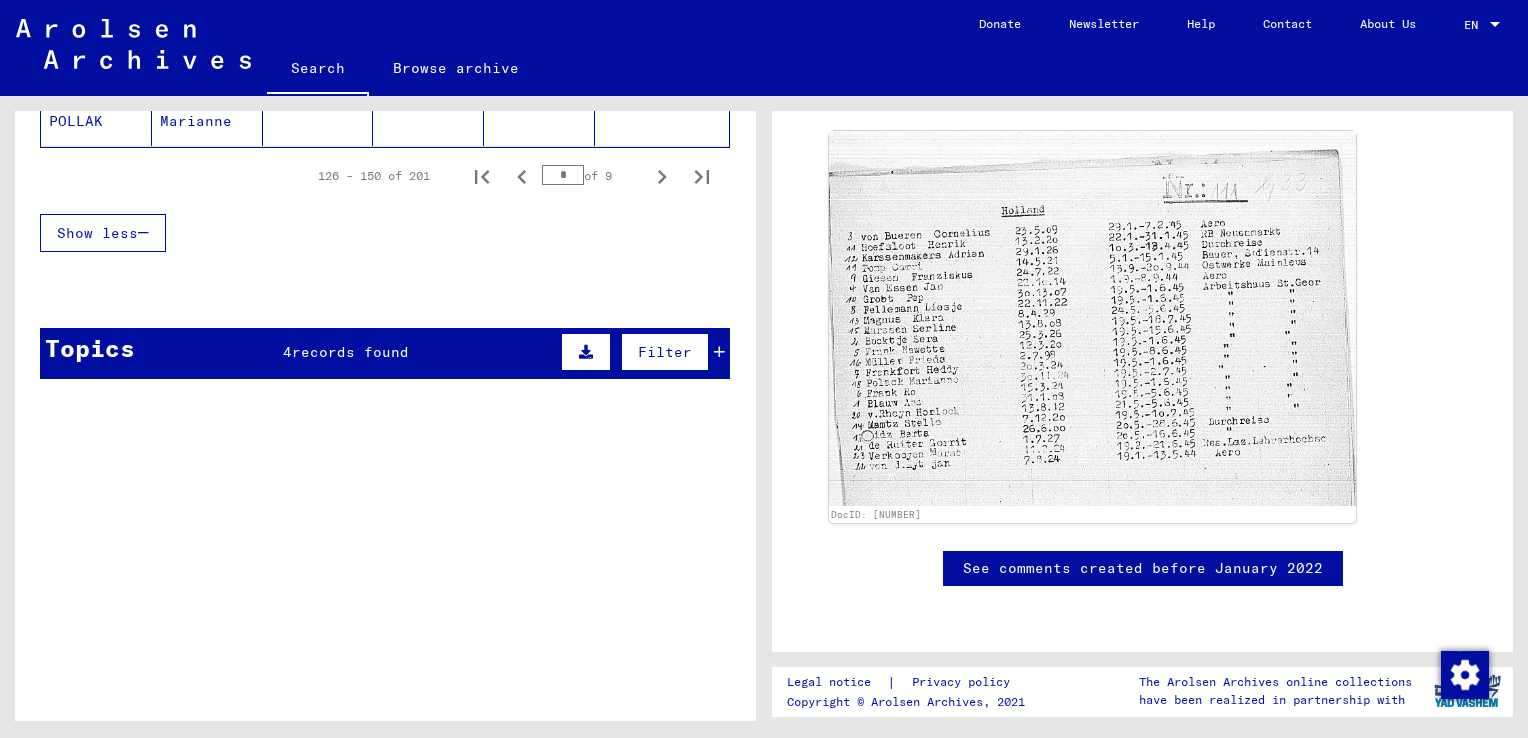 click 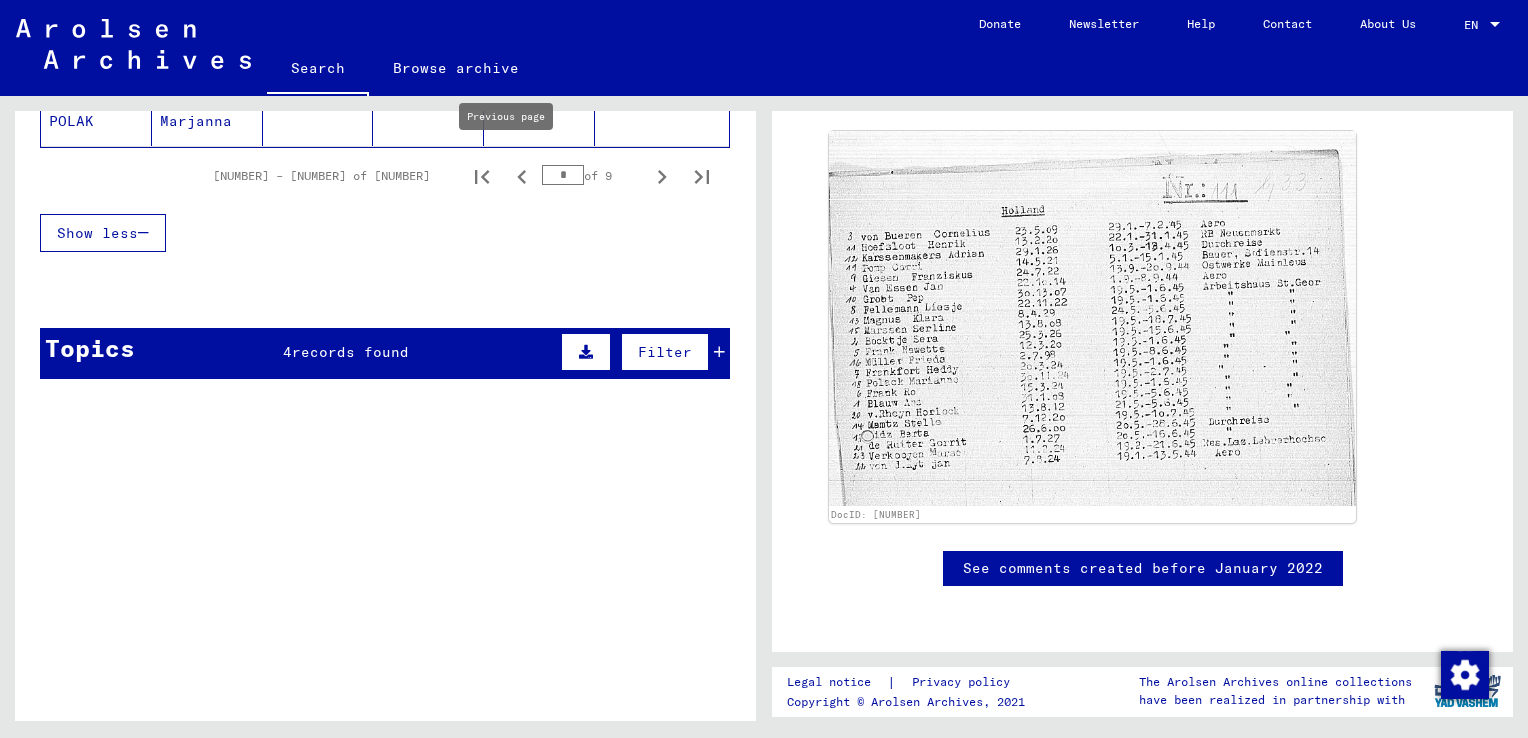click 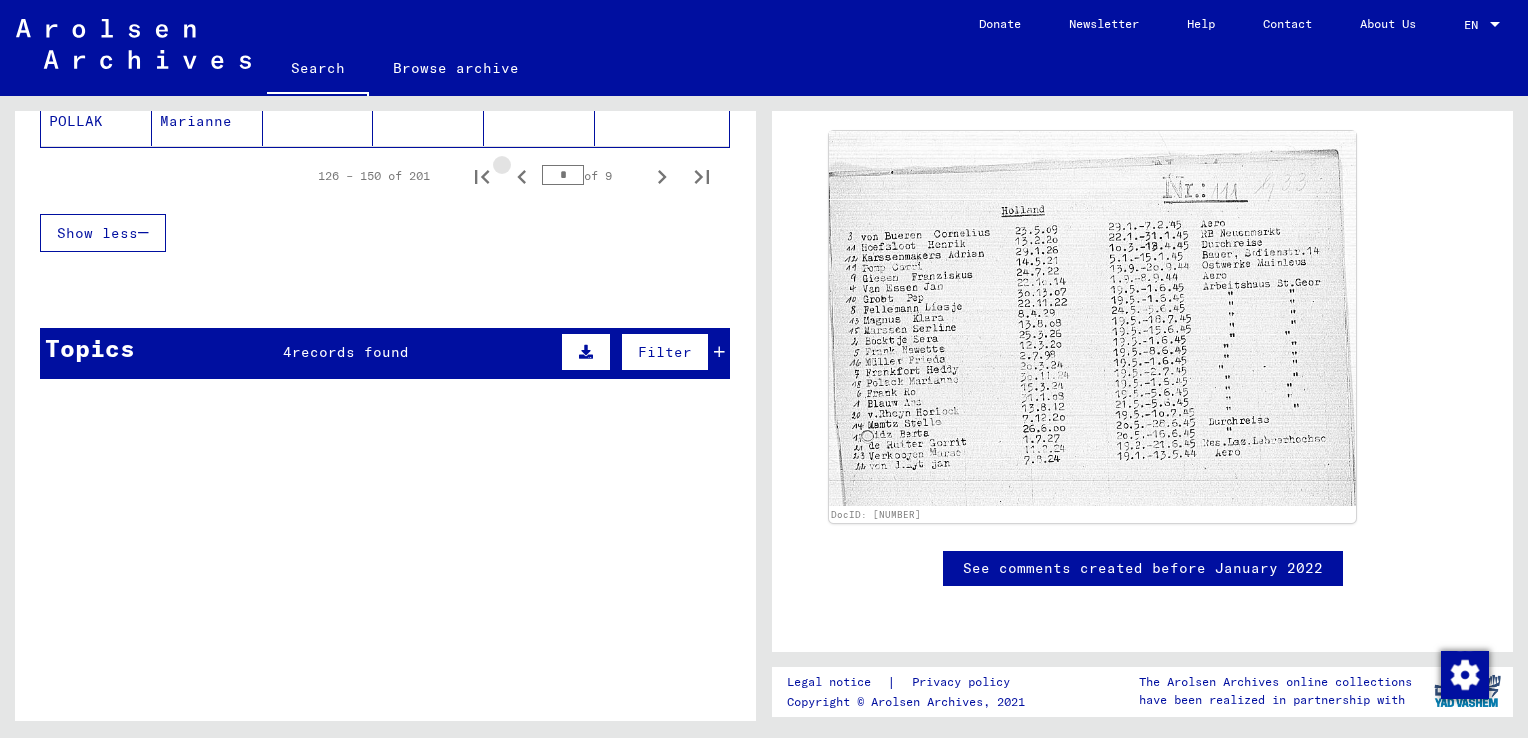 click 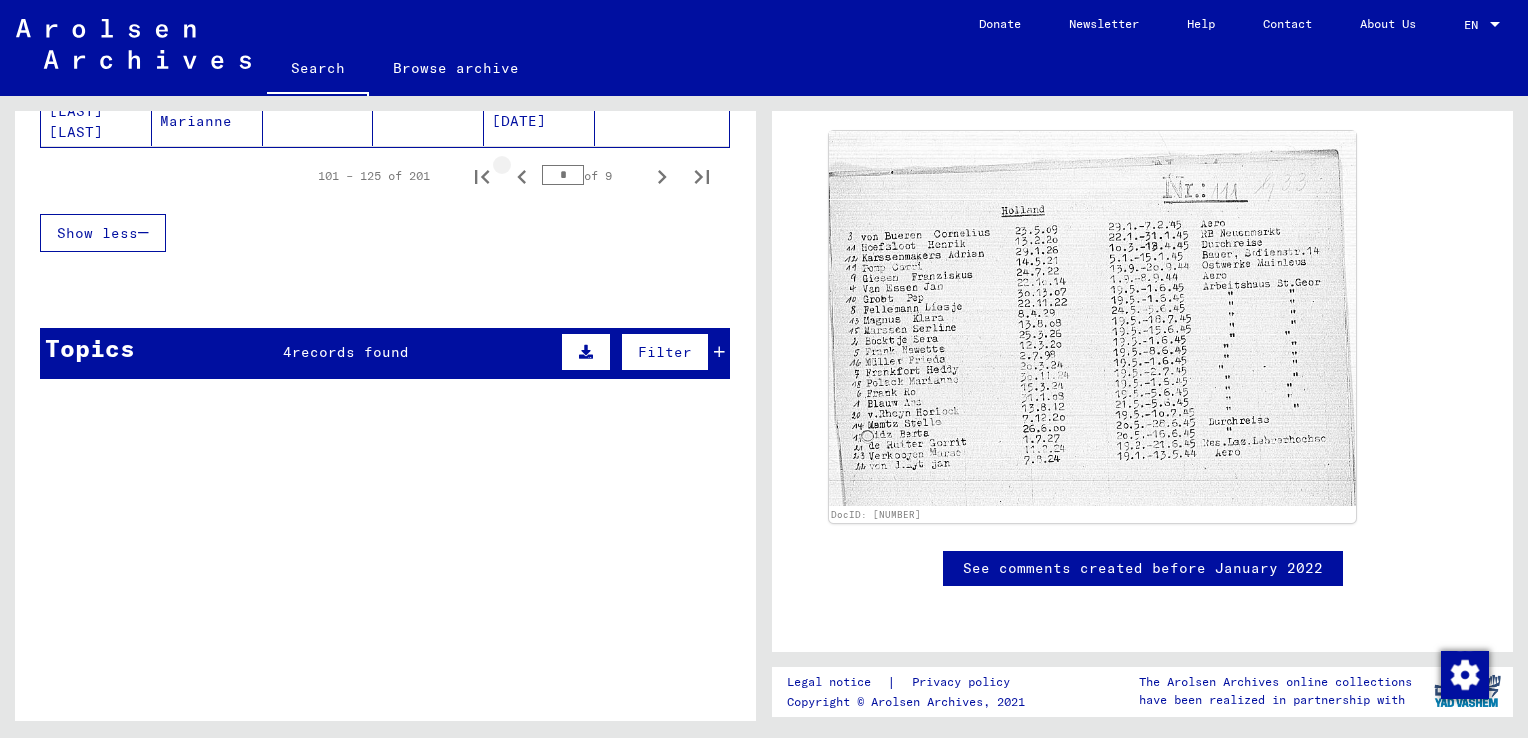 click 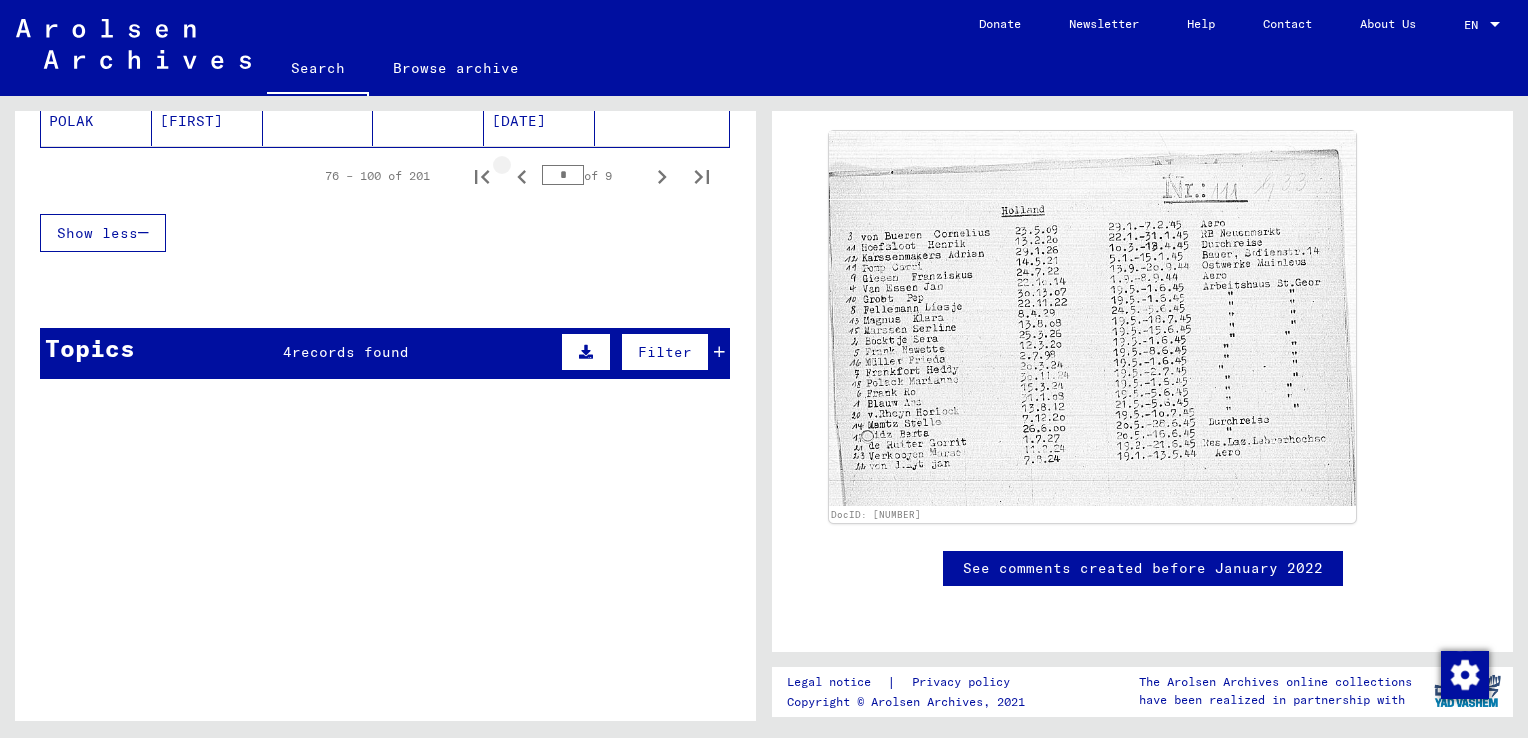 click 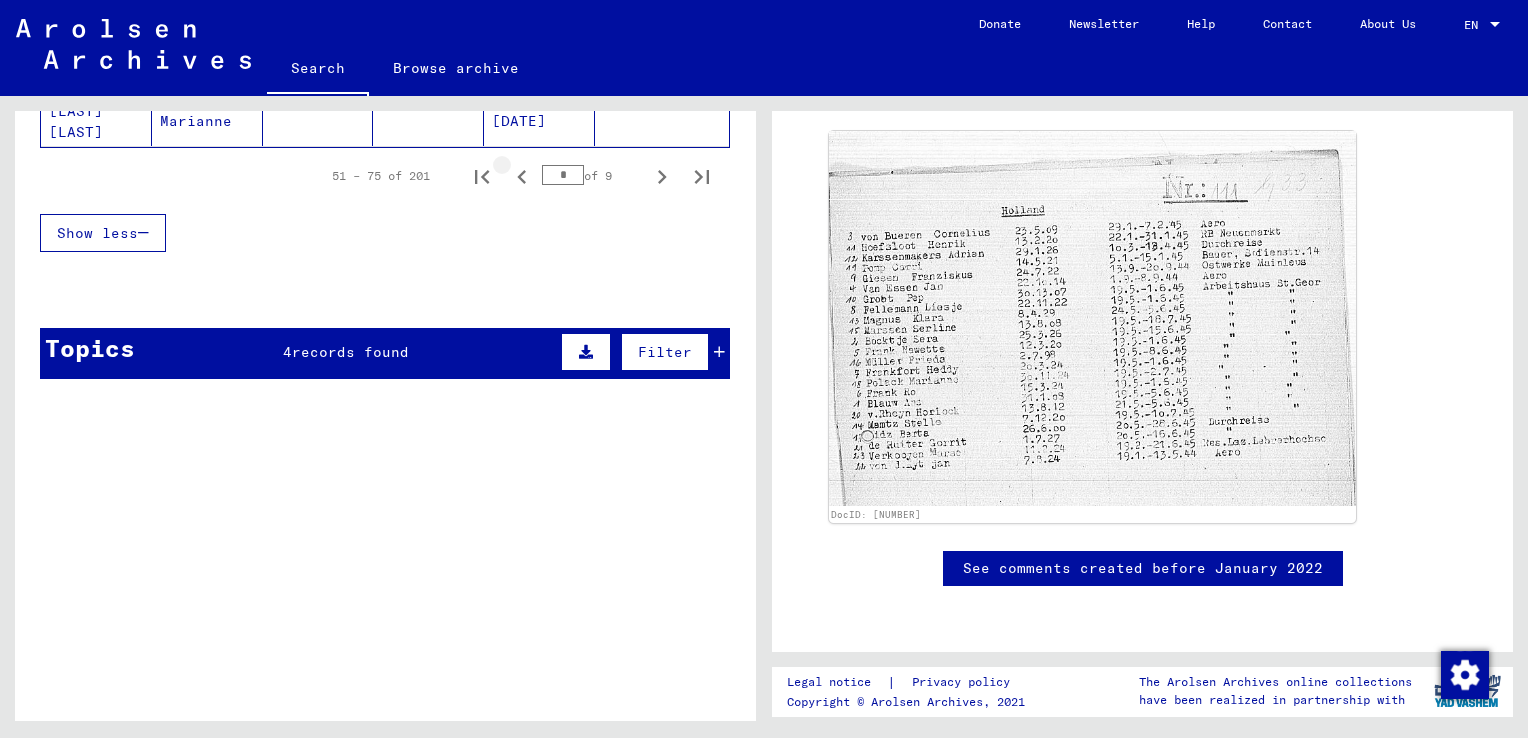click 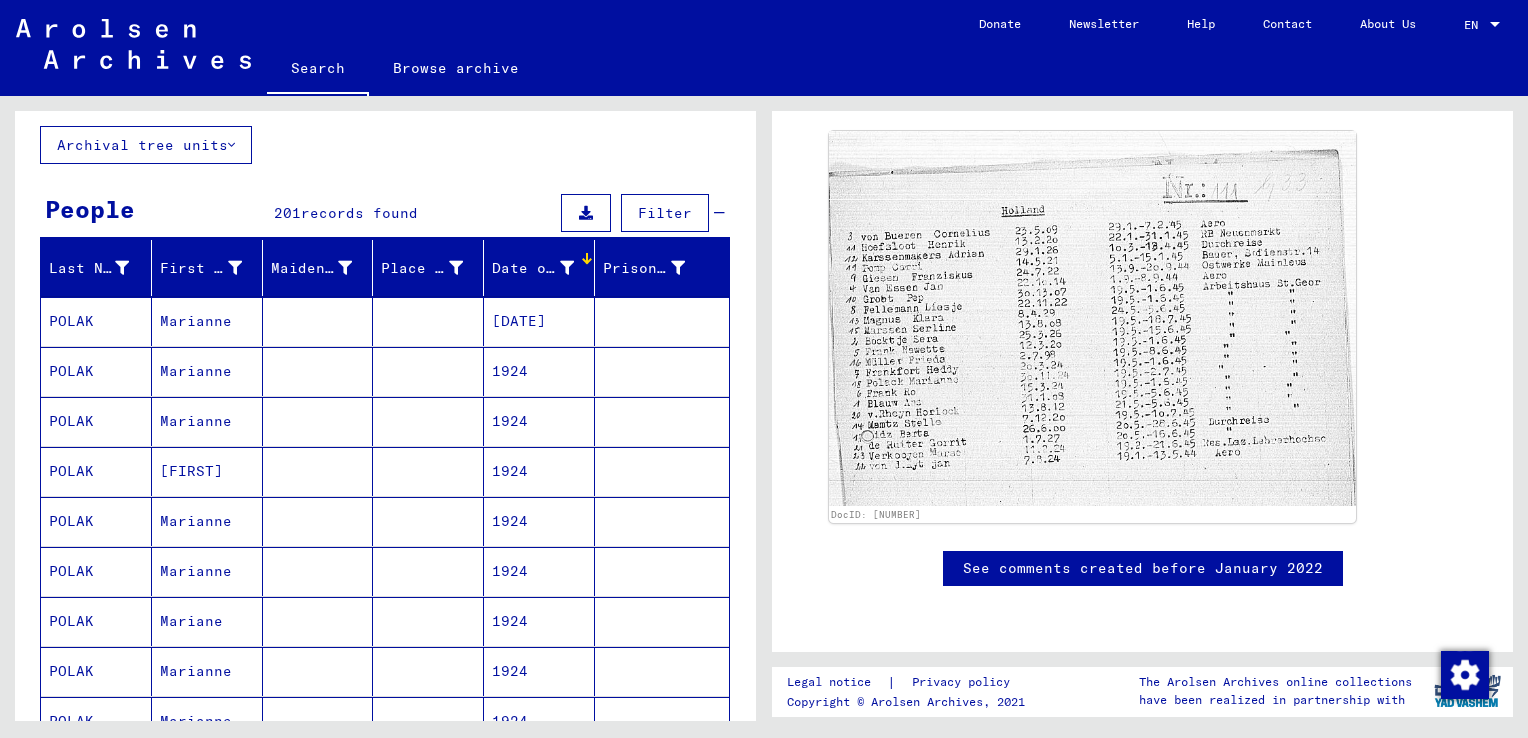 scroll, scrollTop: 108, scrollLeft: 0, axis: vertical 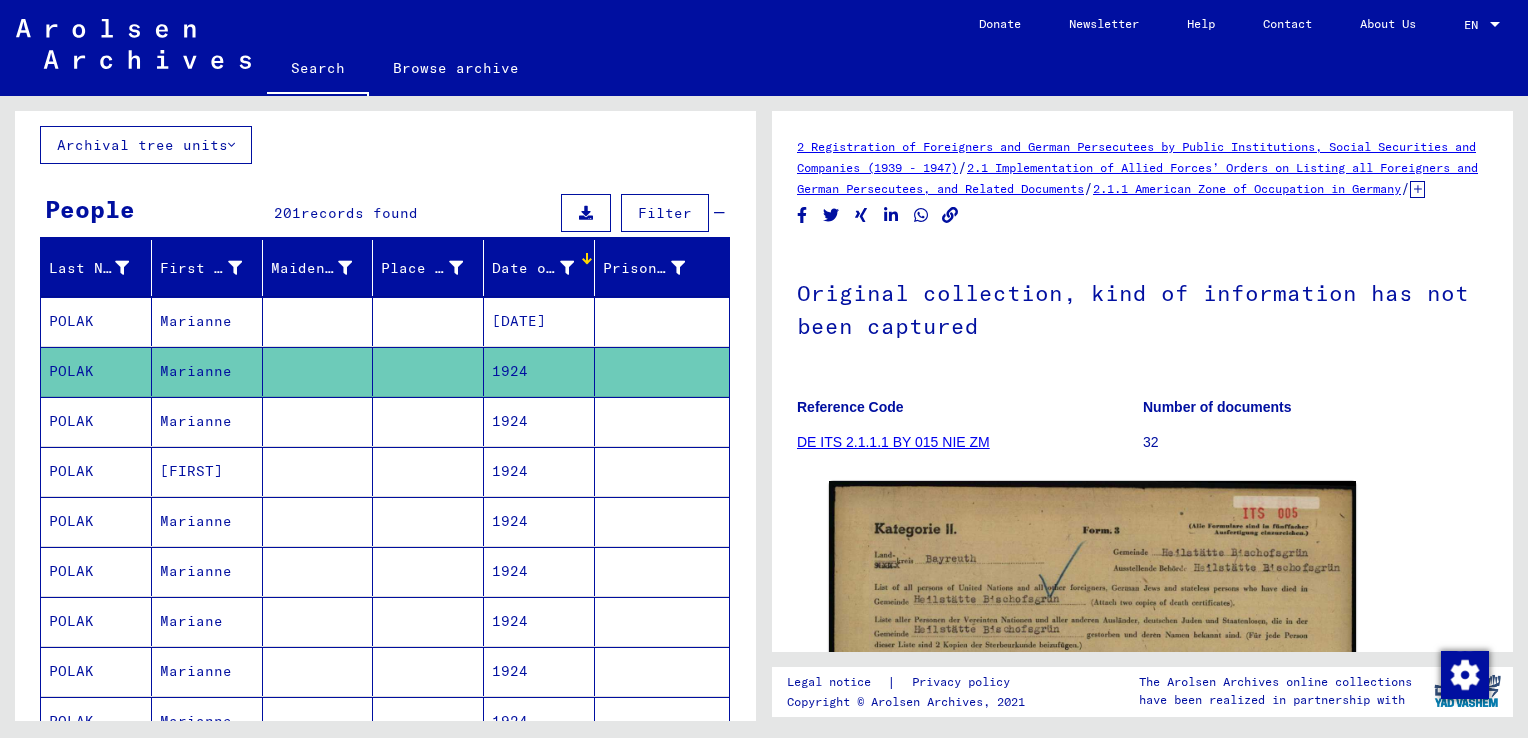 click on "1924" at bounding box center (539, 471) 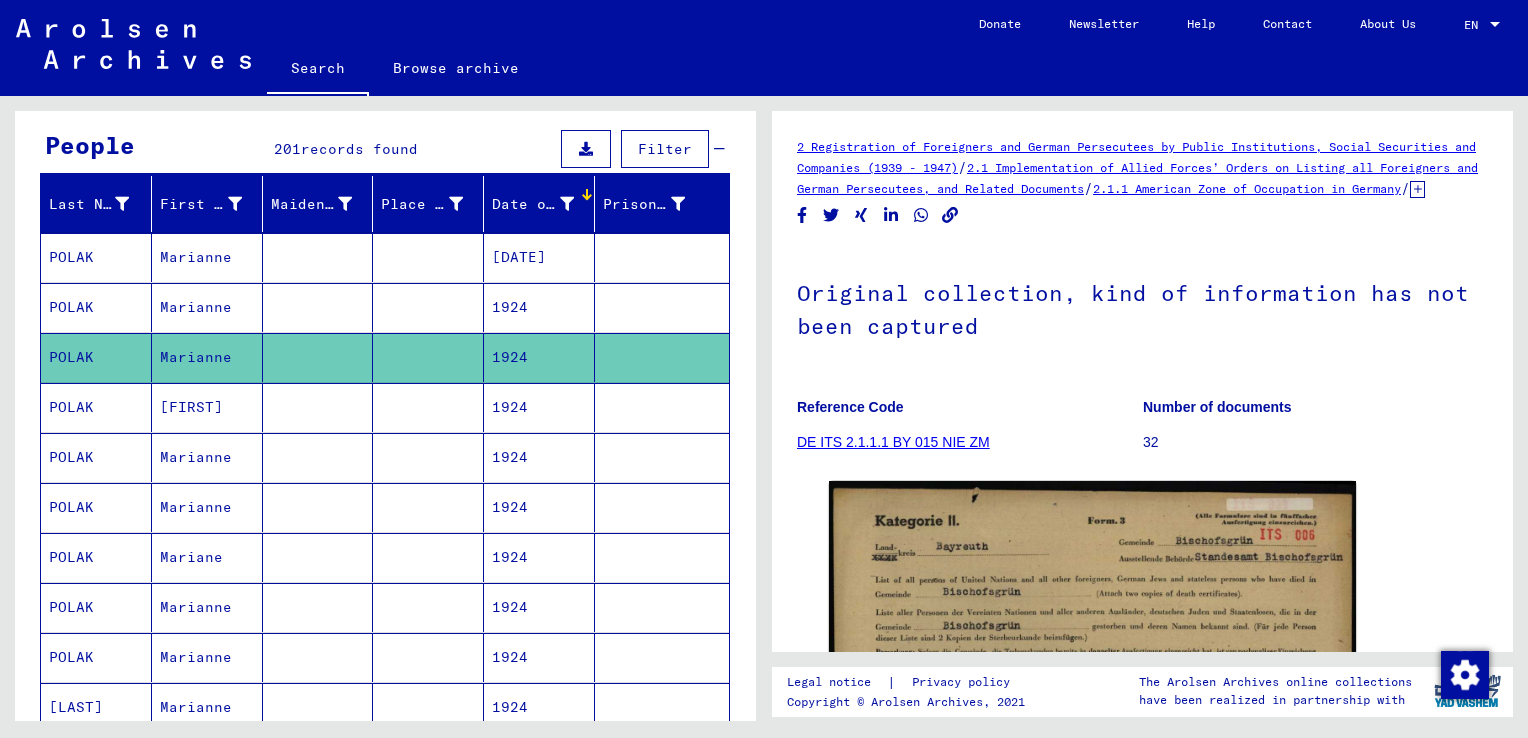 scroll, scrollTop: 208, scrollLeft: 0, axis: vertical 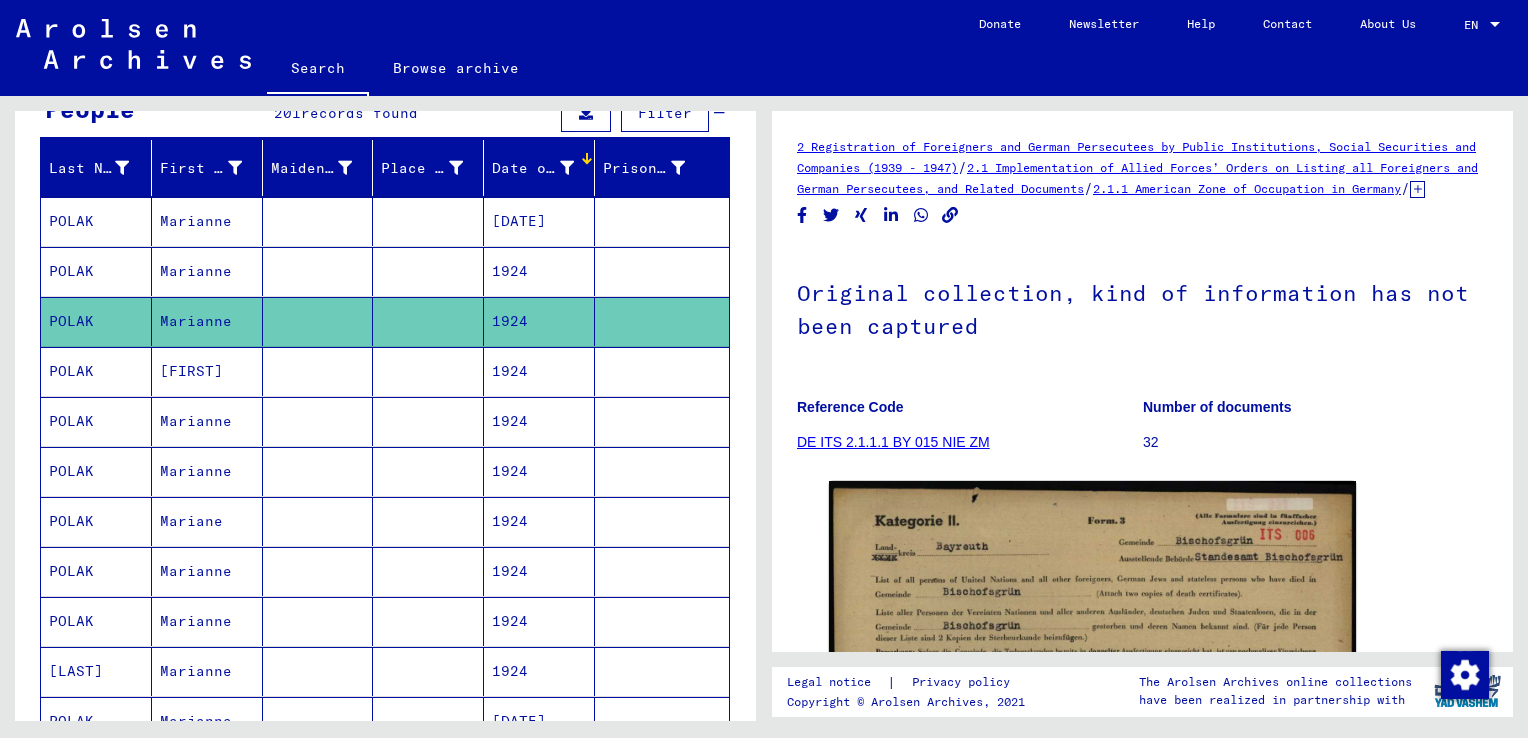 click on "1924" at bounding box center (539, 421) 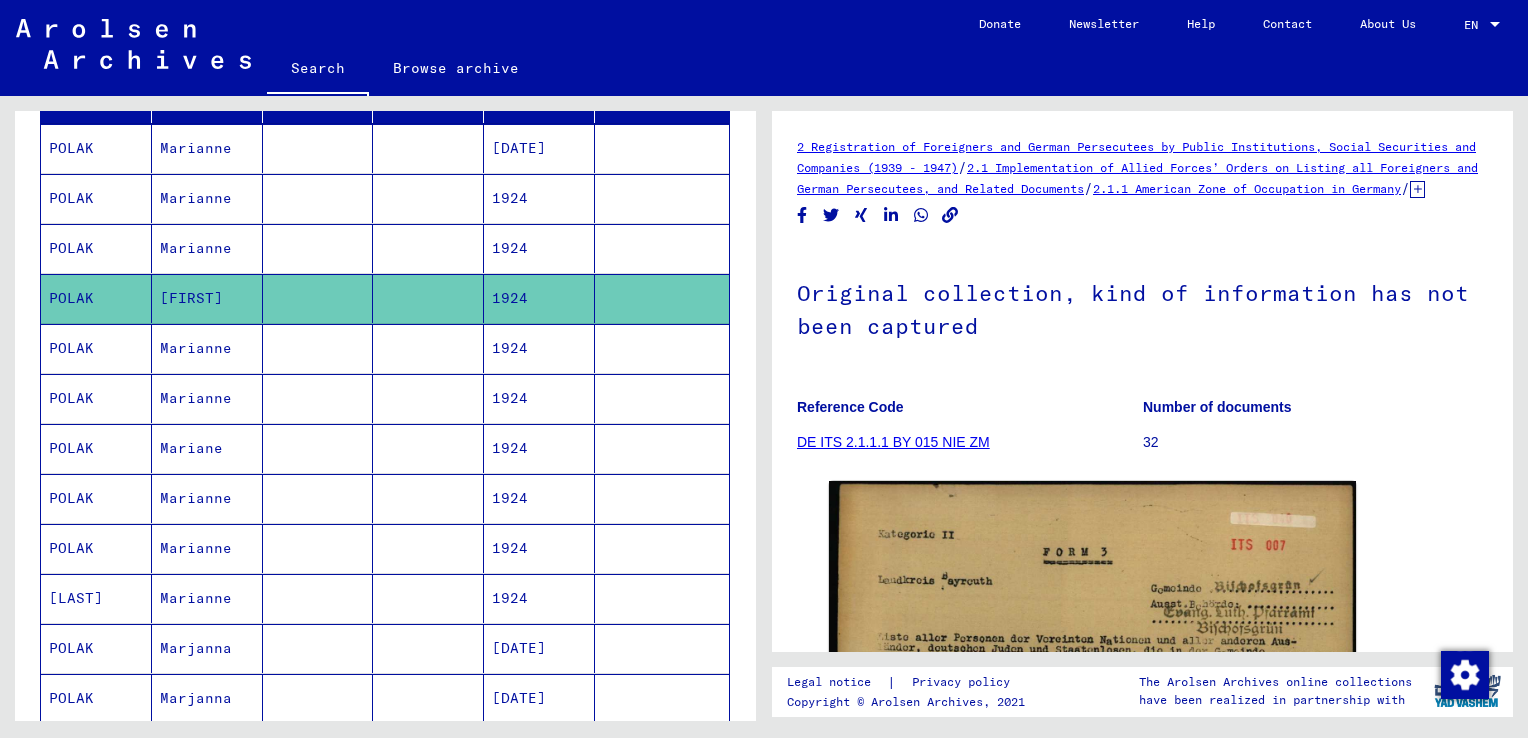 scroll, scrollTop: 408, scrollLeft: 0, axis: vertical 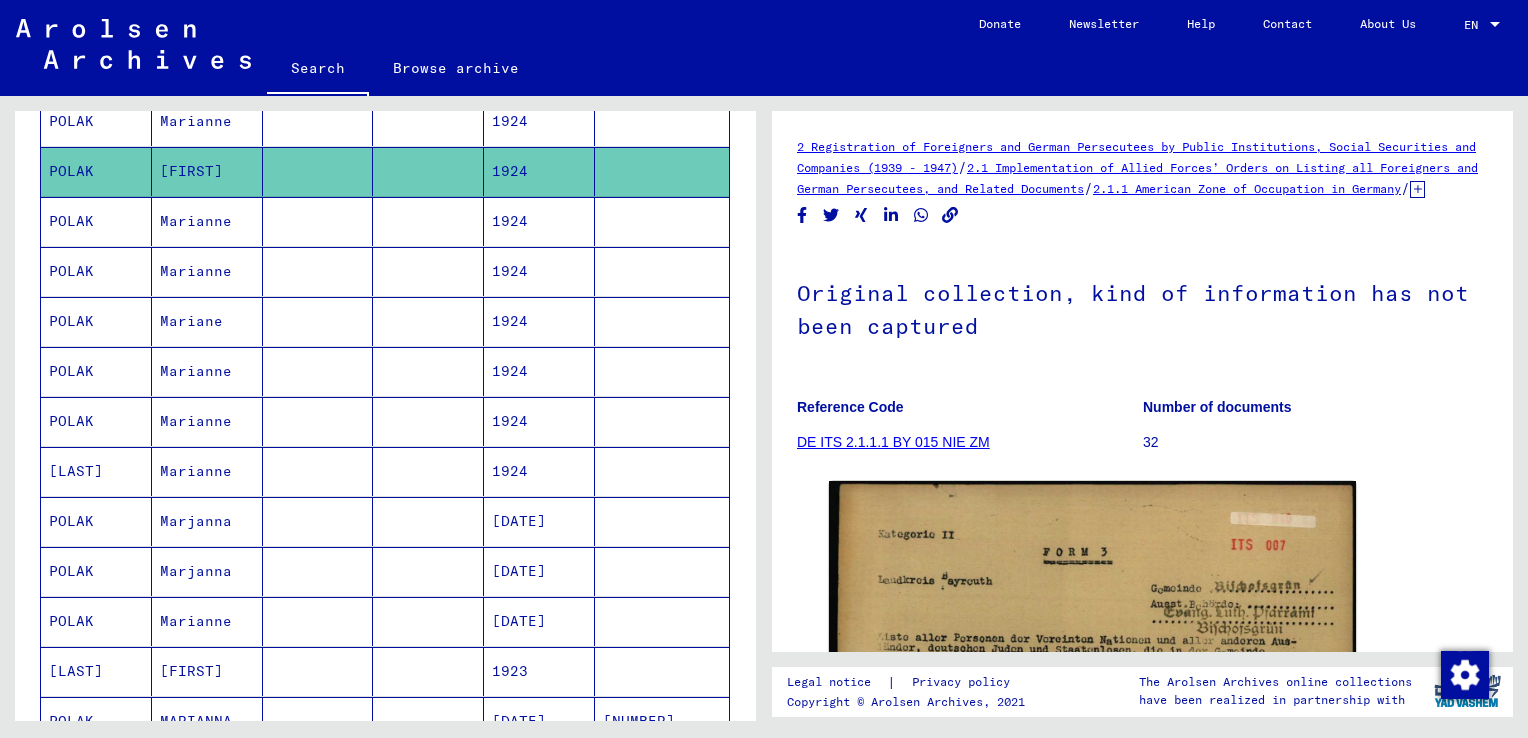 click on "1924" at bounding box center [539, 271] 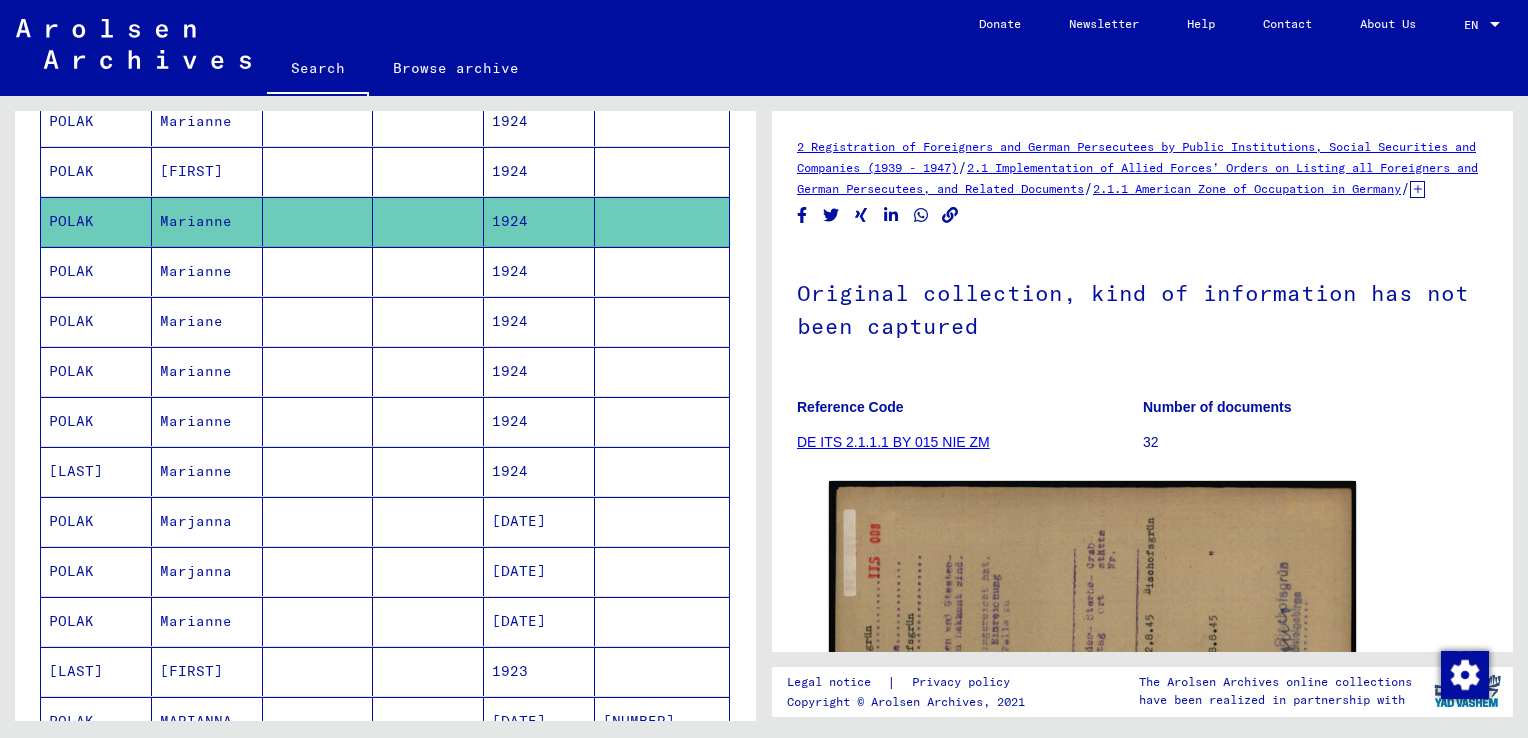 click on "1924" at bounding box center [539, 321] 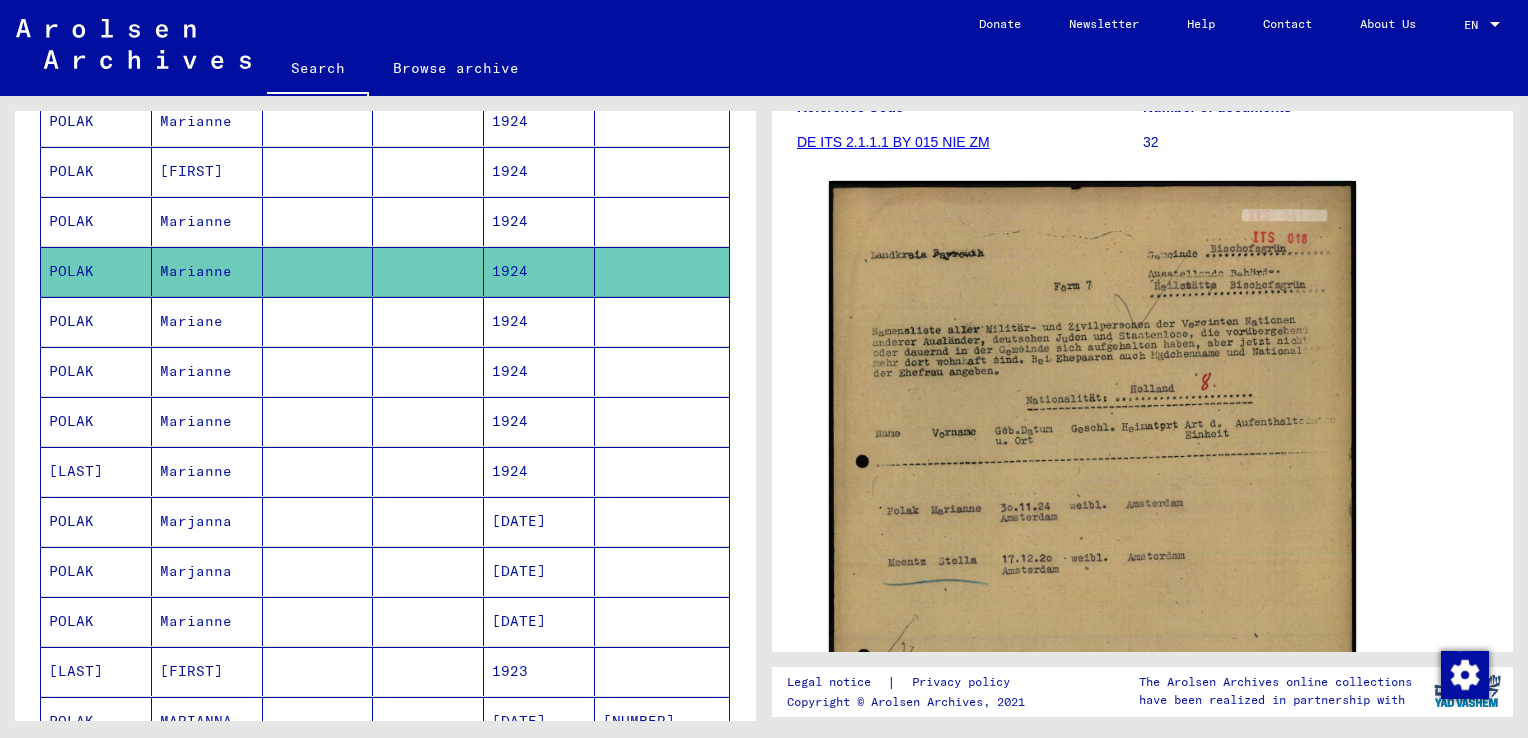scroll, scrollTop: 400, scrollLeft: 0, axis: vertical 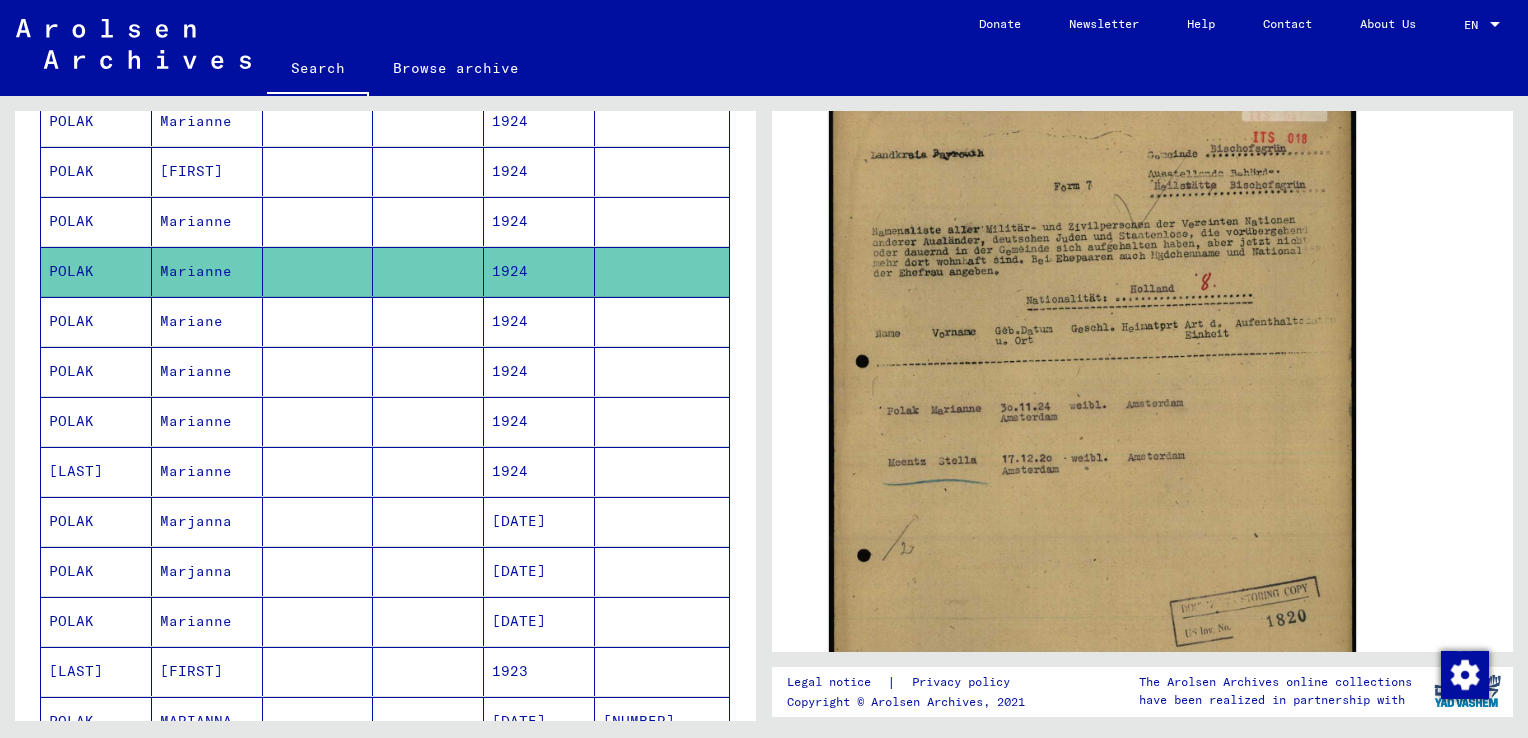 click on "1924" at bounding box center (539, 371) 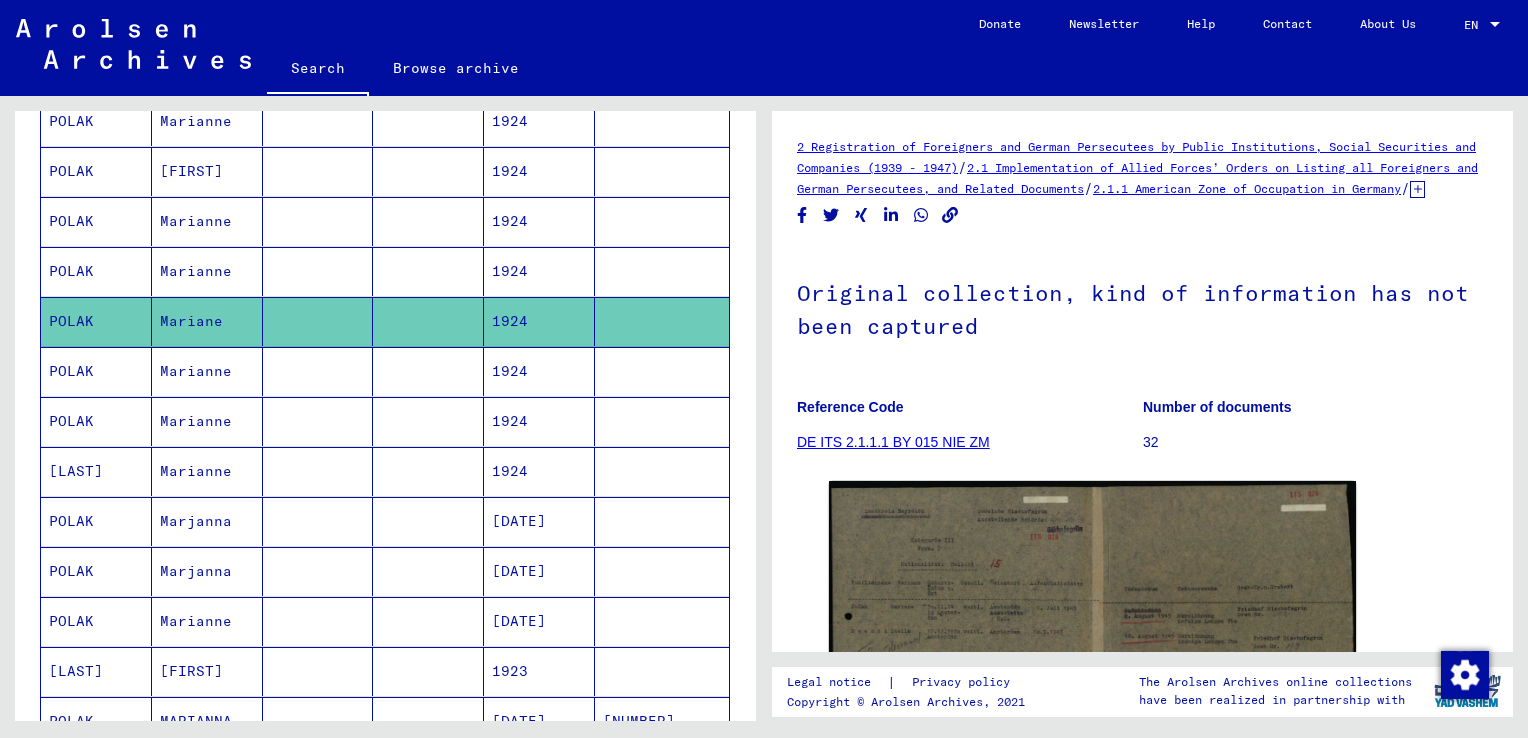 scroll, scrollTop: 0, scrollLeft: 0, axis: both 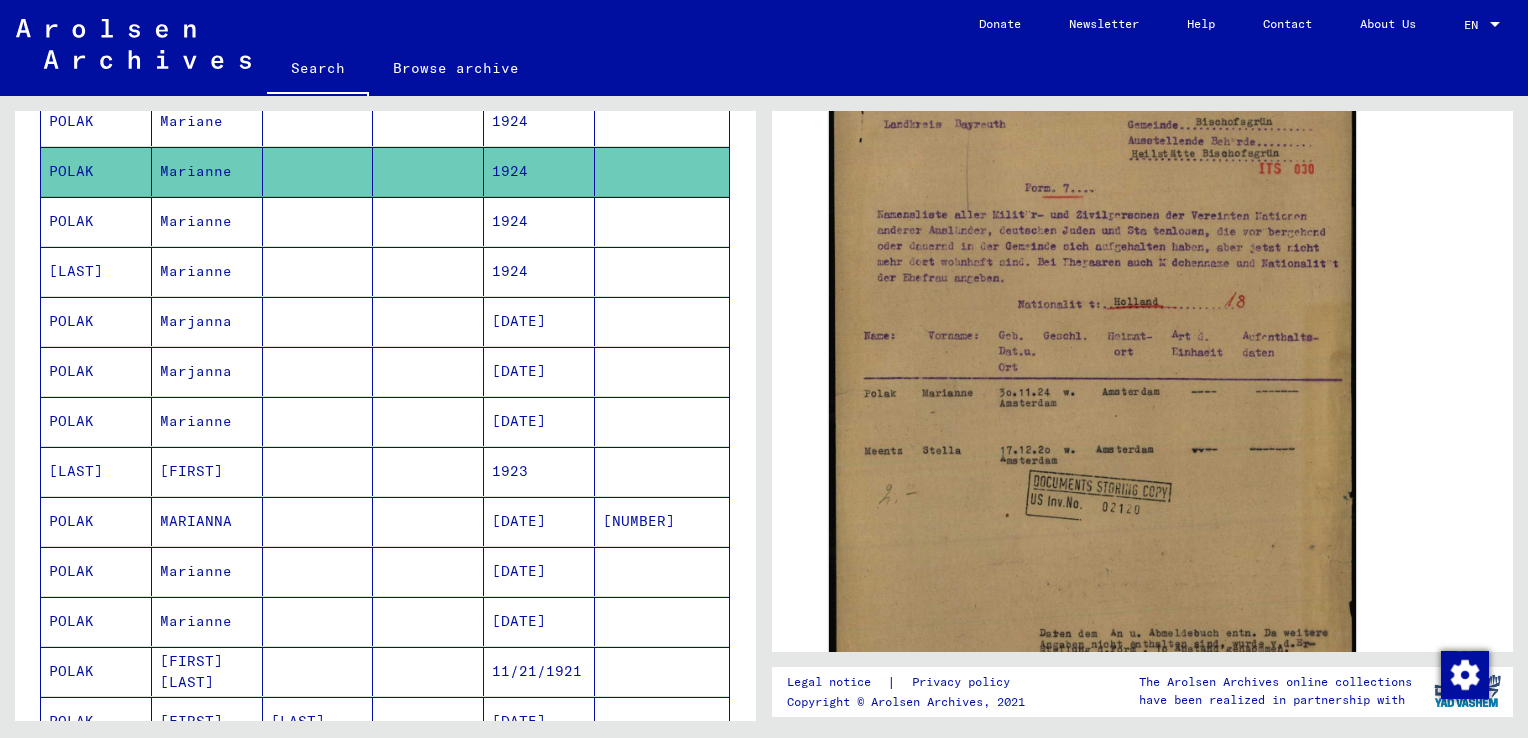 click on "1924" at bounding box center [539, 271] 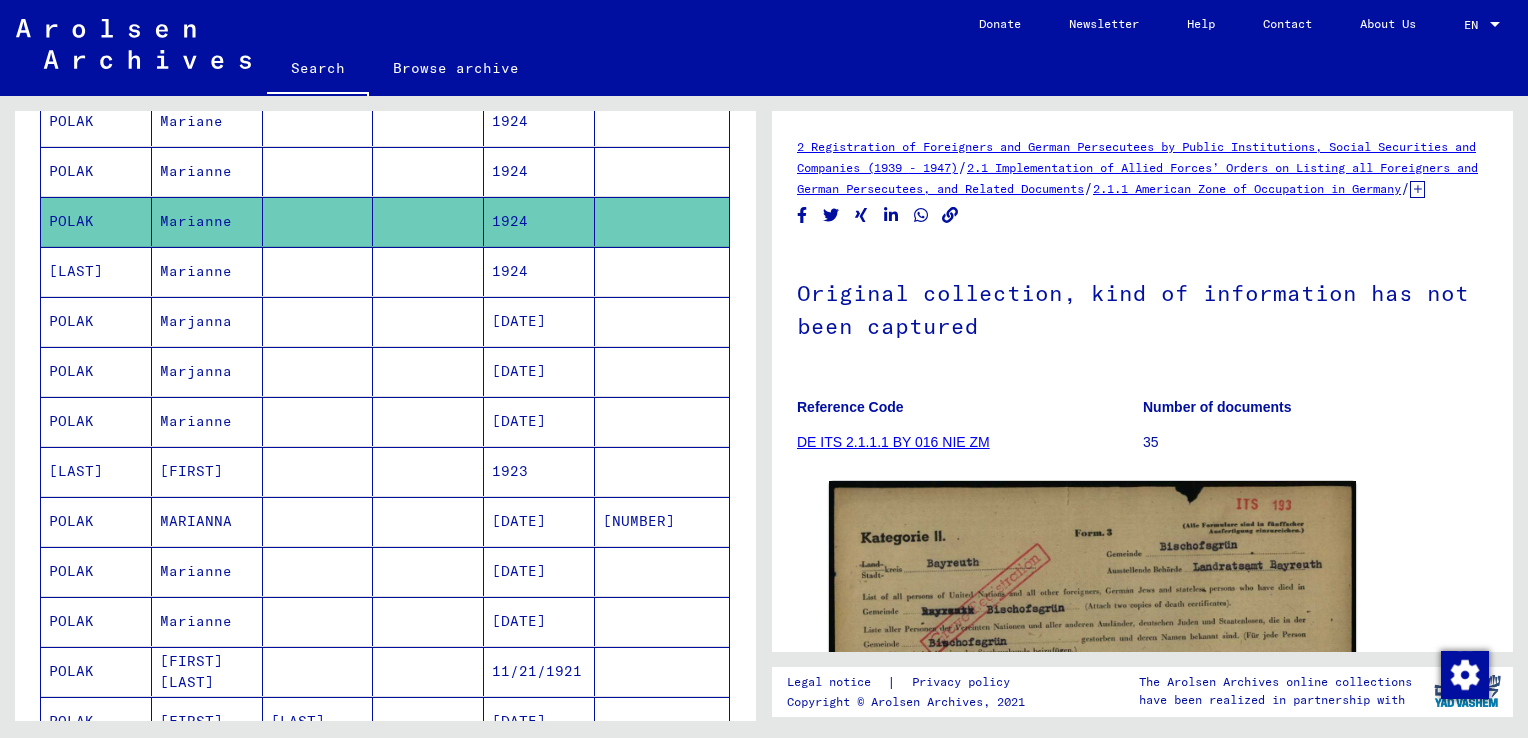 scroll, scrollTop: 0, scrollLeft: 0, axis: both 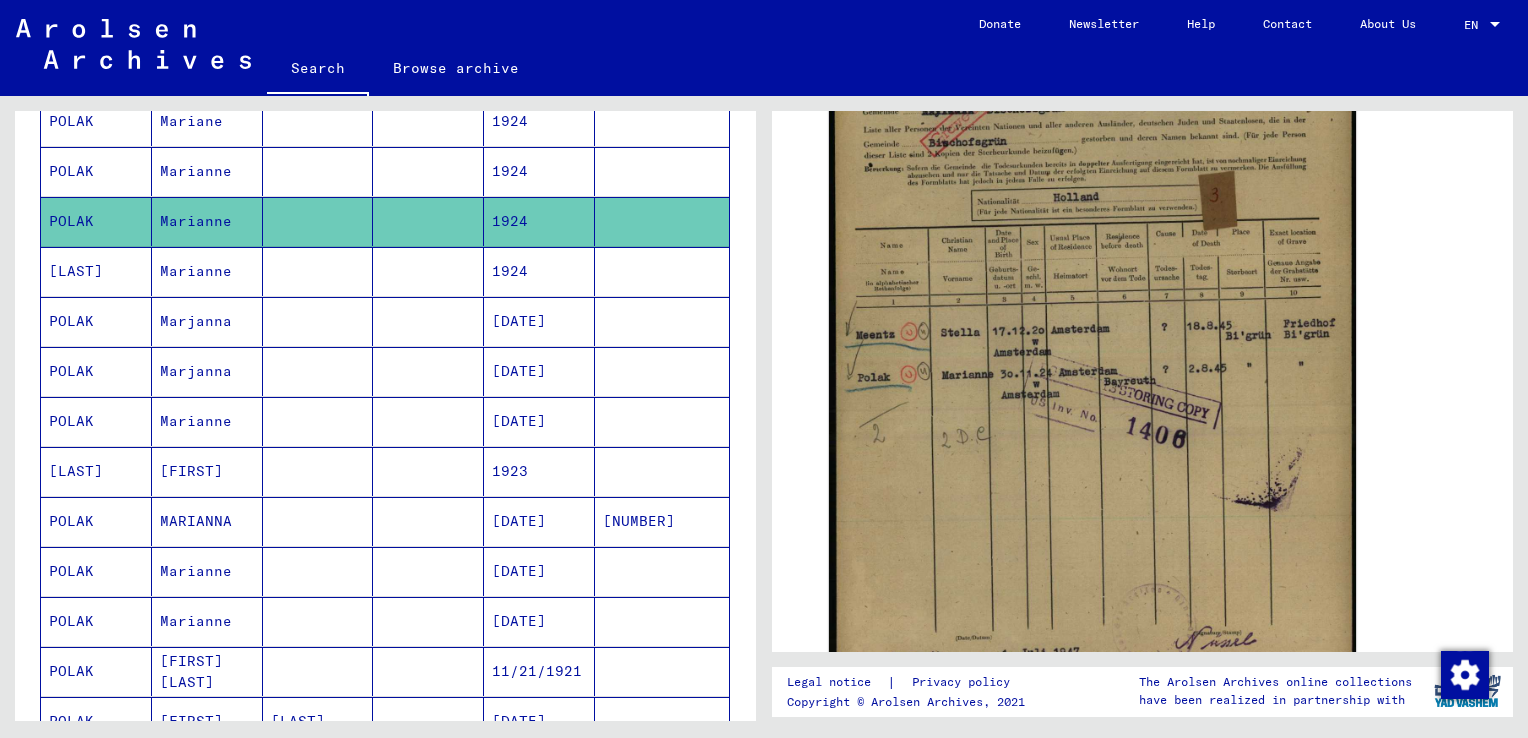 click on "1924" at bounding box center [539, 321] 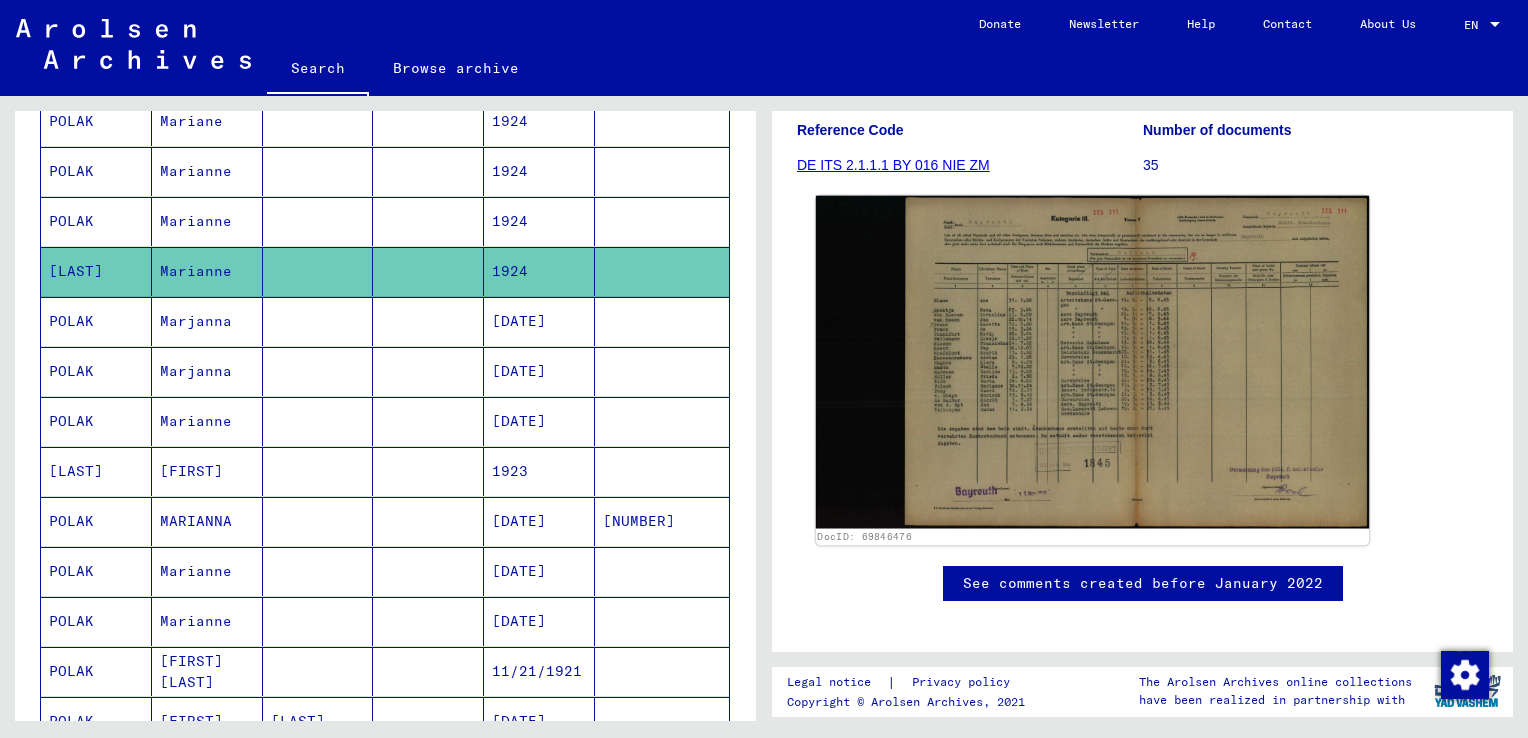 scroll, scrollTop: 300, scrollLeft: 0, axis: vertical 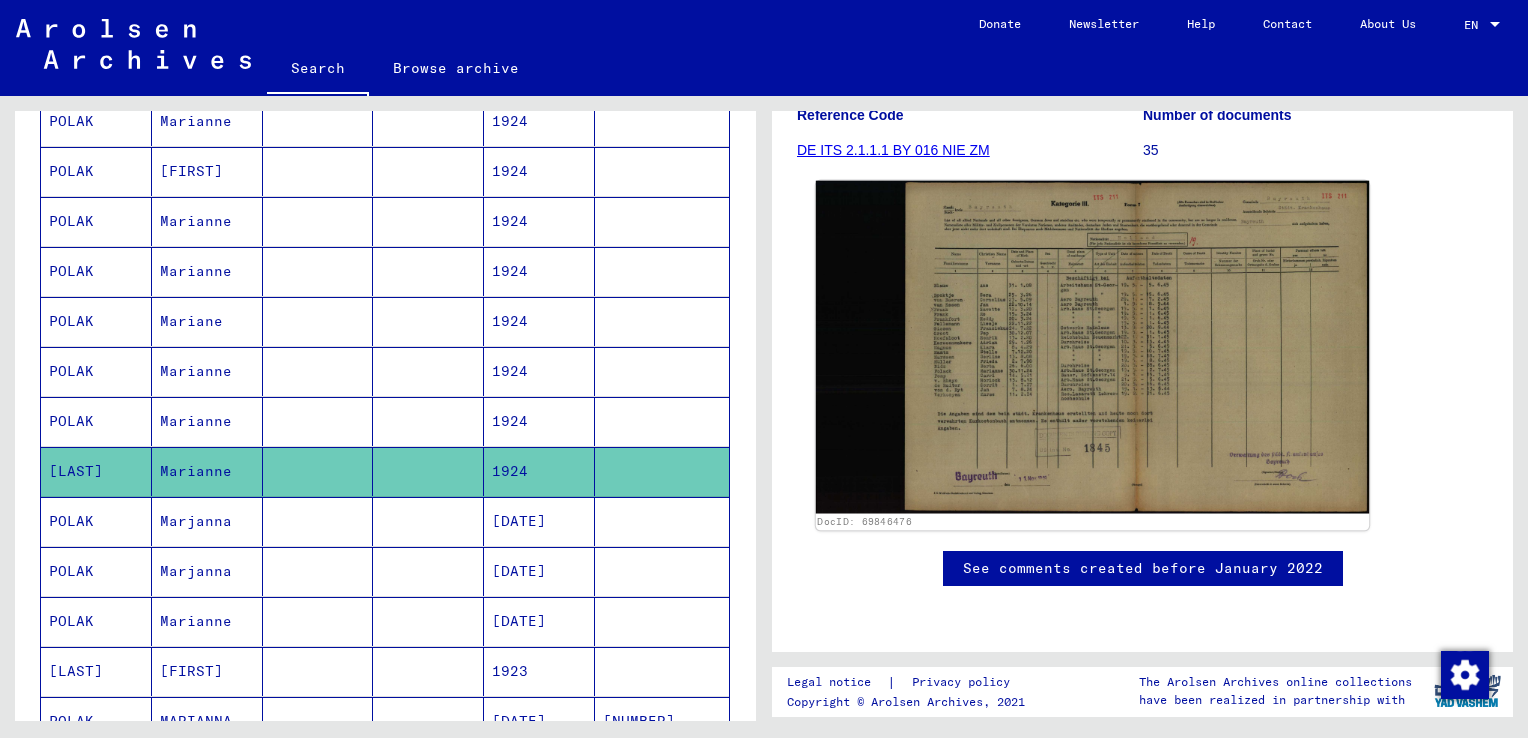 click 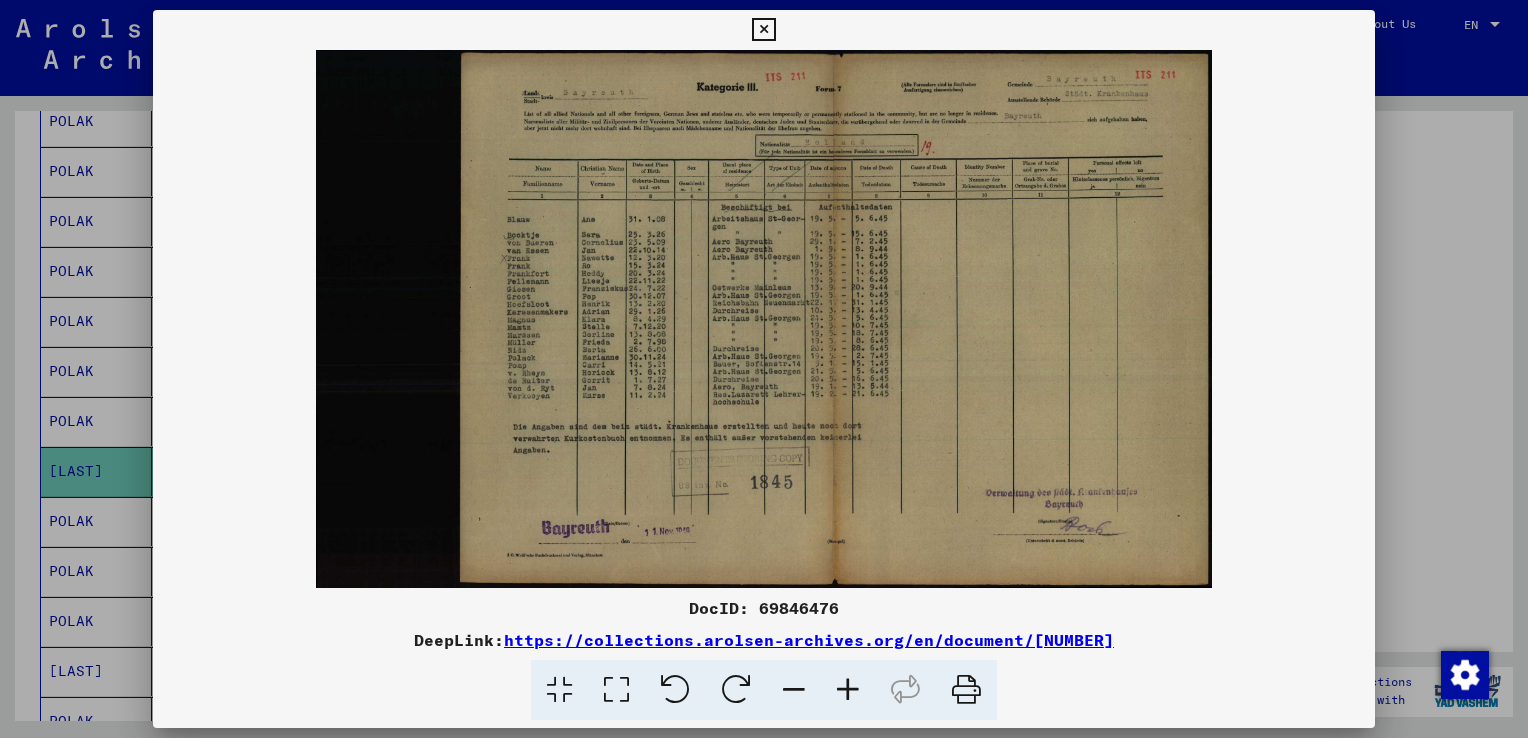 click at bounding box center [848, 690] 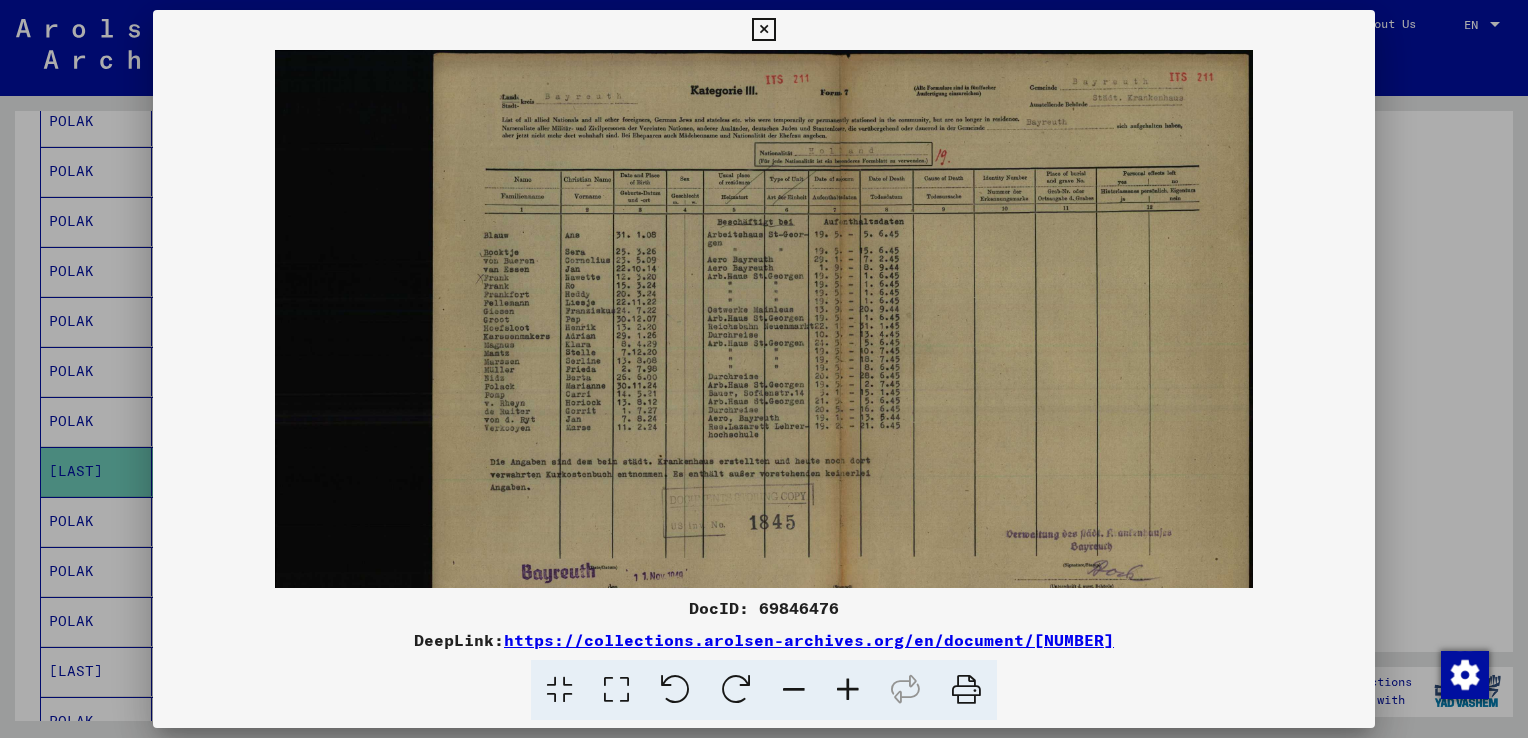 click at bounding box center (848, 690) 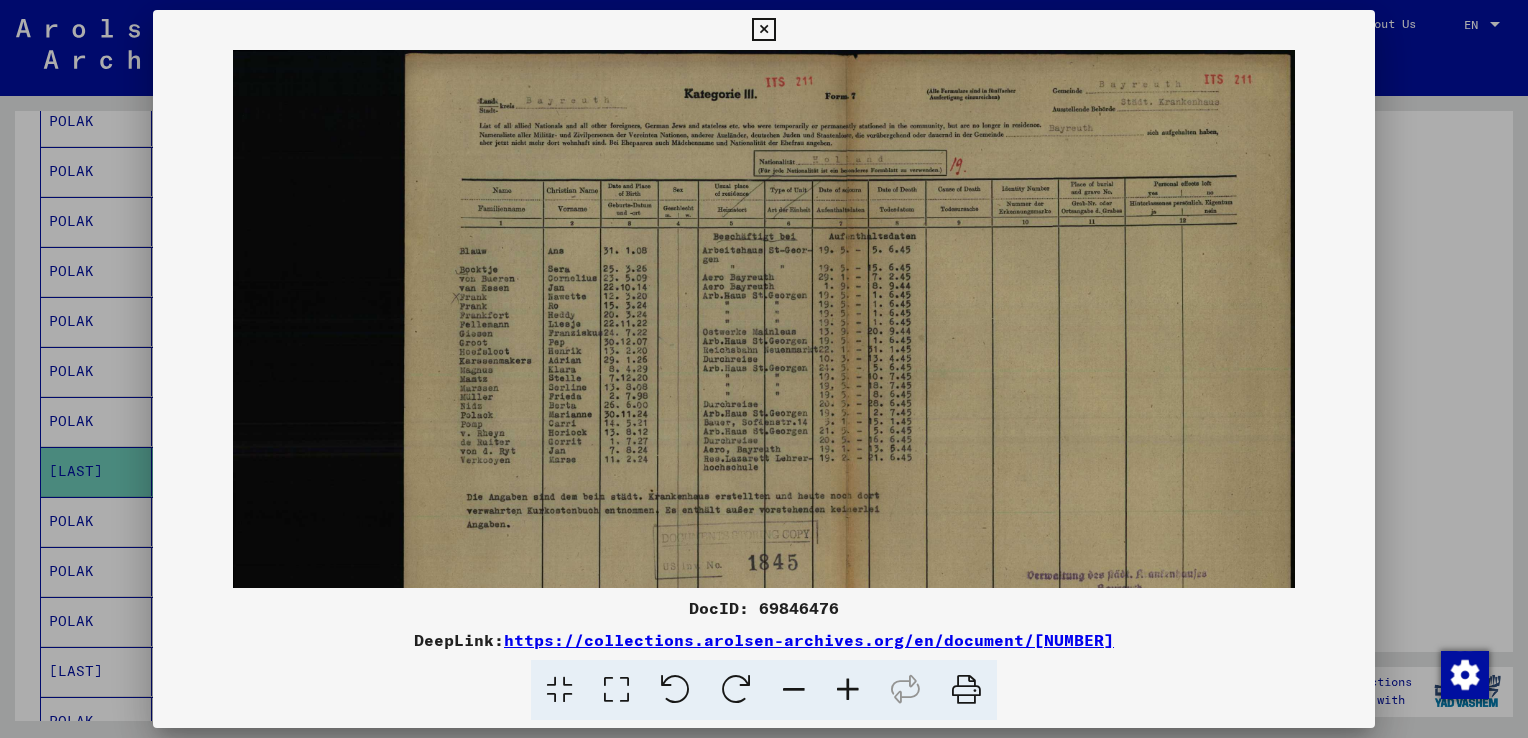 click at bounding box center [848, 690] 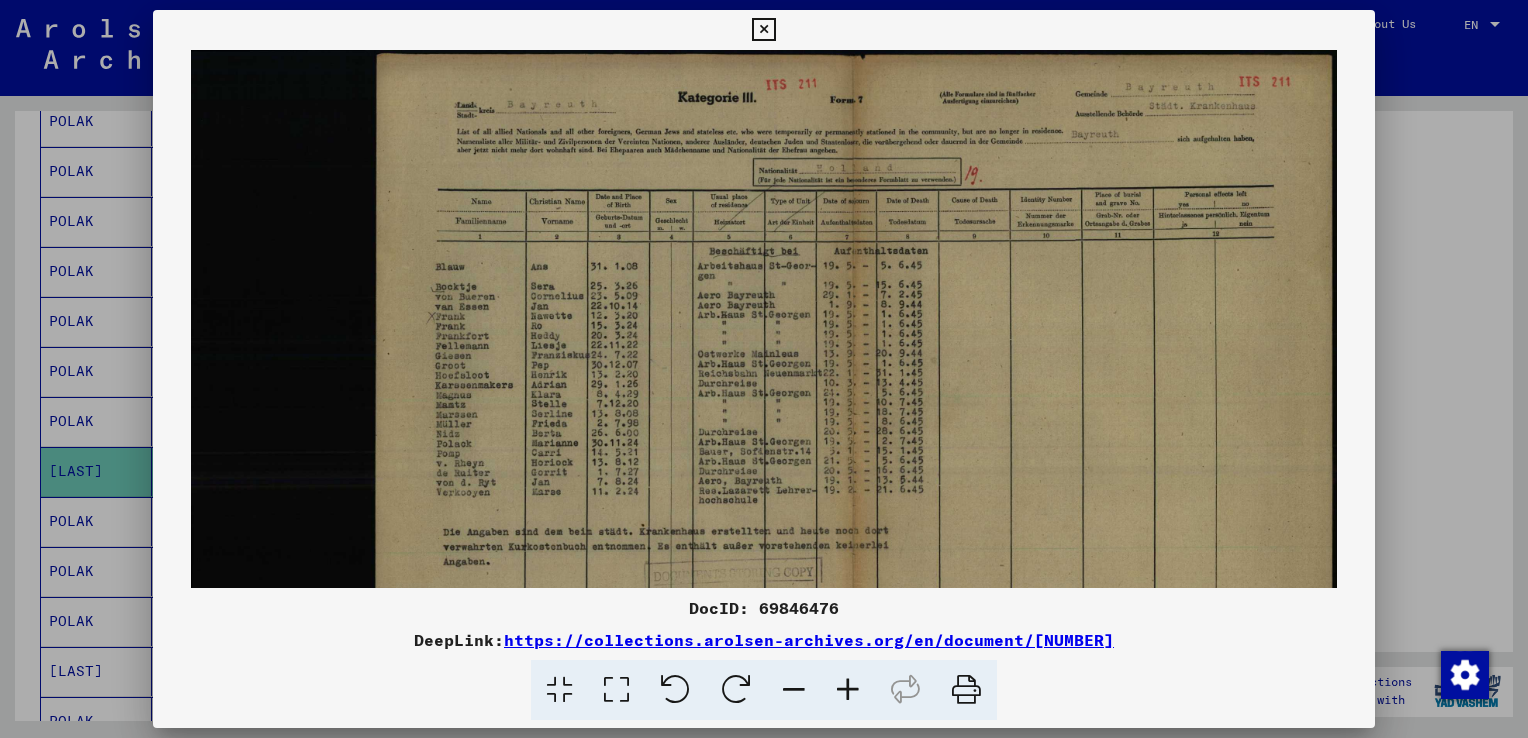 click at bounding box center [848, 690] 